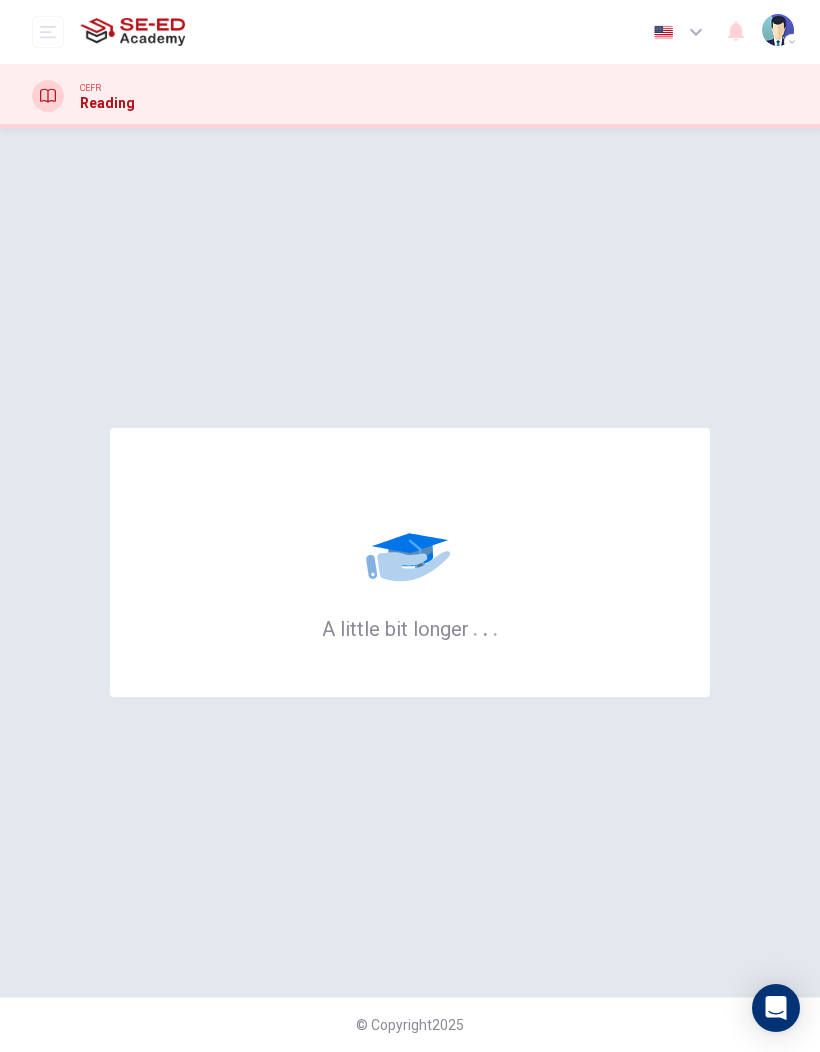scroll, scrollTop: 0, scrollLeft: 0, axis: both 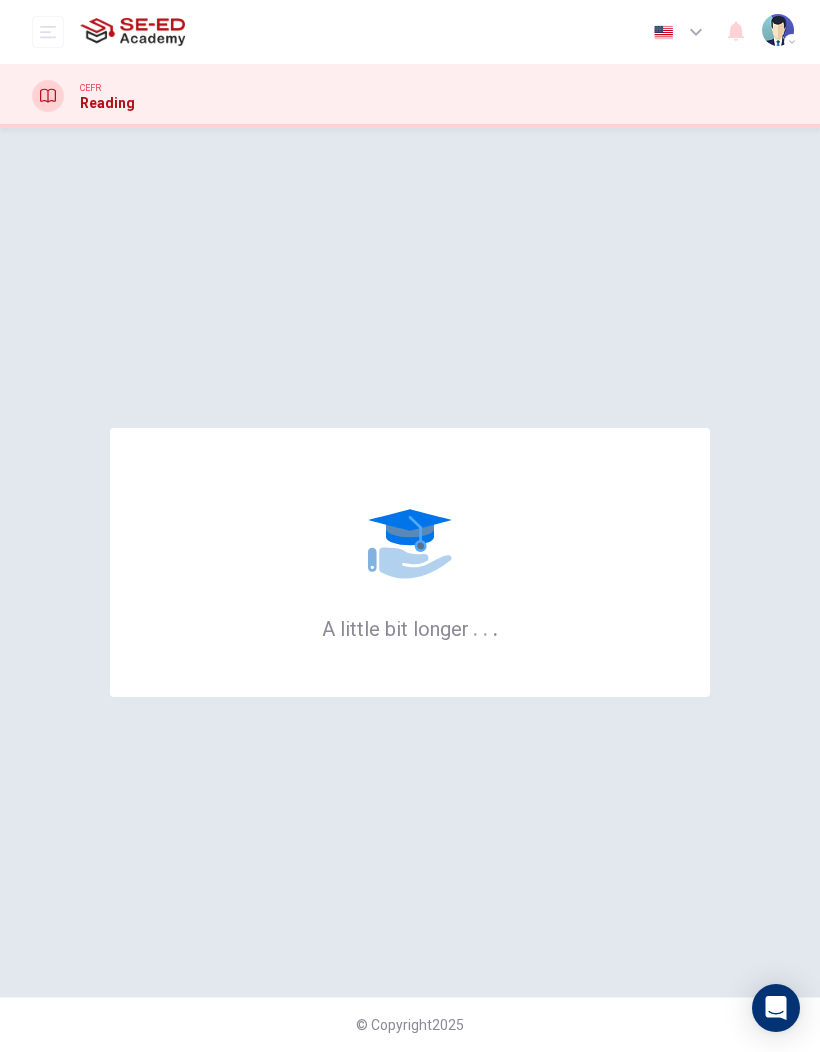 click at bounding box center [48, 32] 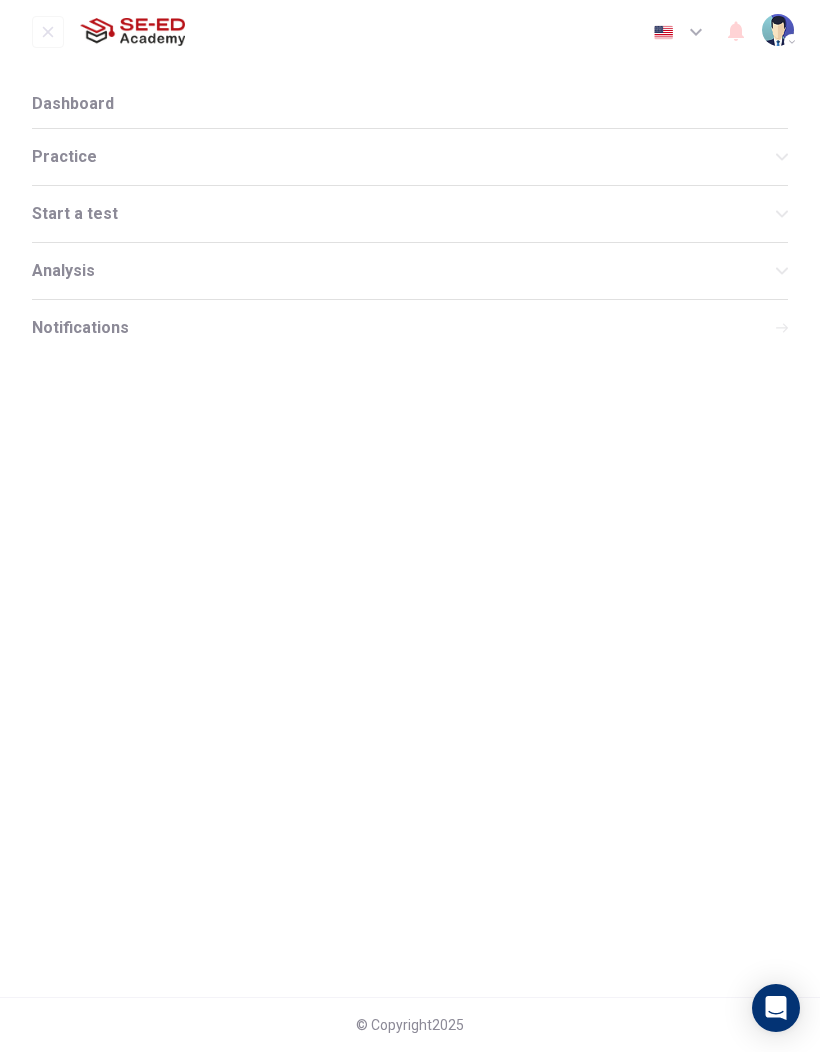 click 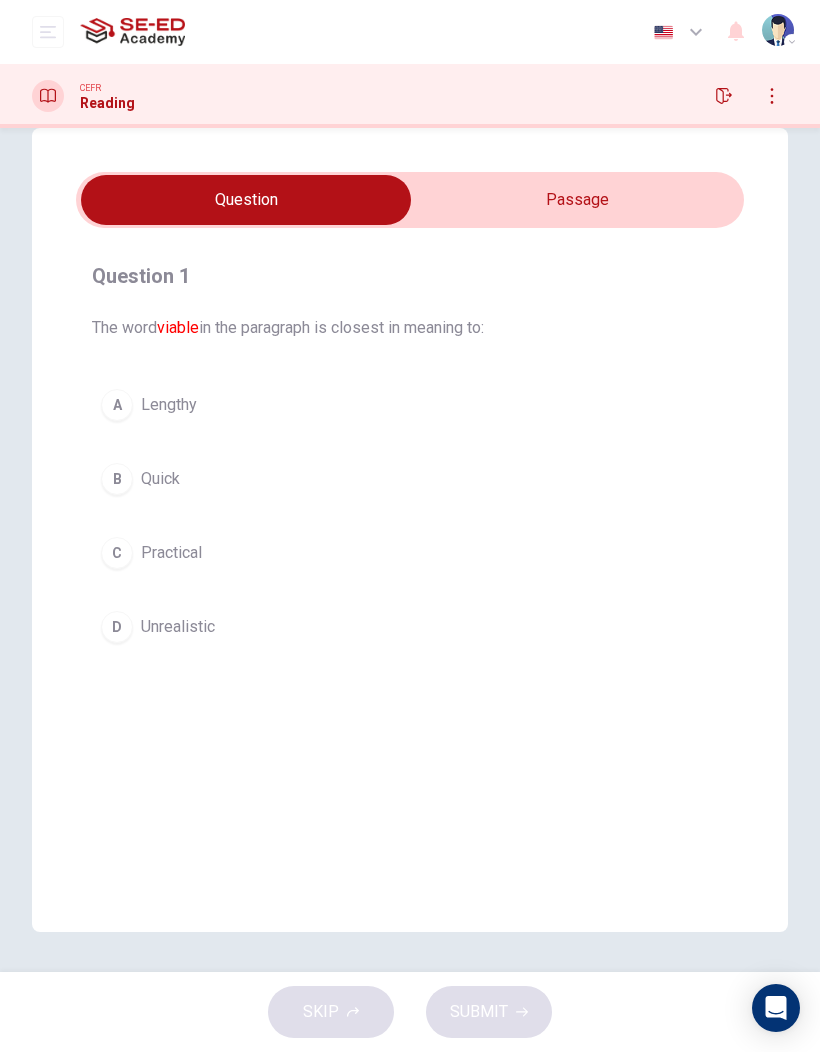 scroll, scrollTop: 40, scrollLeft: 0, axis: vertical 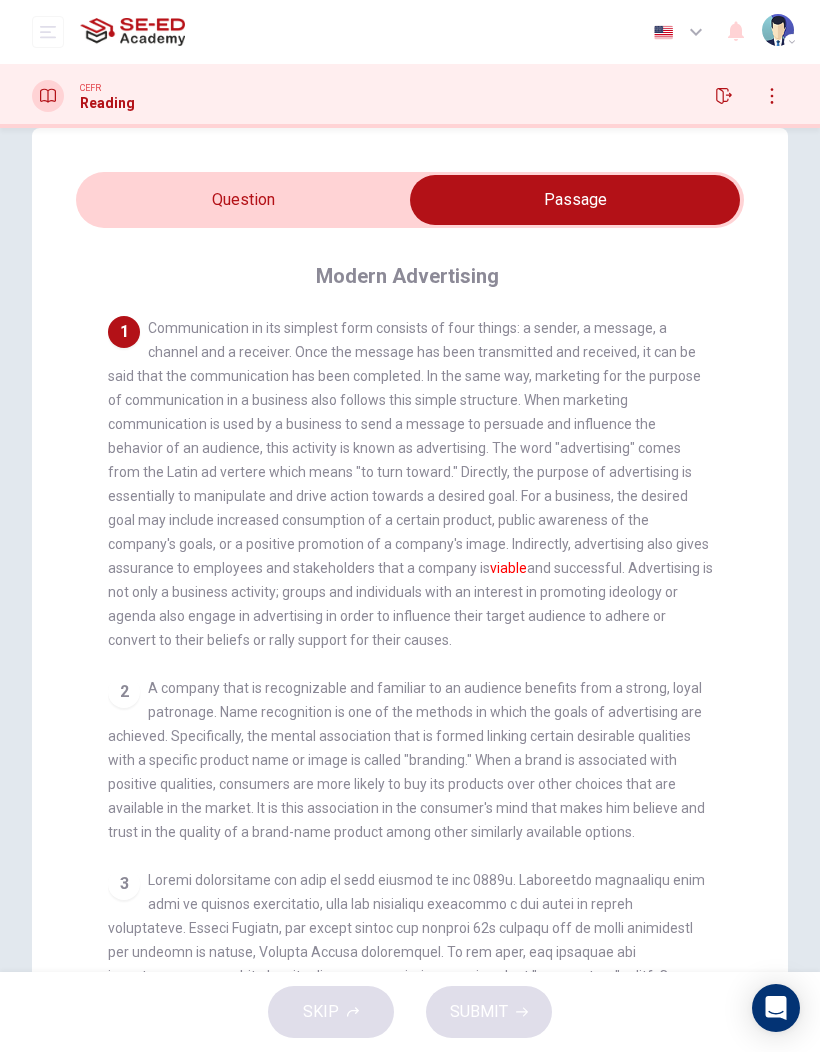 click at bounding box center [575, 200] 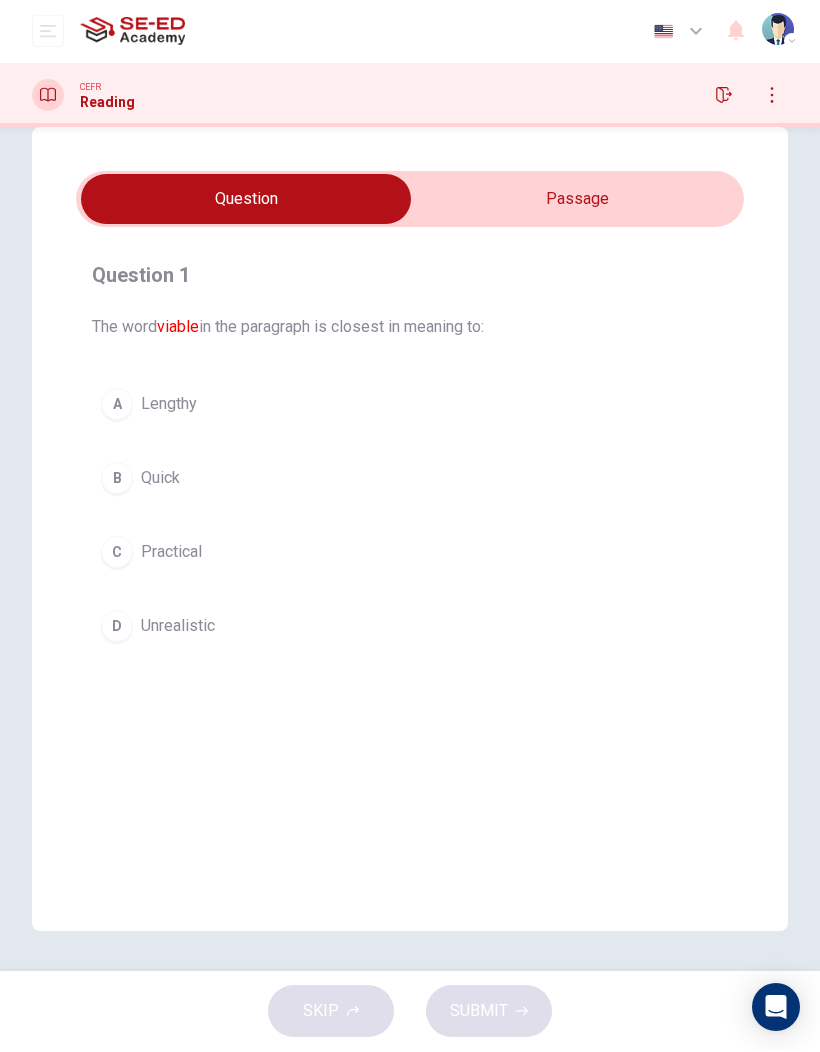 click at bounding box center [246, 200] 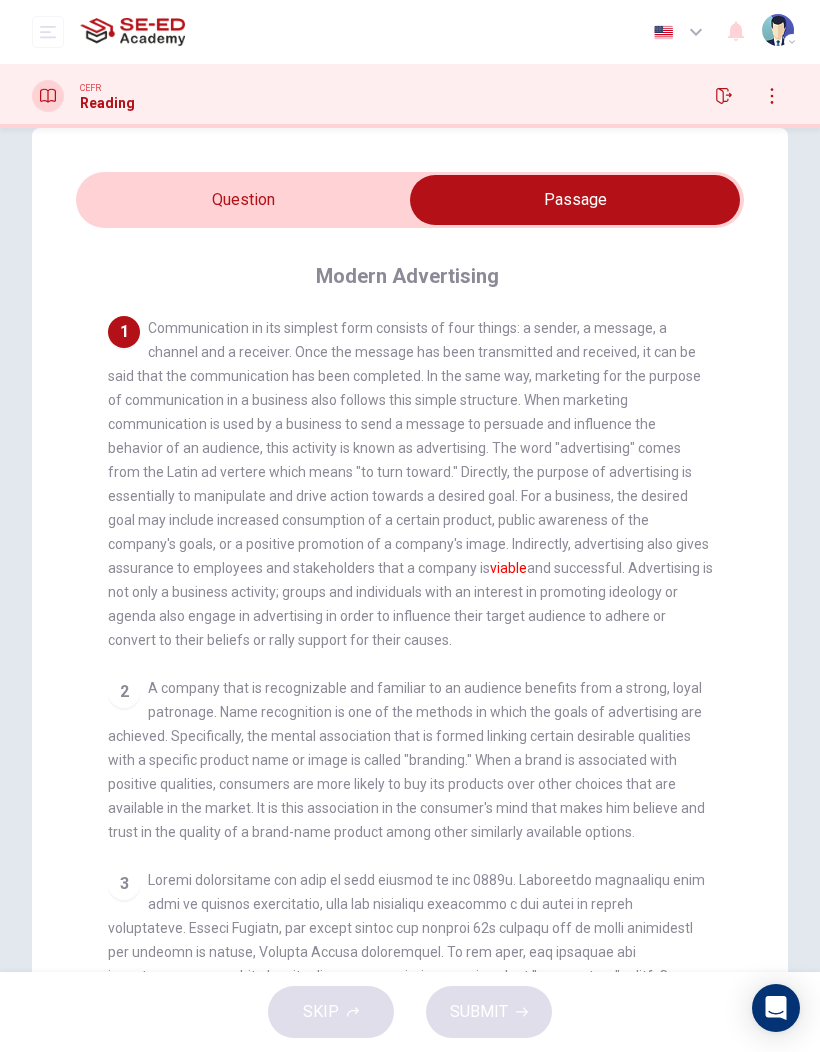 scroll, scrollTop: 0, scrollLeft: 0, axis: both 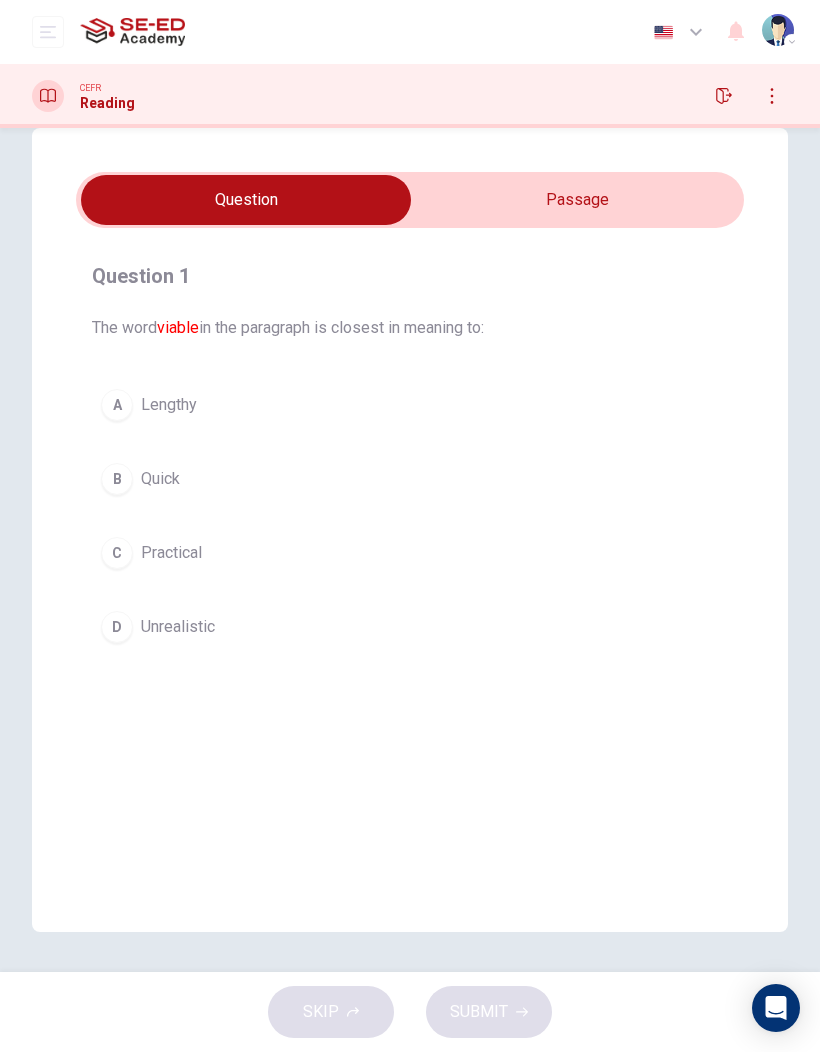 click at bounding box center (246, 200) 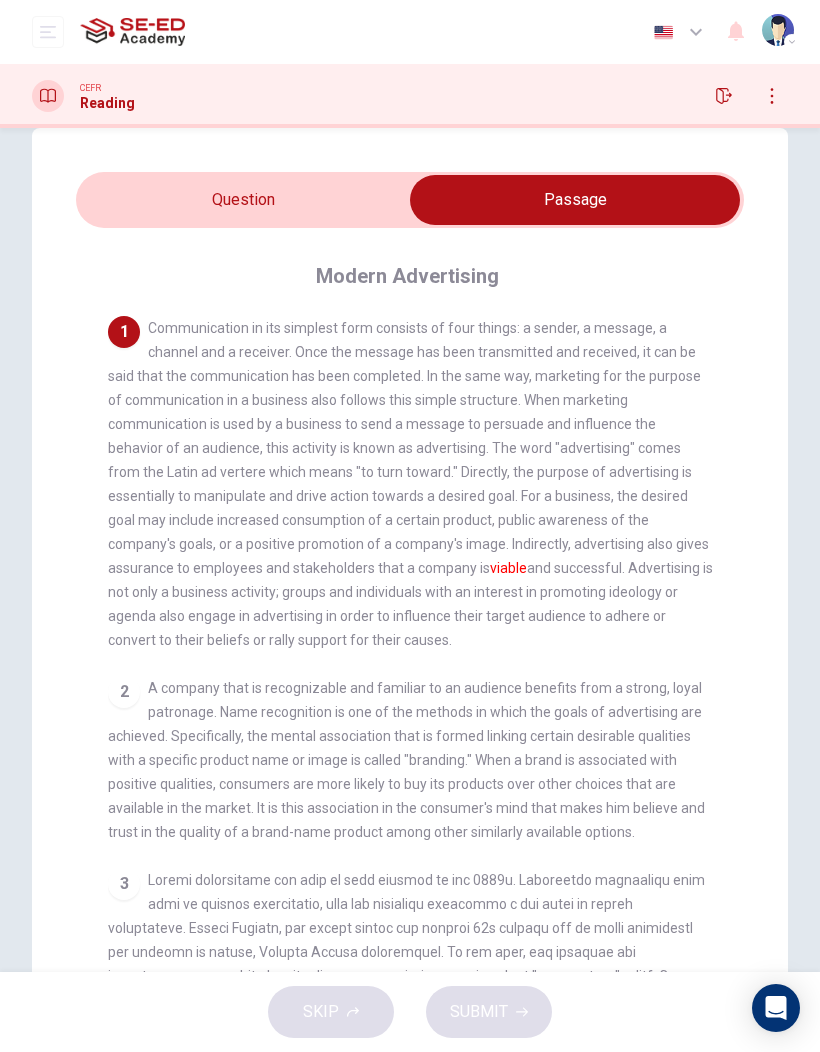 click at bounding box center [575, 200] 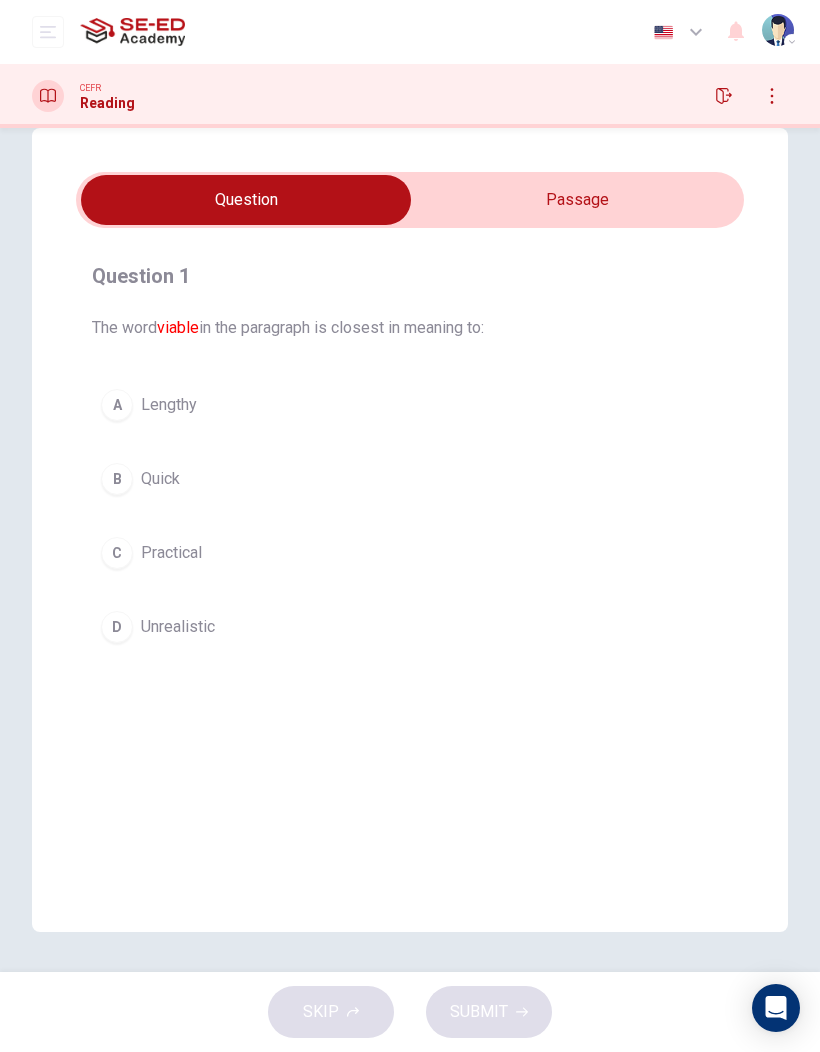 click at bounding box center (246, 200) 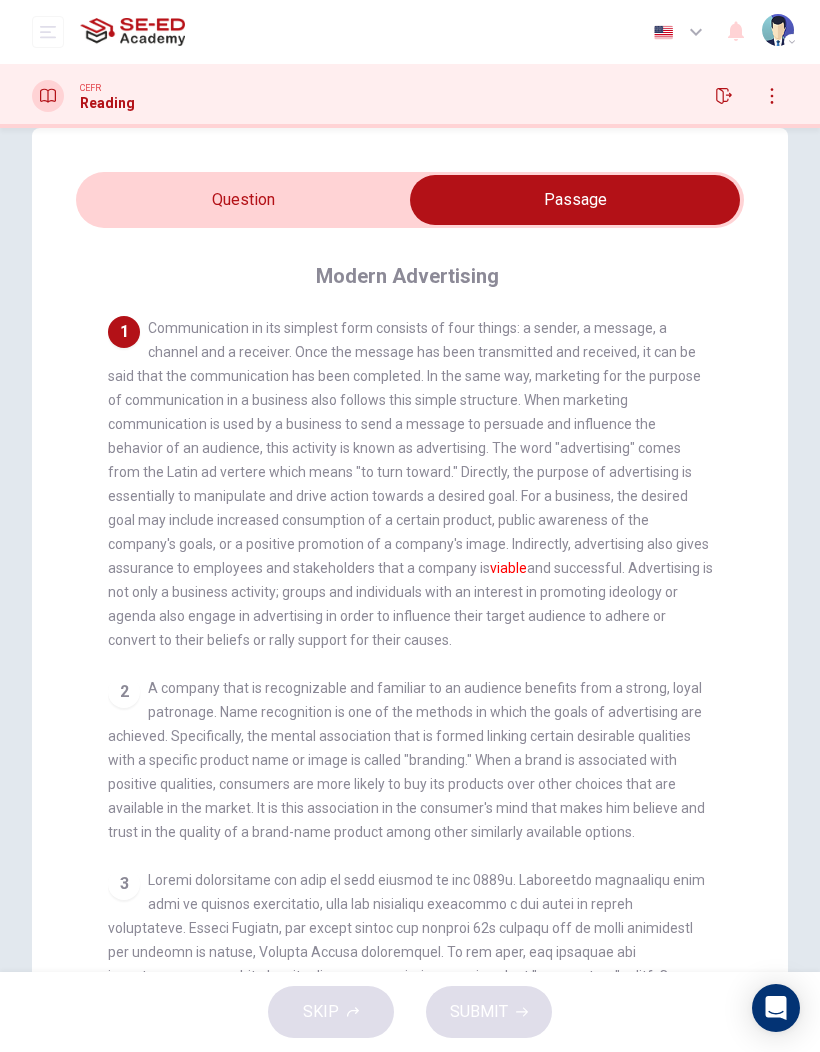 click at bounding box center [575, 200] 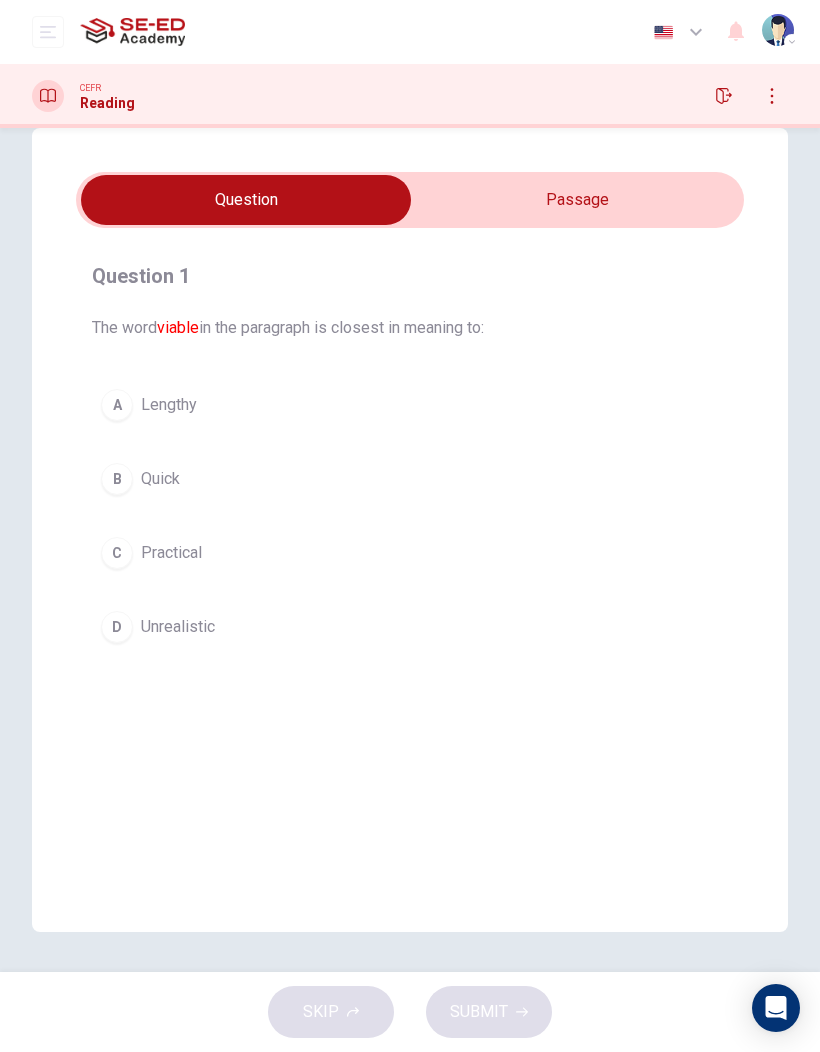 click at bounding box center [48, 32] 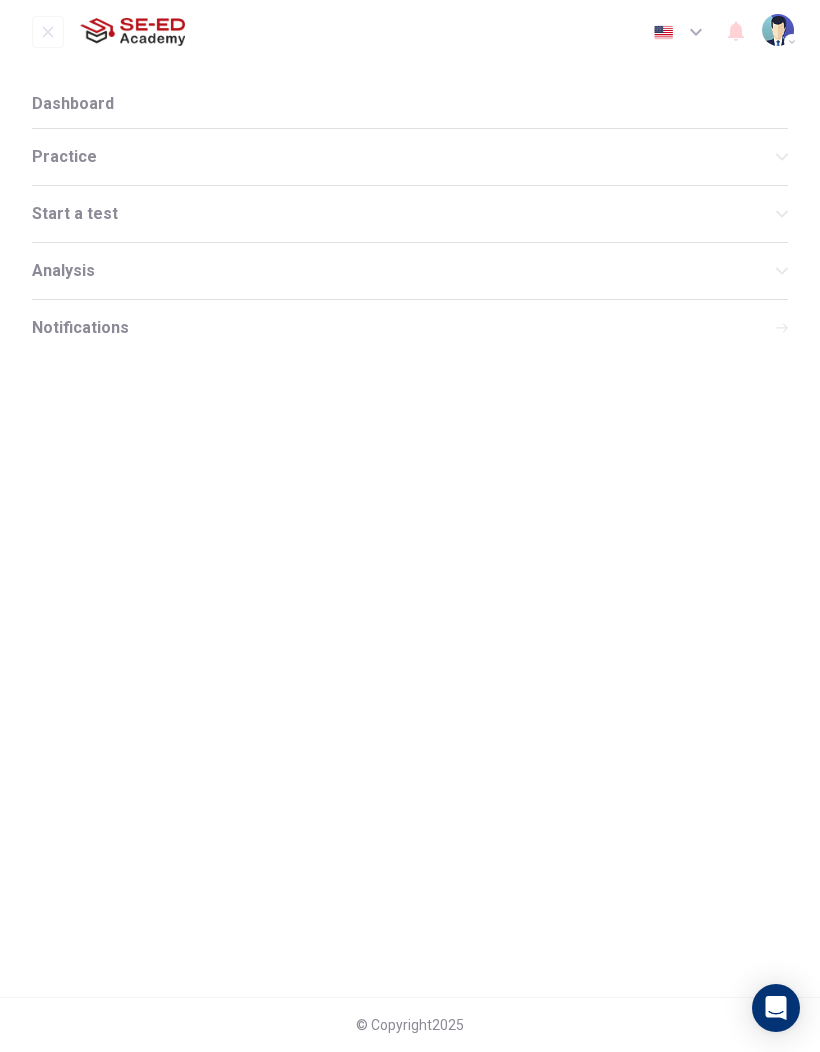 click on "Notifications" at bounding box center (80, 328) 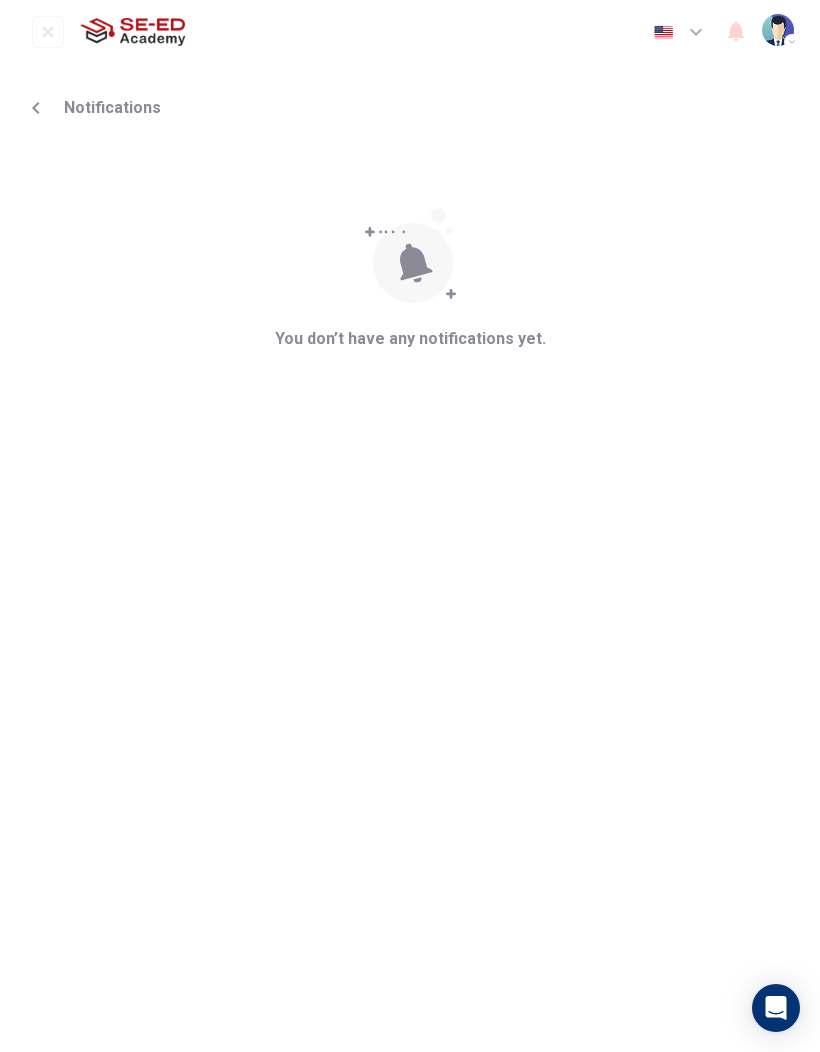 click 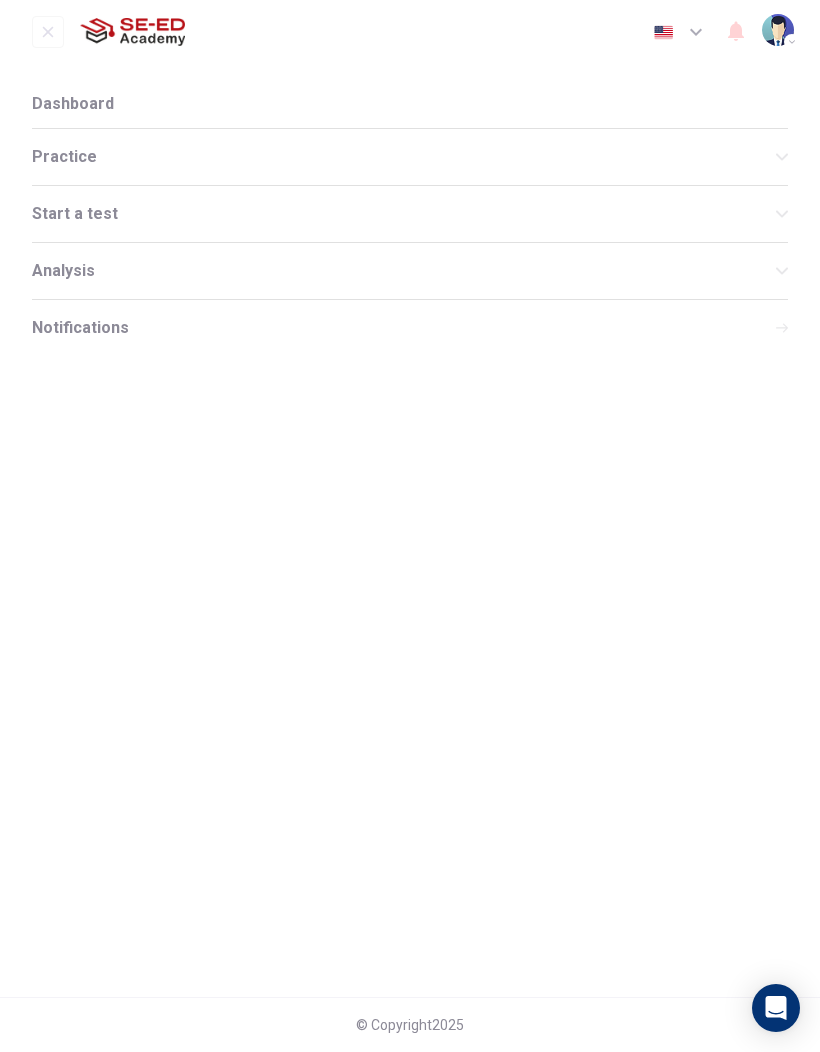 click on "Practice" at bounding box center [404, 157] 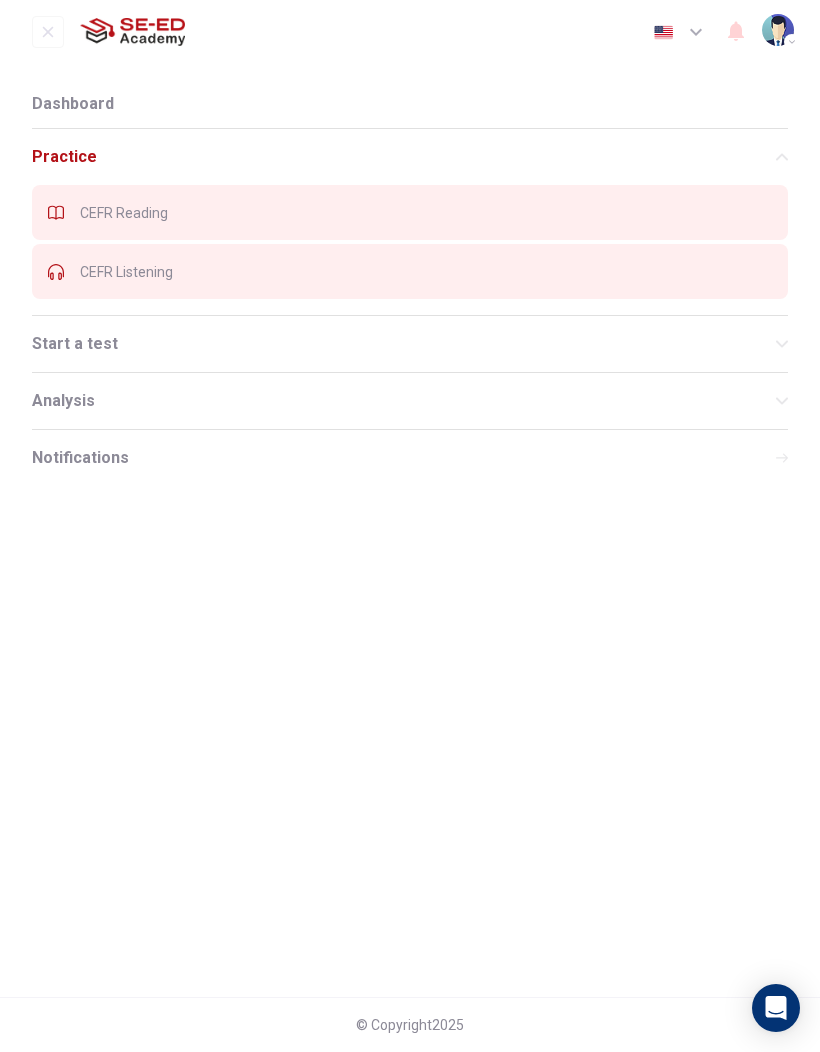 click on "CEFR Reading" at bounding box center (426, 213) 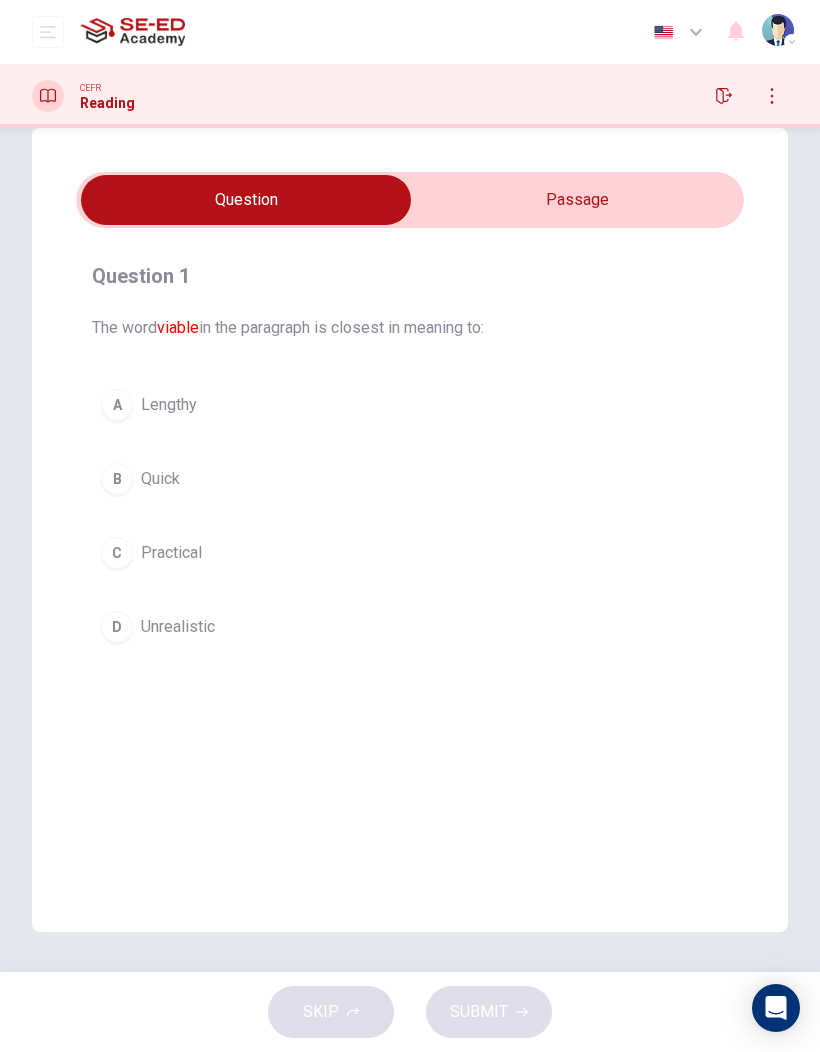 click at bounding box center [246, 200] 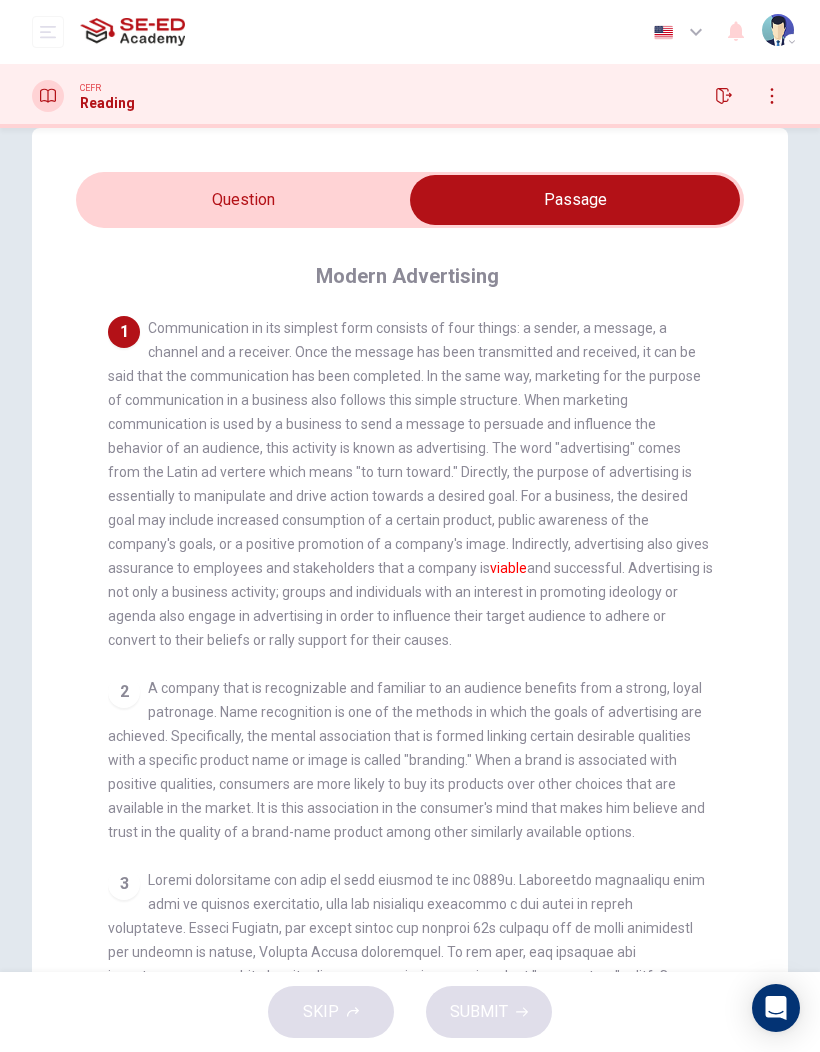 click at bounding box center [575, 200] 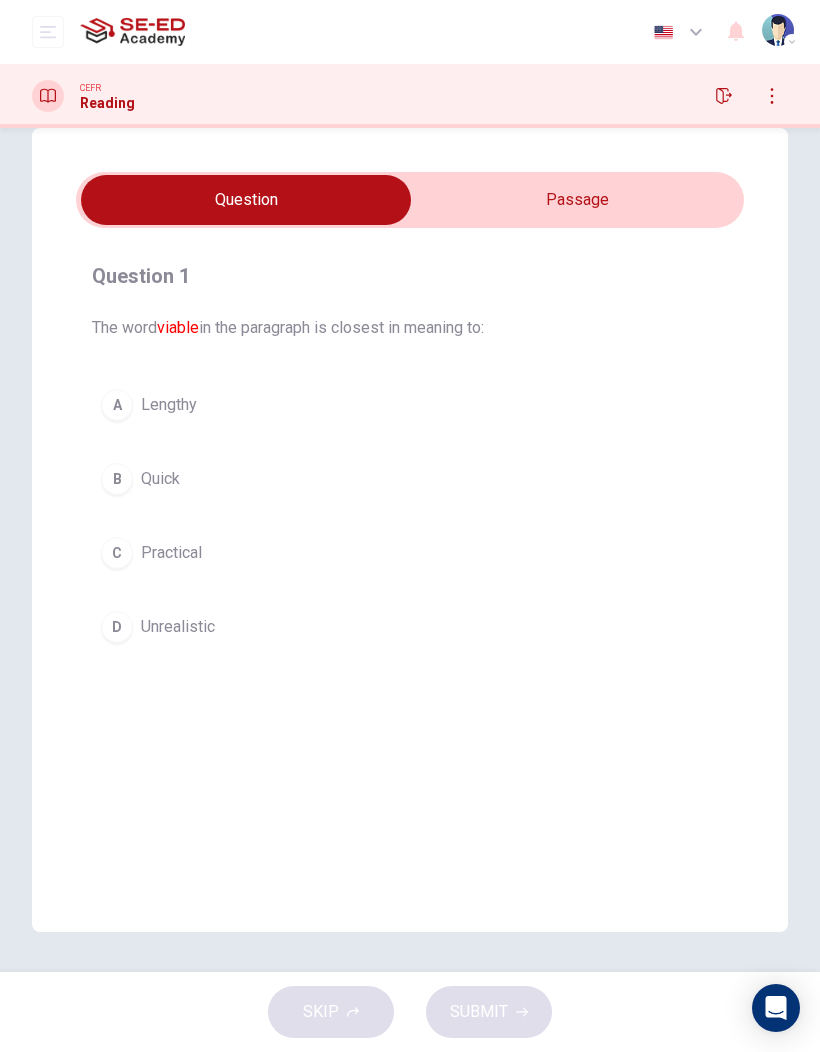 click at bounding box center (246, 200) 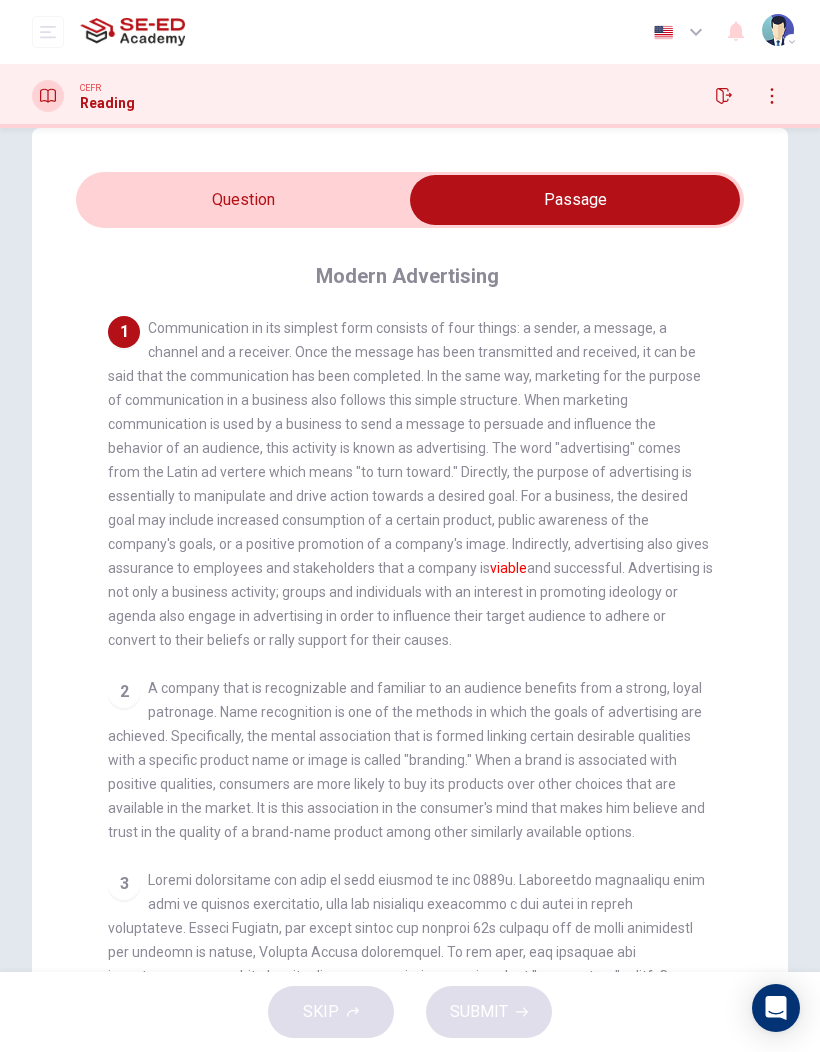 click at bounding box center (575, 200) 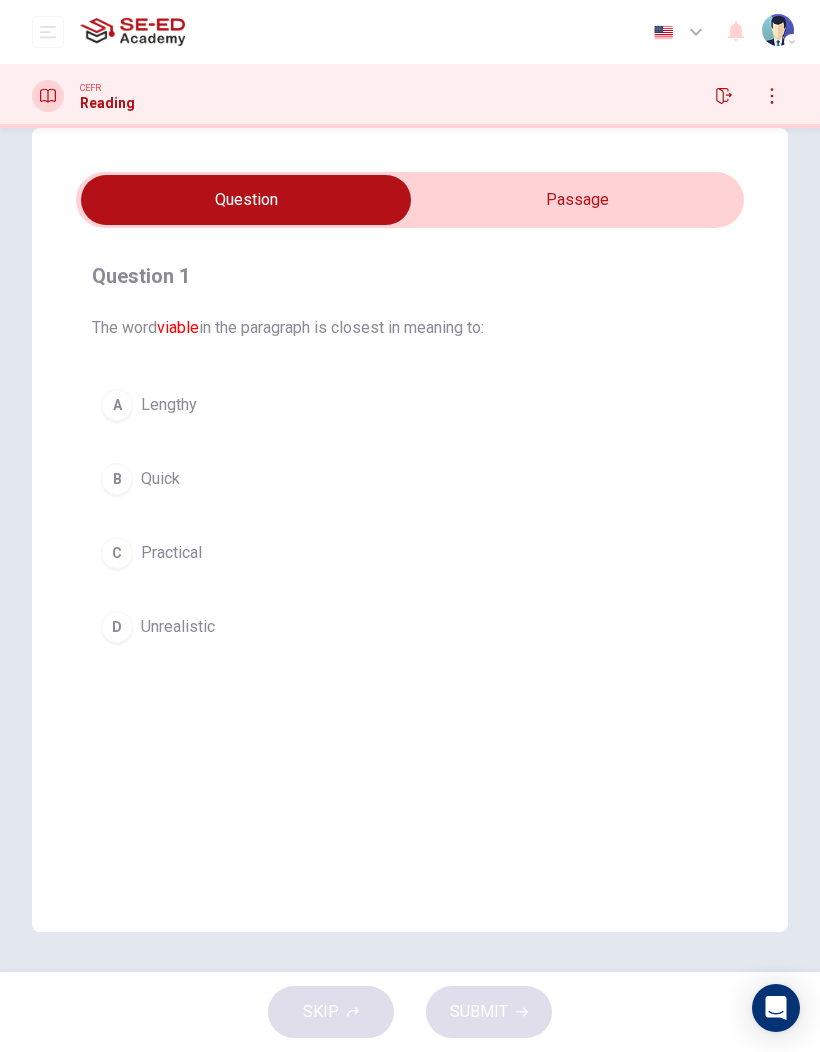 click at bounding box center [246, 200] 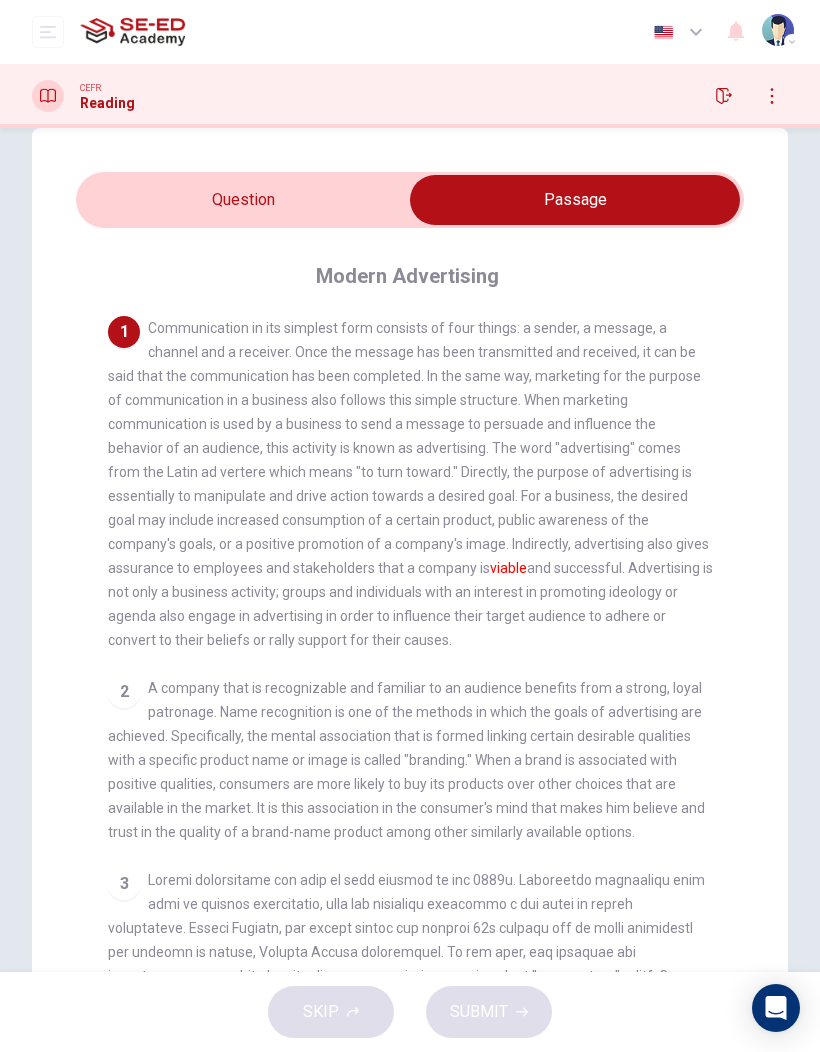 click at bounding box center (575, 200) 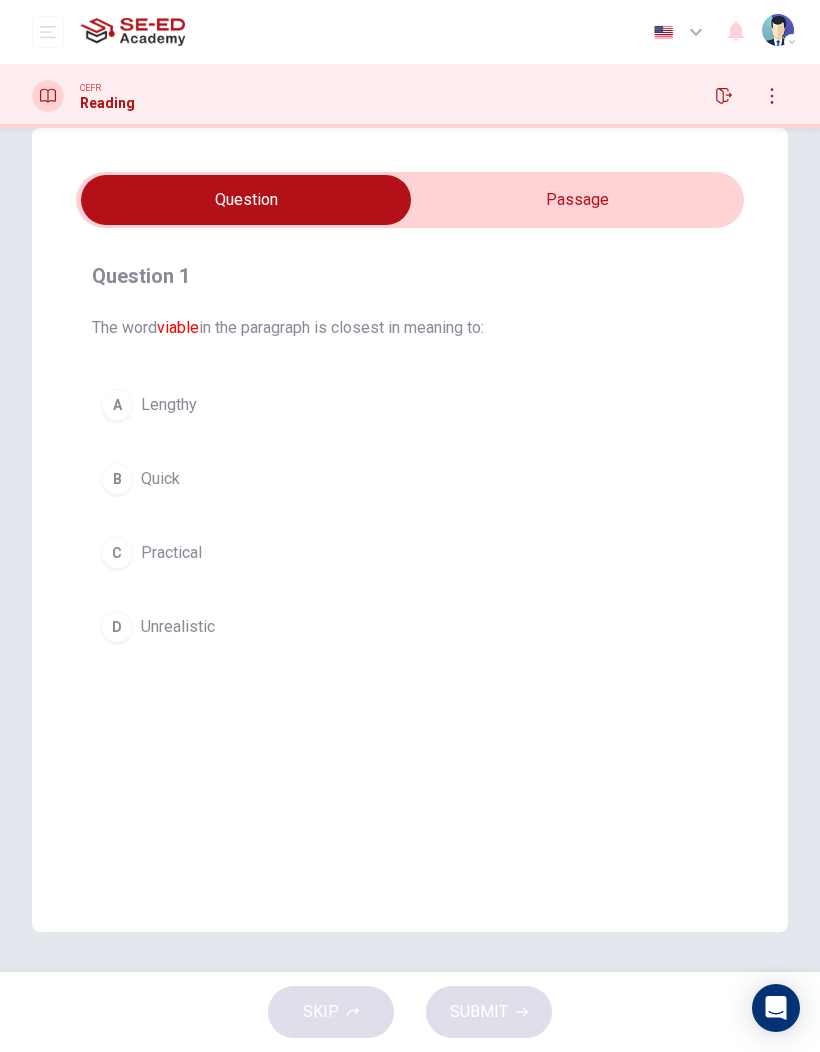 click on "C Practical" at bounding box center (410, 553) 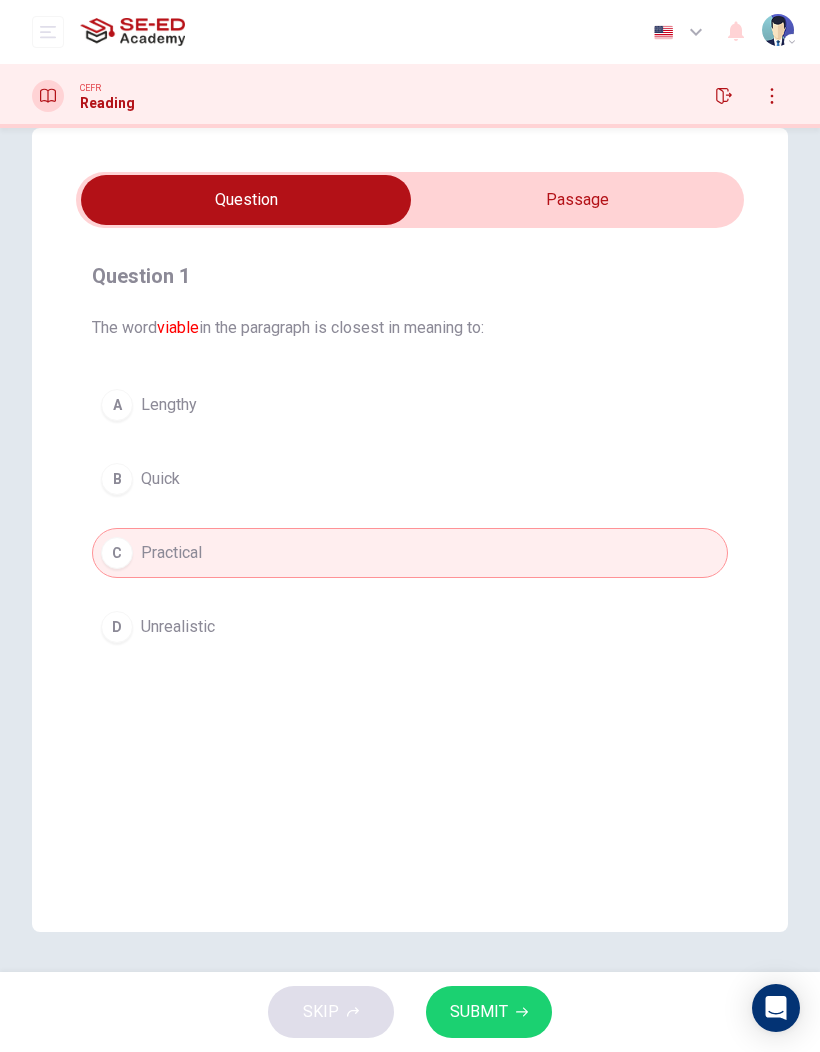 click on "SUBMIT" at bounding box center [489, 1012] 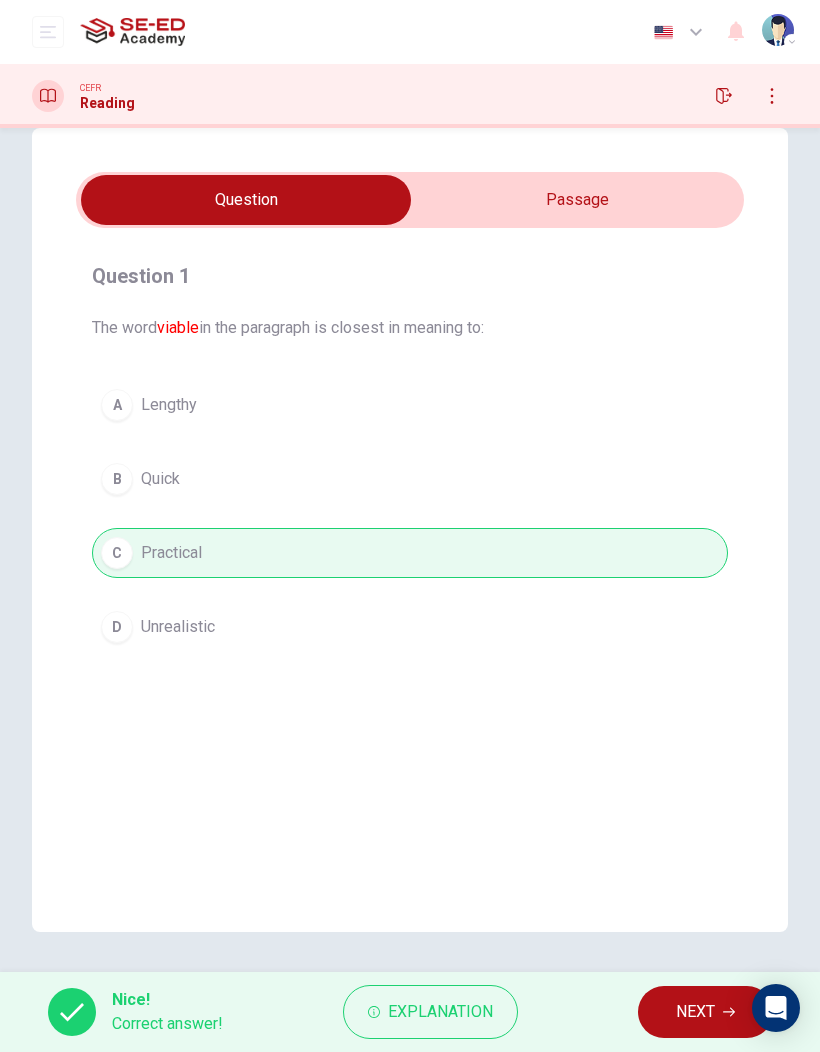 click on "NEXT" at bounding box center [695, 1012] 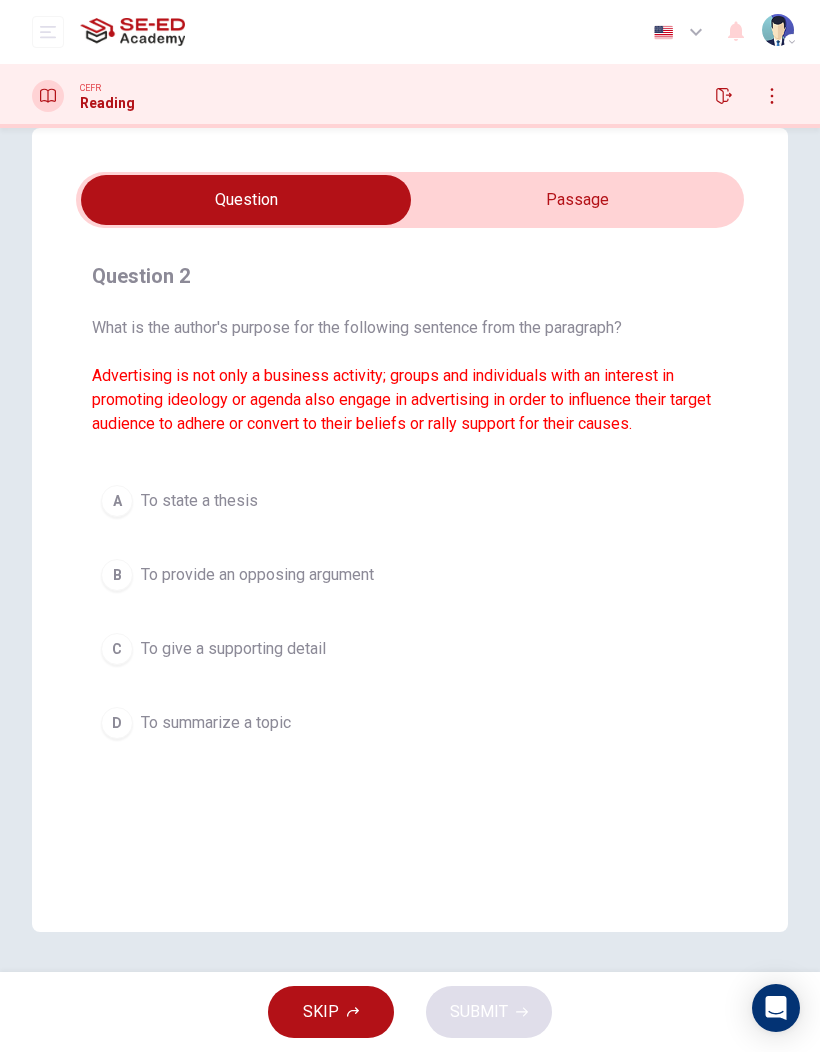 click on "B To provide an opposing argument" at bounding box center (410, 575) 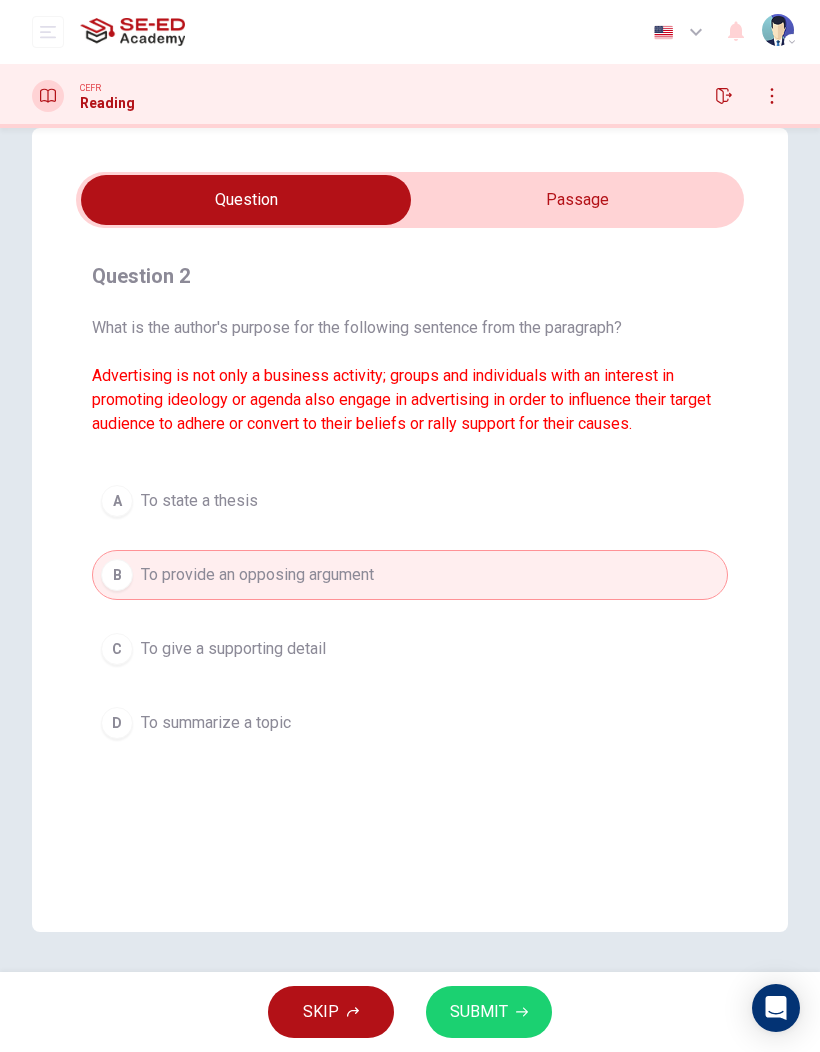 click on "SUBMIT" at bounding box center (489, 1012) 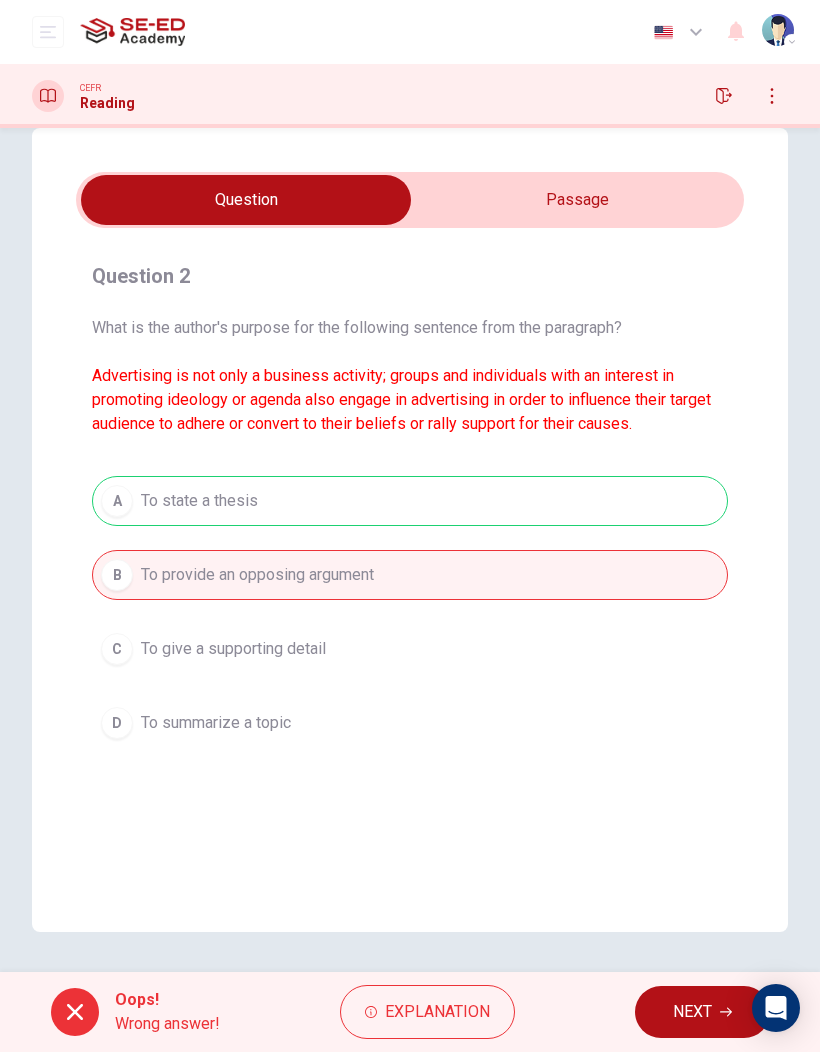 click on "A To state a thesis B To provide an opposing argument C To give a supporting detail D To summarize a topic" at bounding box center (410, 612) 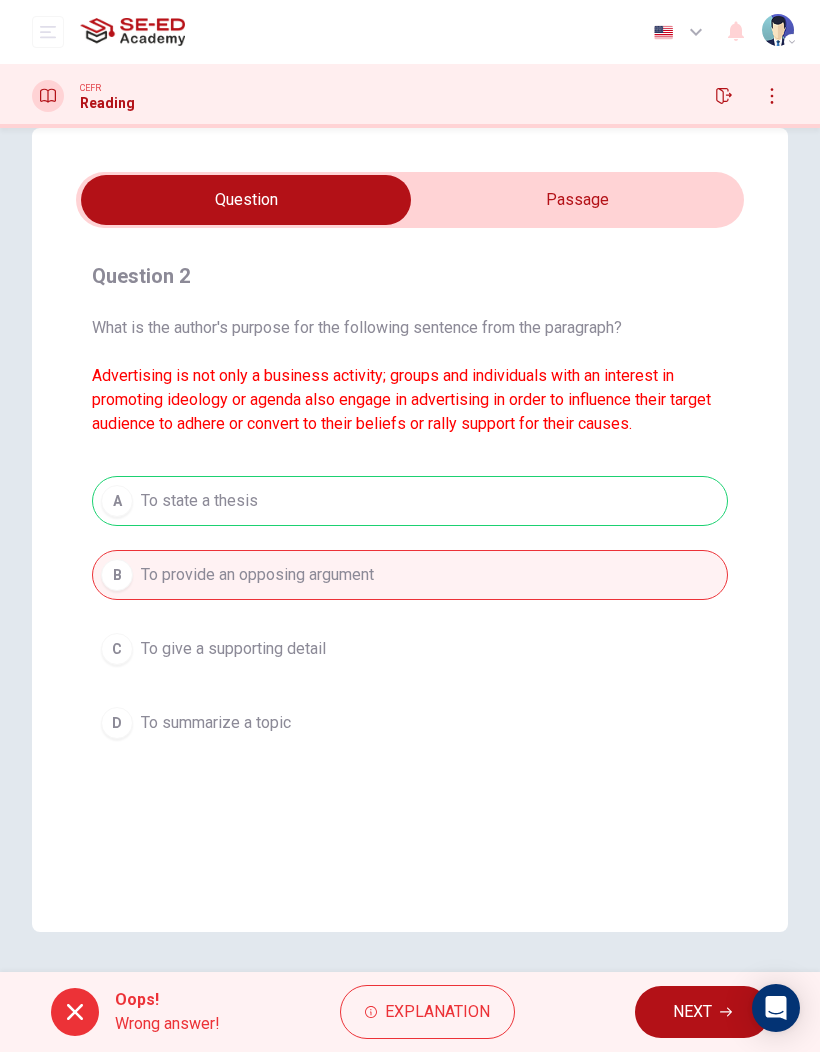 click on "A To state a thesis B To provide an opposing argument C To give a supporting detail D To summarize a topic" at bounding box center [410, 612] 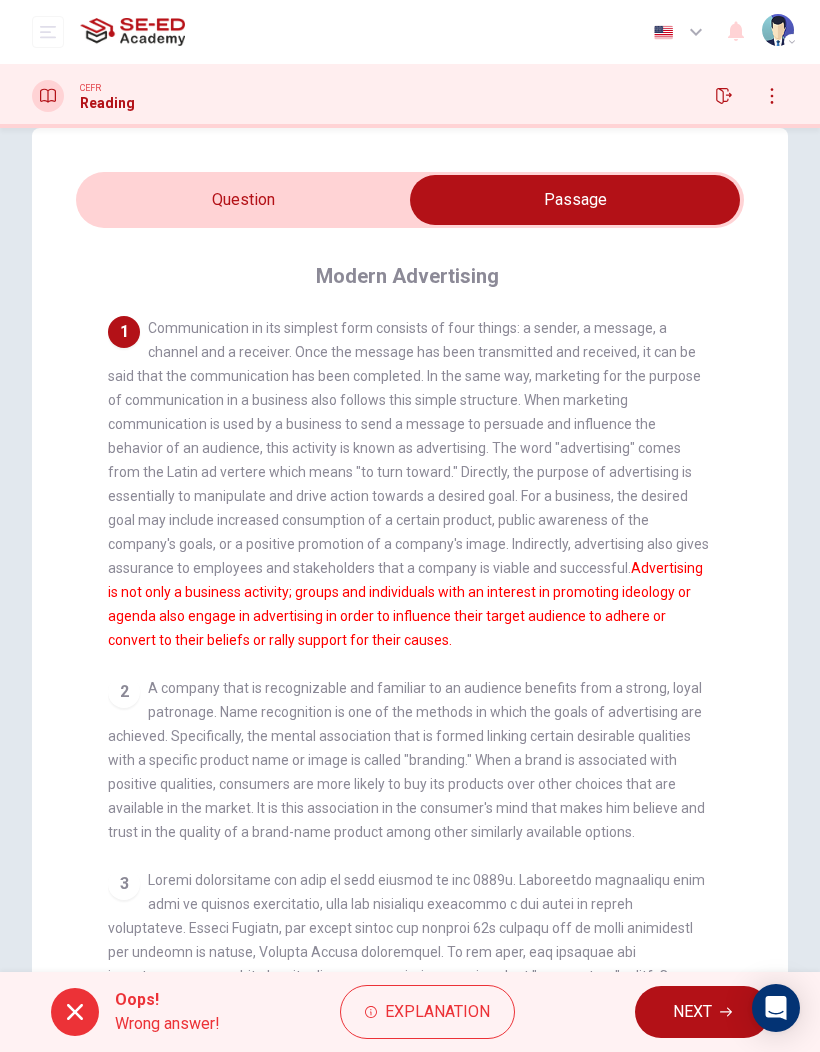 click at bounding box center (575, 200) 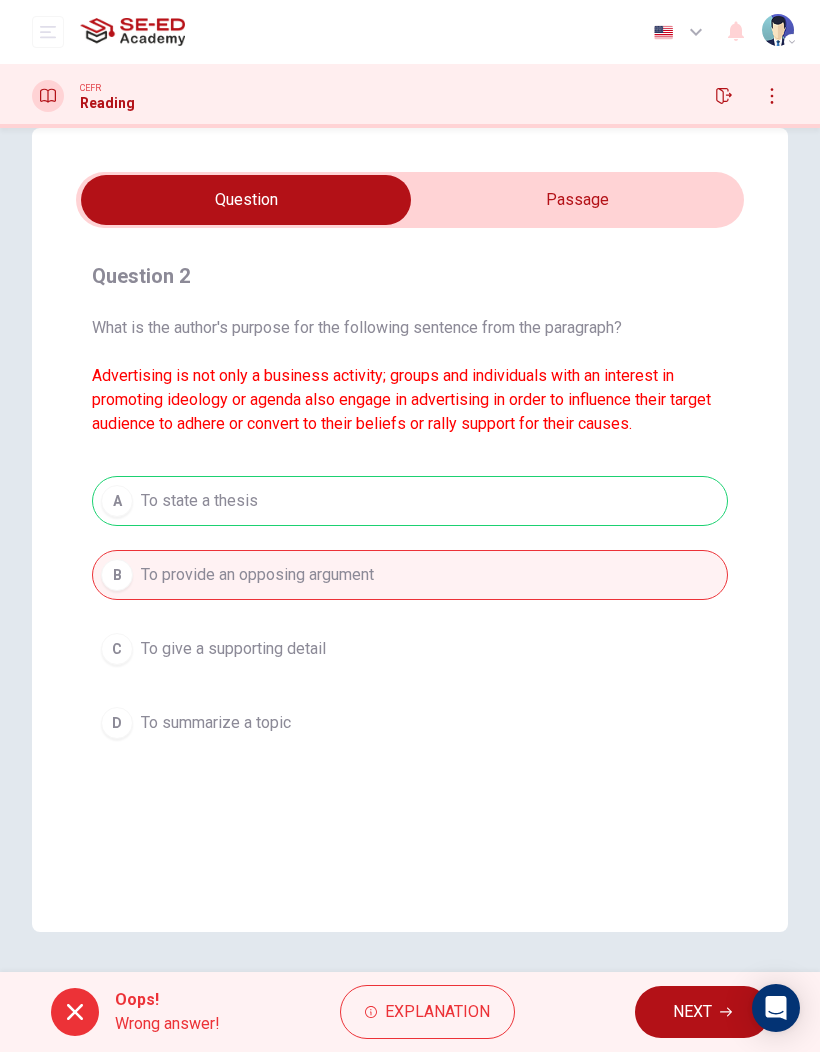 click on "A To state a thesis B To provide an opposing argument C To give a supporting detail D To summarize a topic" at bounding box center (410, 612) 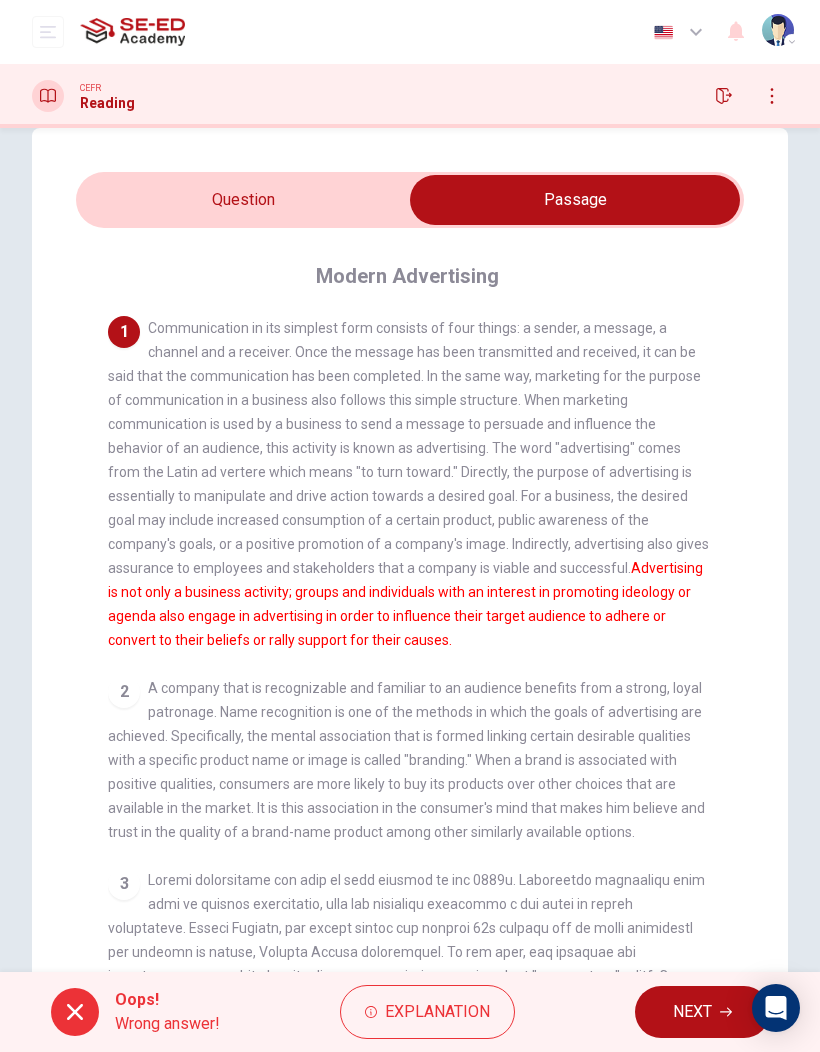 click on "NEXT" at bounding box center (702, 1012) 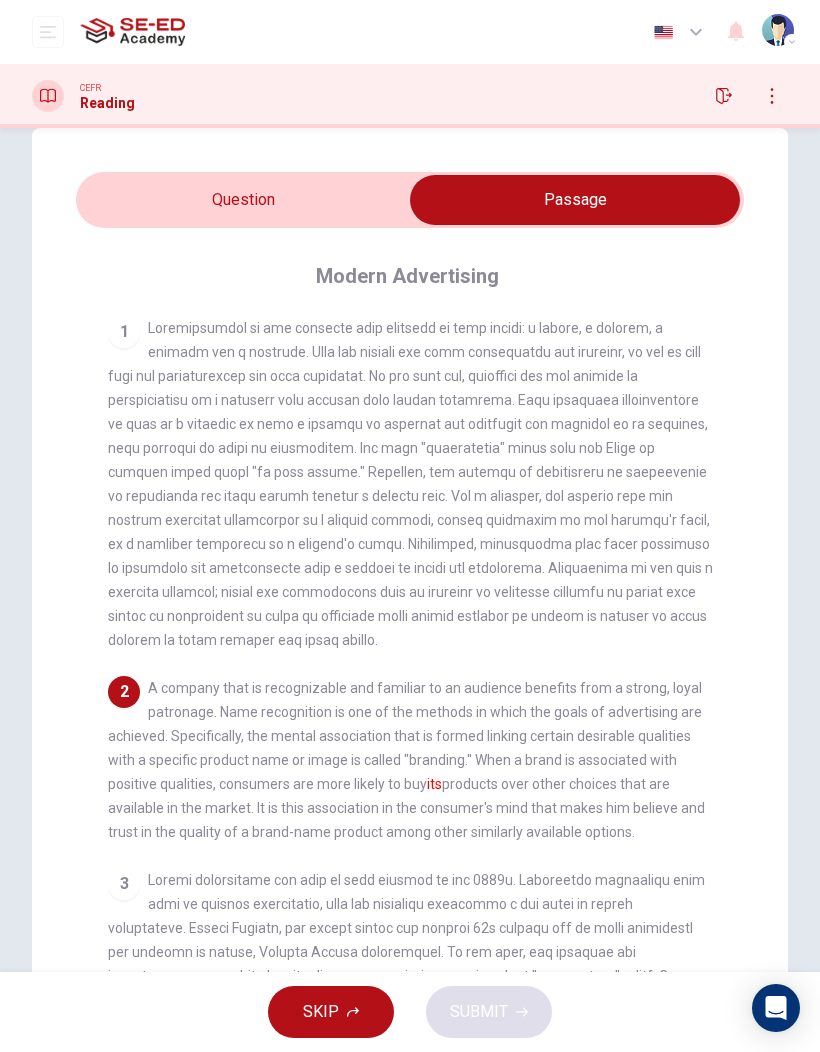 scroll, scrollTop: 0, scrollLeft: 0, axis: both 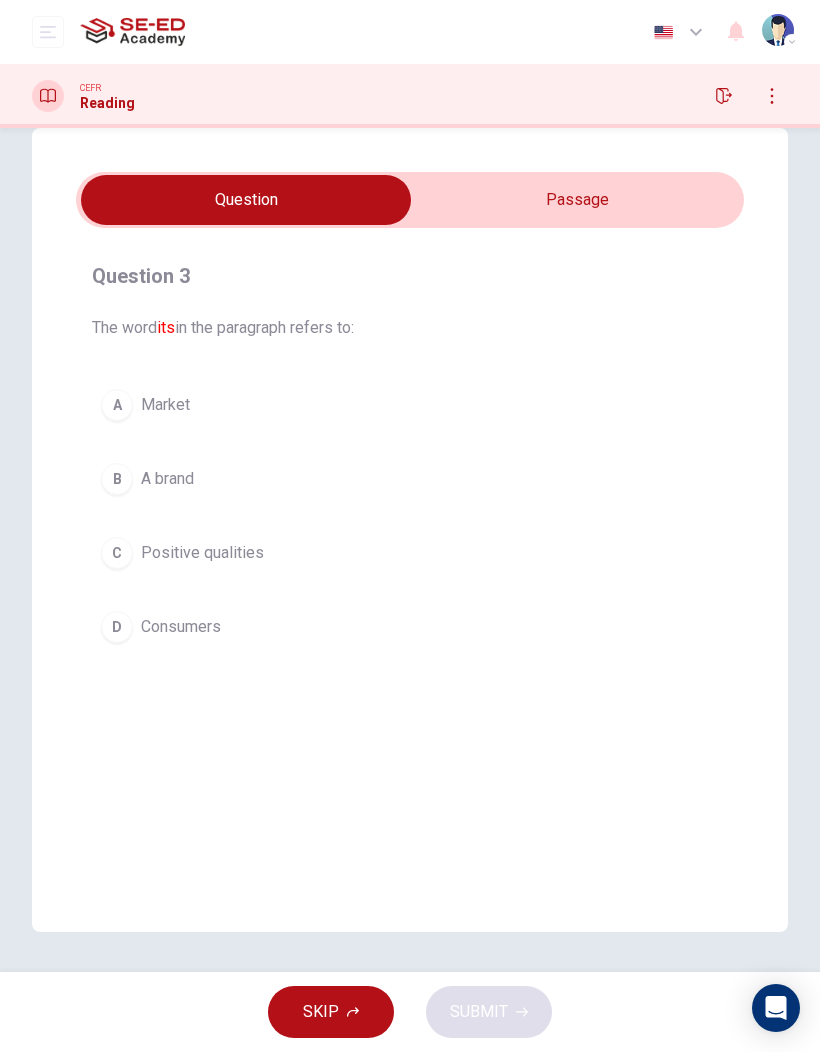click at bounding box center [246, 200] 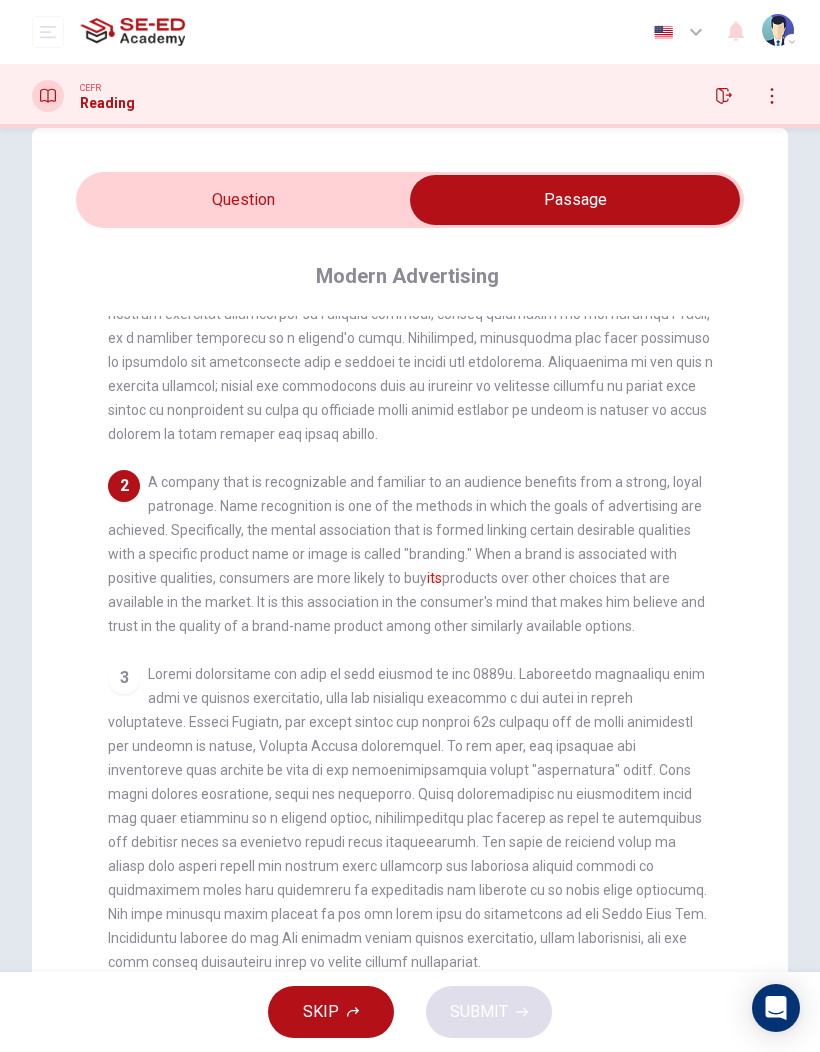 scroll, scrollTop: 213, scrollLeft: 0, axis: vertical 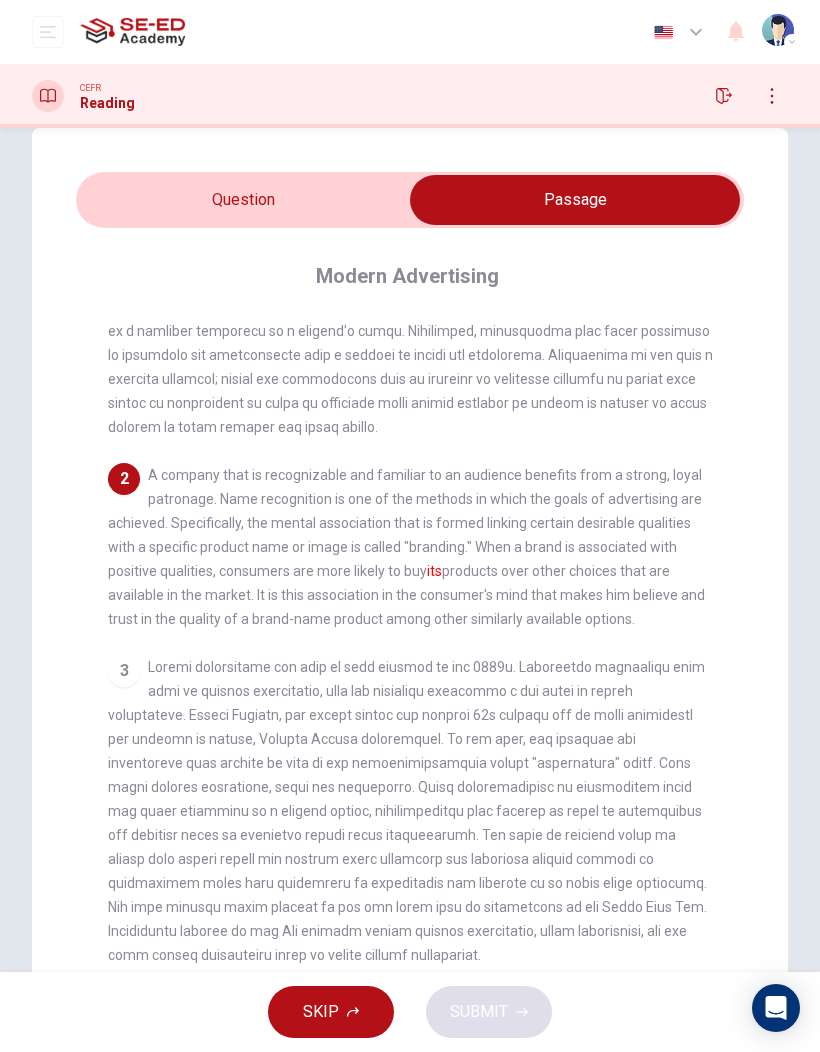 click at bounding box center [575, 200] 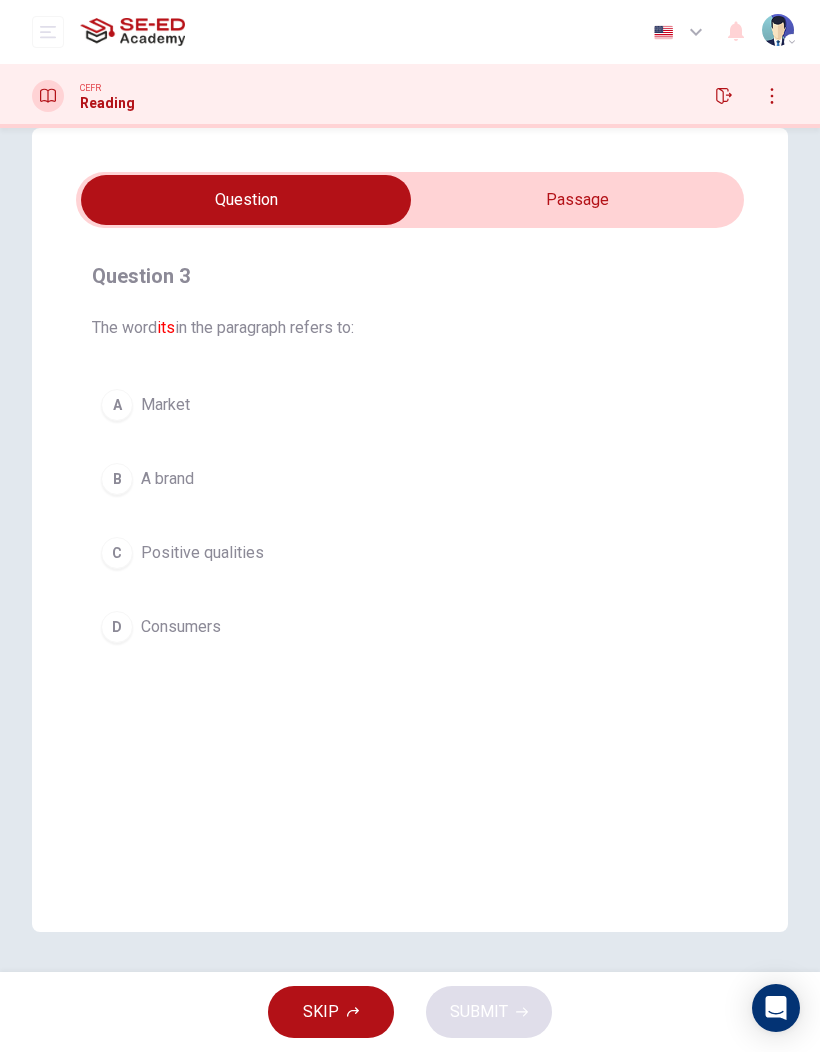 click on "B A brand" at bounding box center (410, 479) 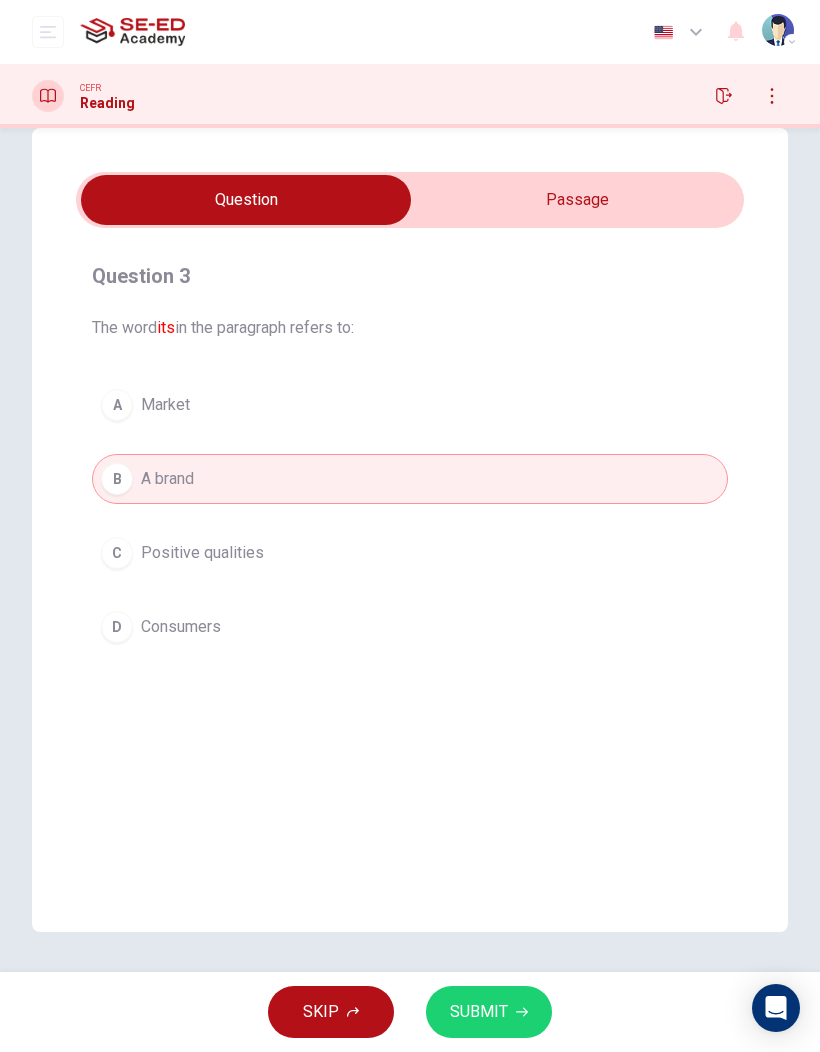 click on "SUBMIT" at bounding box center [489, 1012] 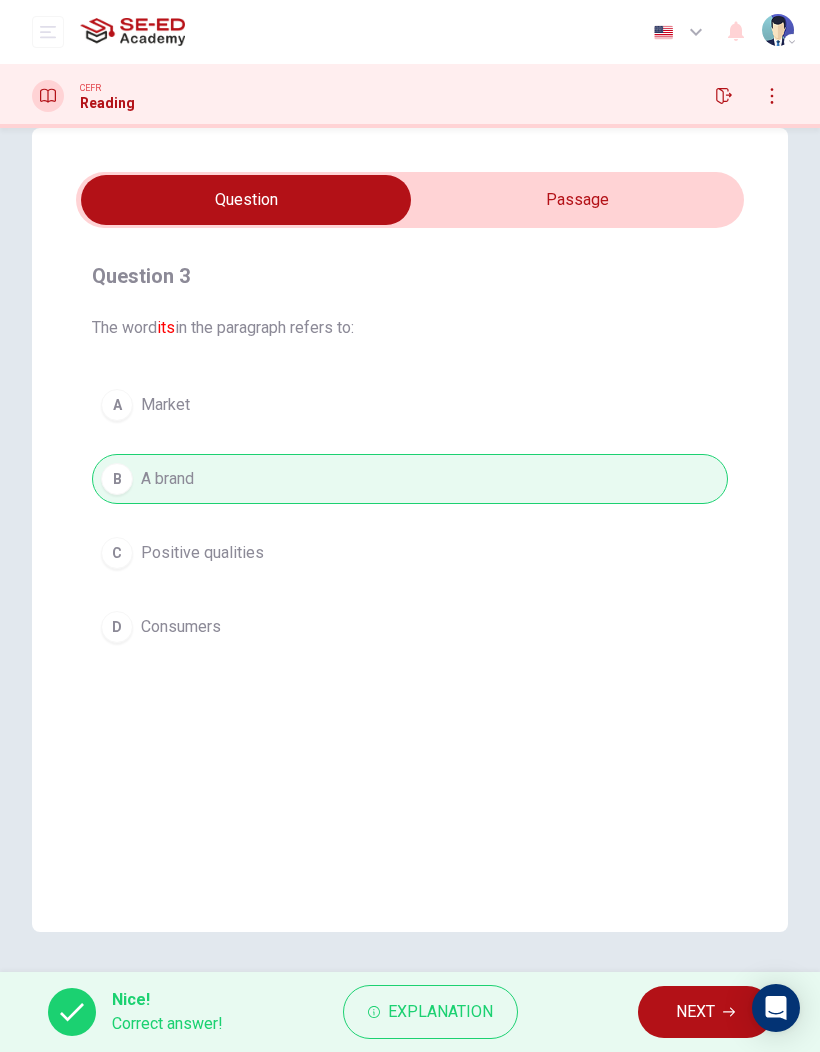 click on "NEXT" at bounding box center (695, 1012) 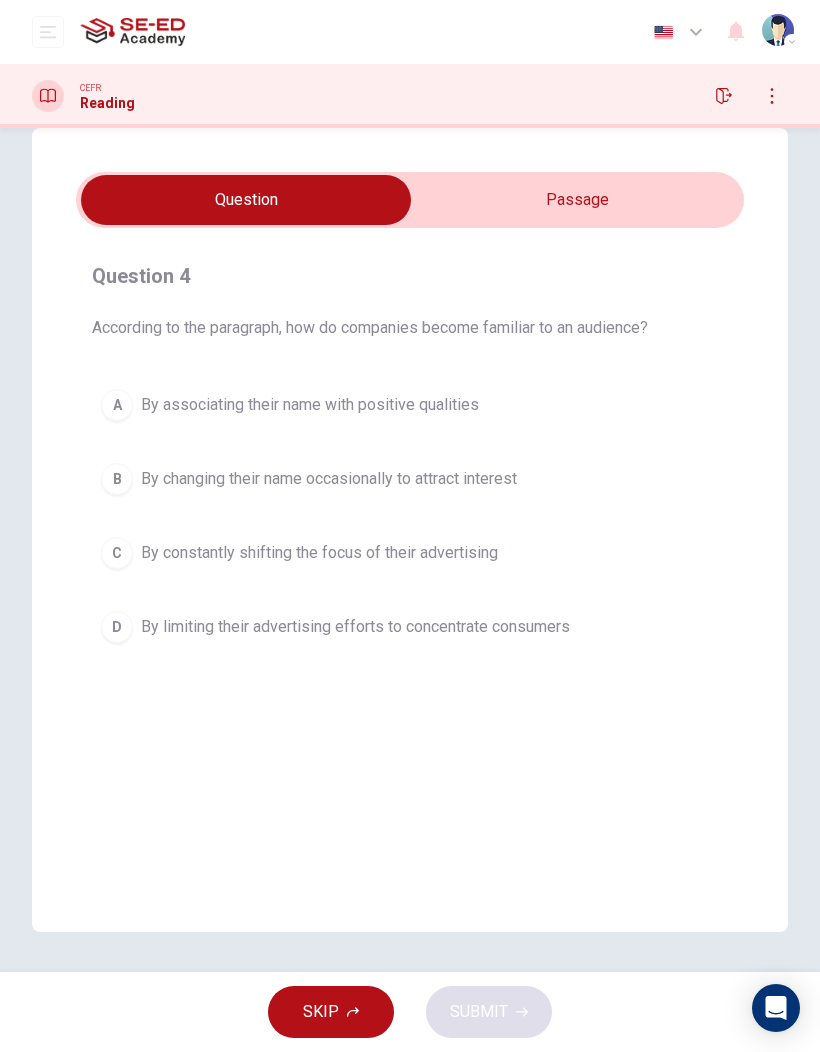 click at bounding box center (246, 200) 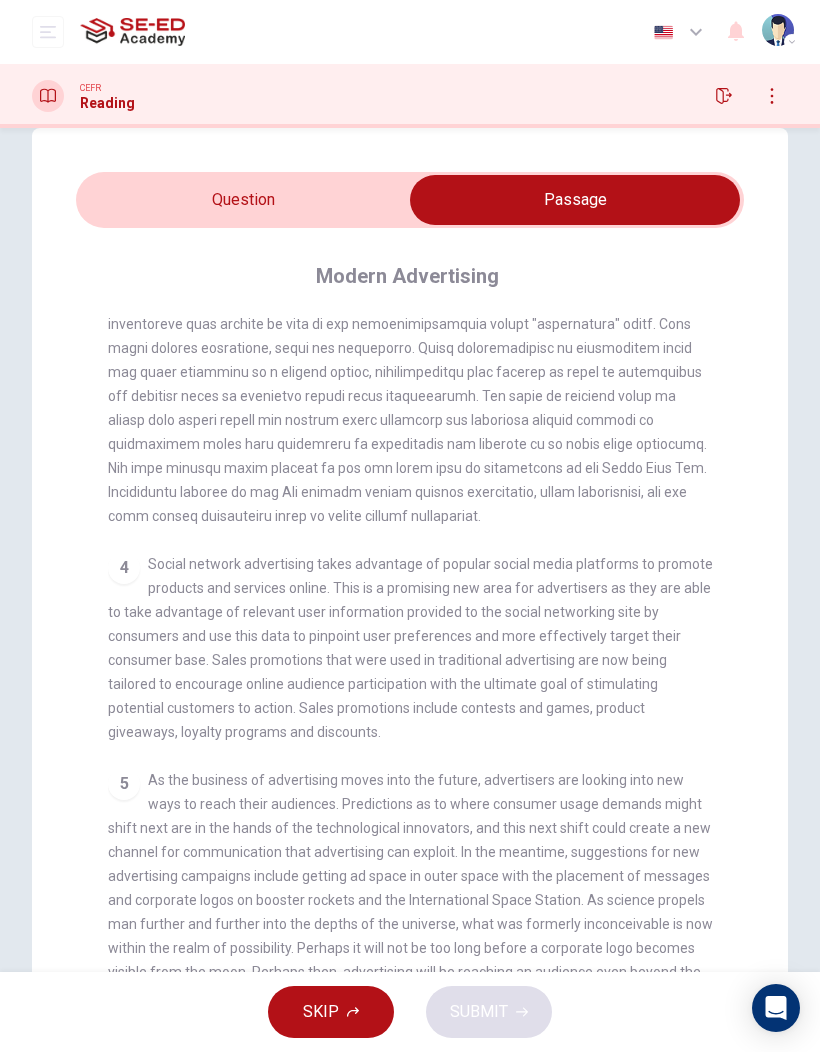 scroll, scrollTop: 652, scrollLeft: 0, axis: vertical 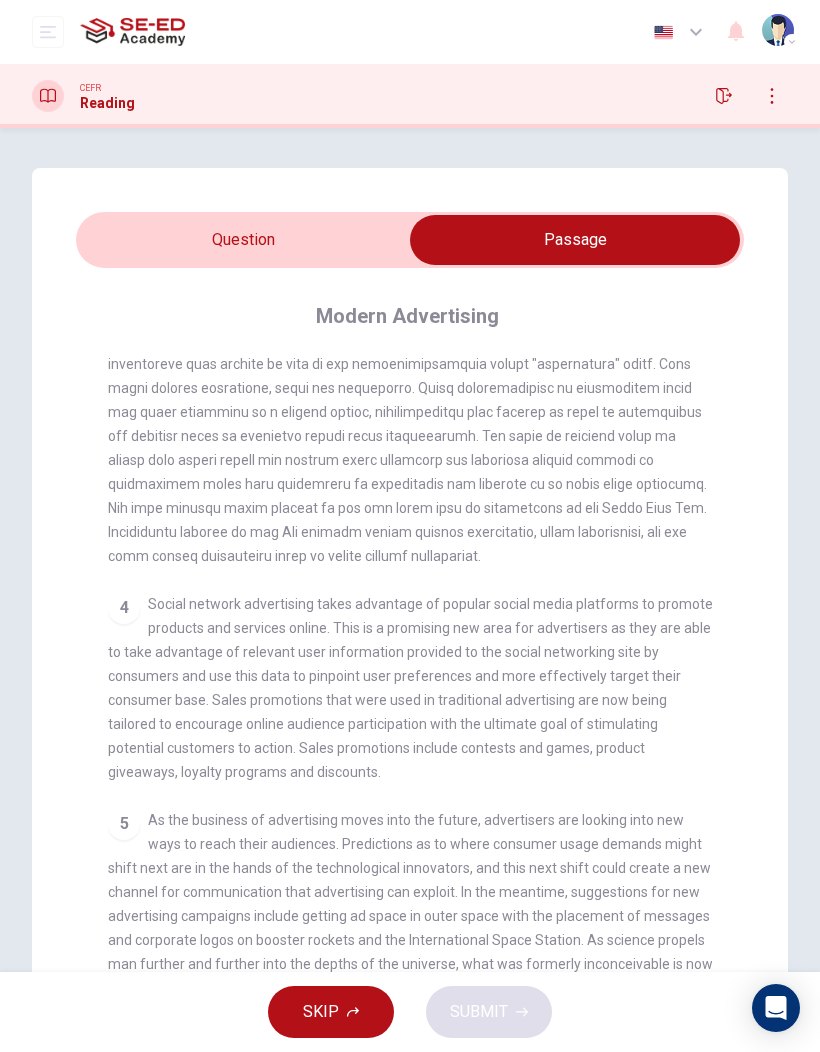 click at bounding box center (575, 240) 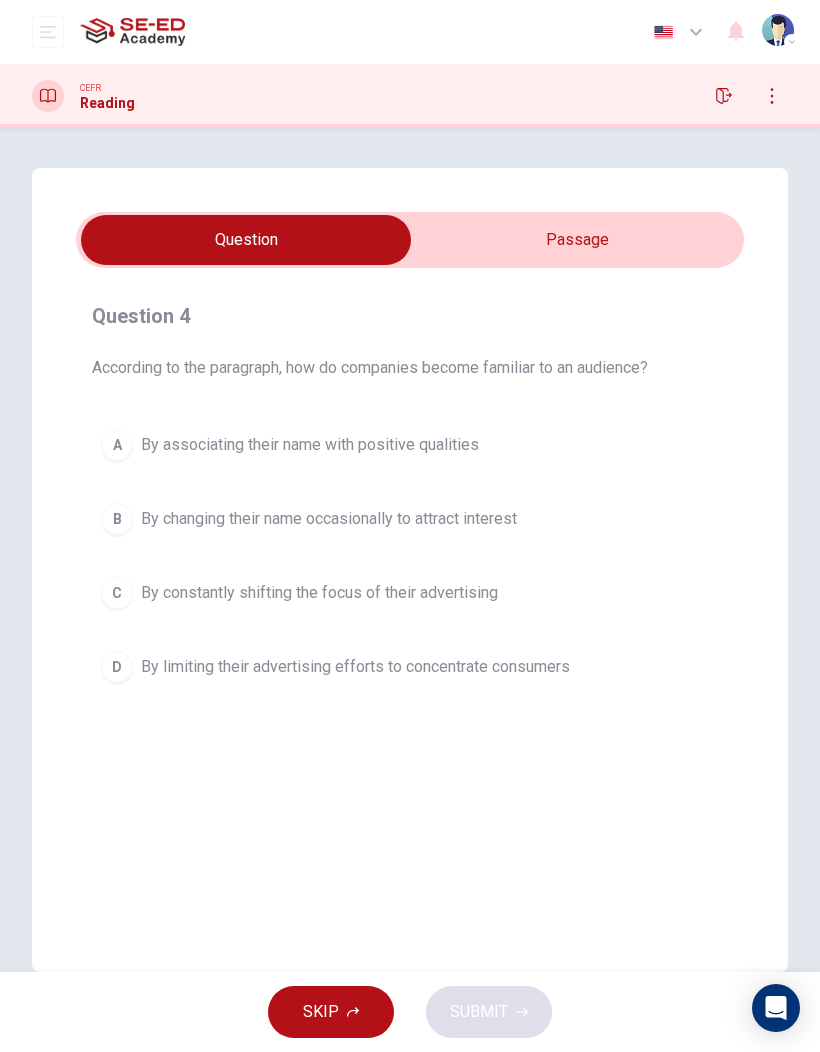 scroll, scrollTop: 28, scrollLeft: 0, axis: vertical 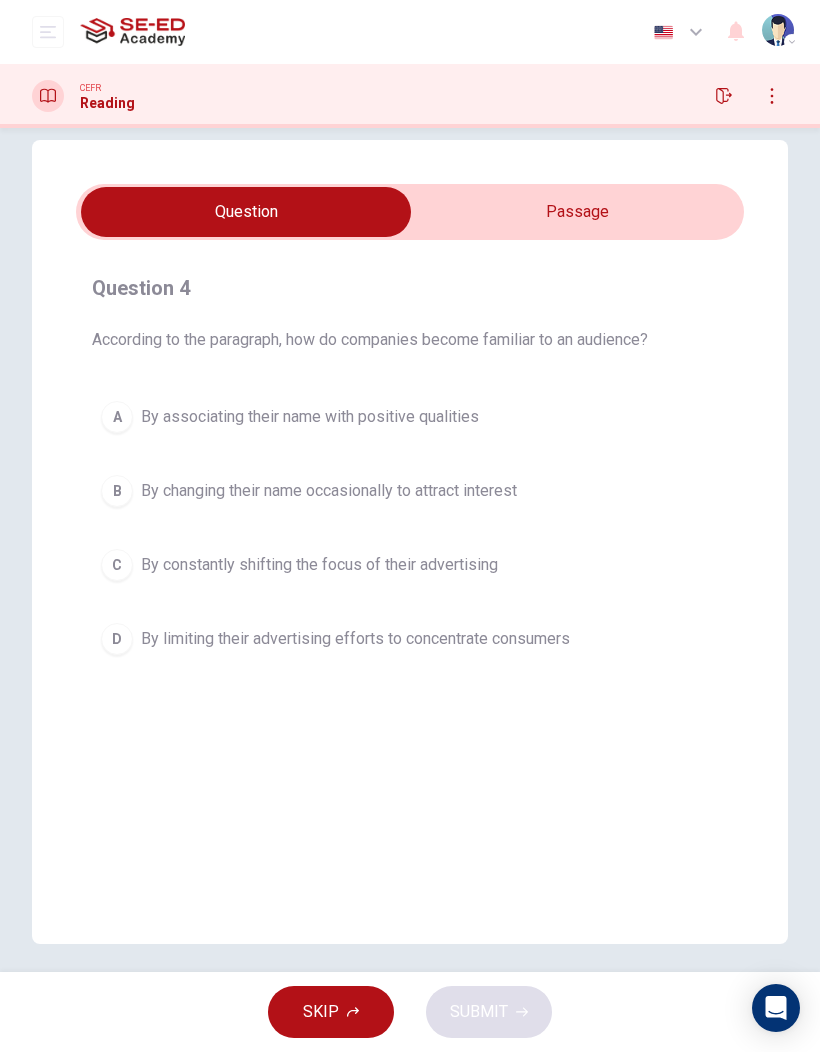 click at bounding box center (246, 212) 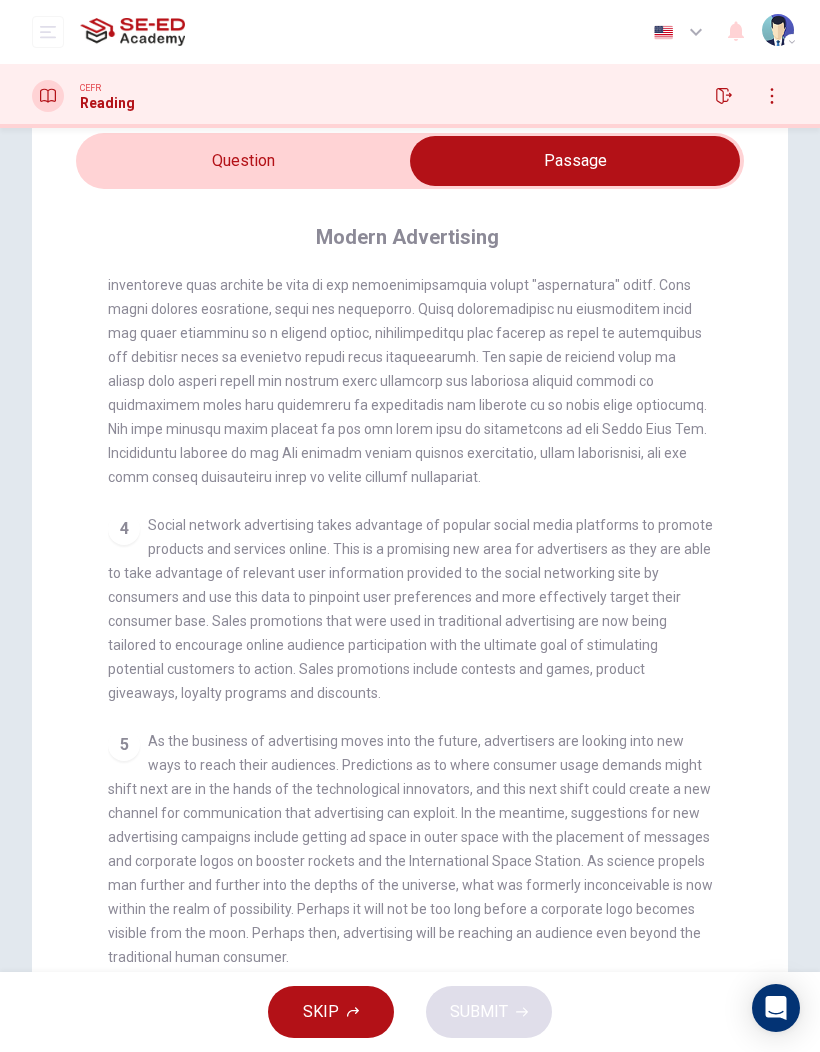 scroll, scrollTop: 80, scrollLeft: 0, axis: vertical 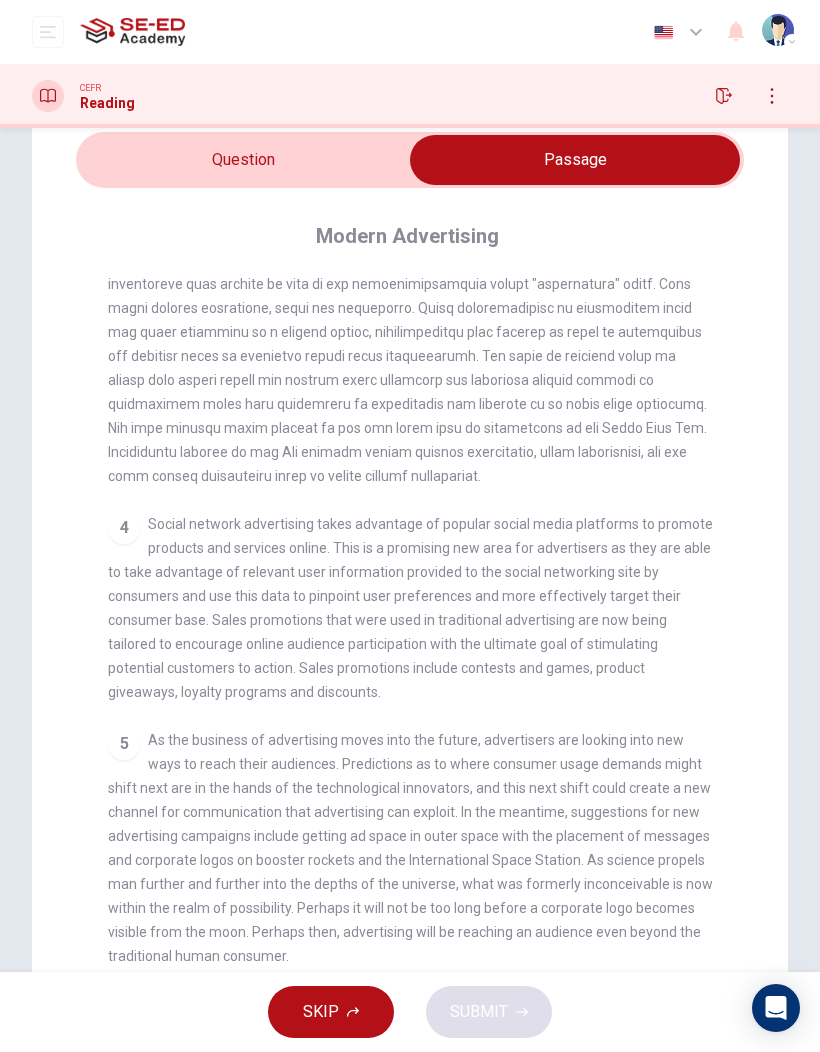 click at bounding box center (575, 160) 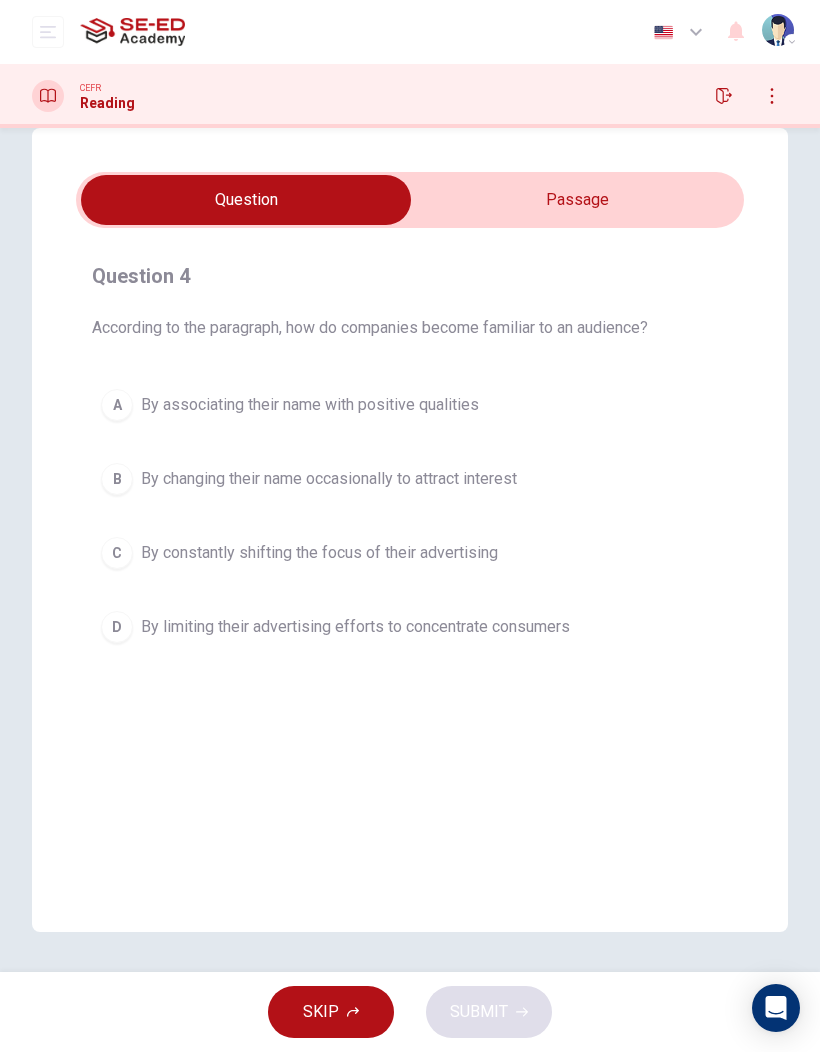 click at bounding box center (246, 200) 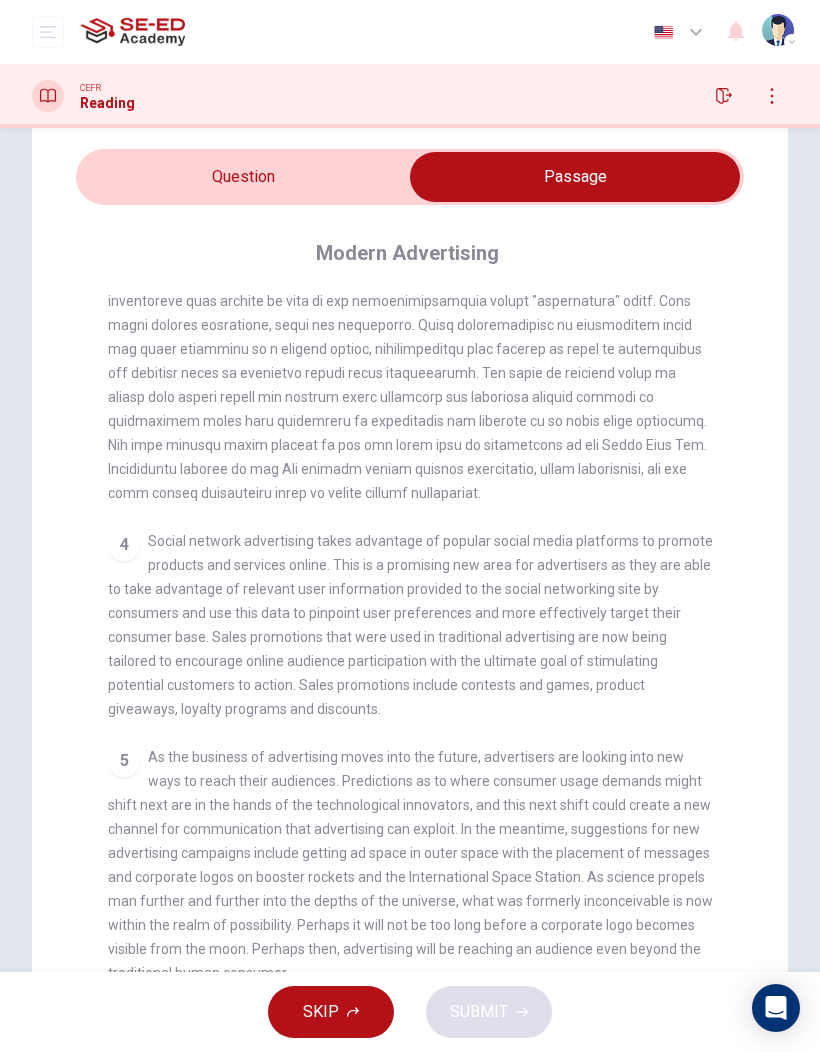 click on "4 Social network advertising takes advantage of popular social media platforms to promote products and services online. This is a promising new area for advertisers as they are able to take advantage of relevant user information provided to the social networking site by consumers and use this data to pinpoint user preferences and more effectively target their consumer base. Sales promotions that were used in traditional advertising are now being tailored to encourage online audience participation with the ultimate goal of stimulating potential customers to action. Sales promotions include contests and games, product giveaways, loyalty programs and discounts." at bounding box center [410, 625] 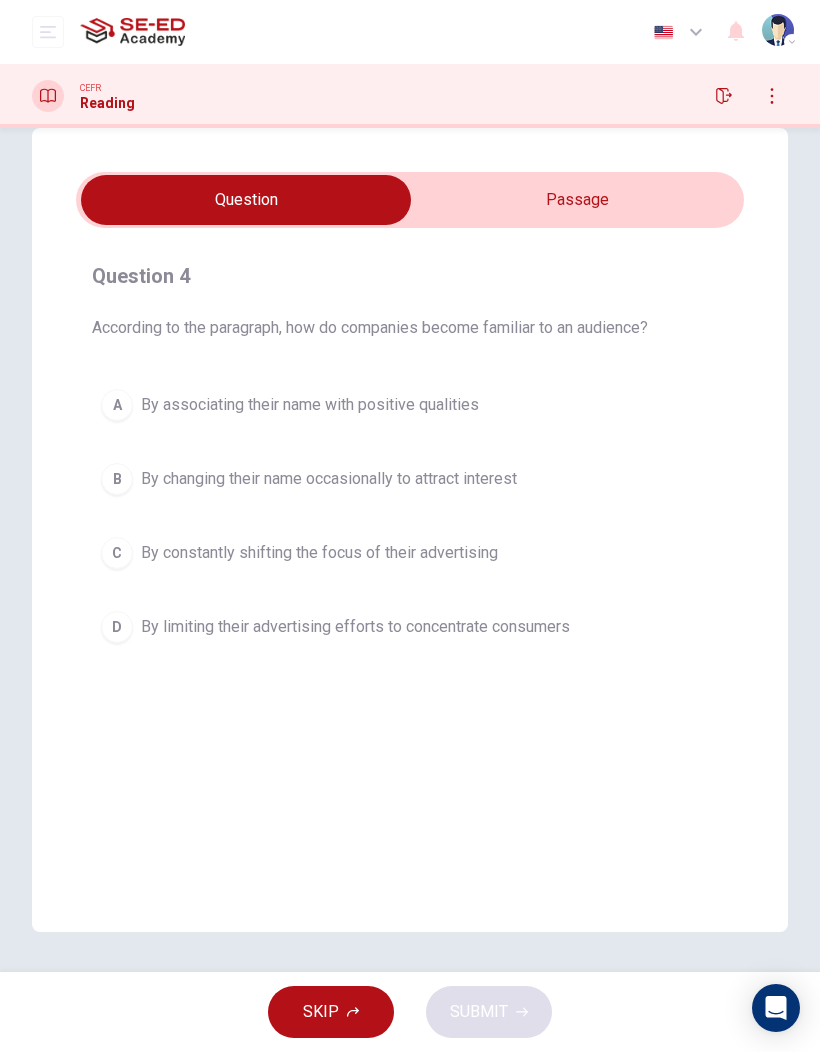 click on "By associating their name with positive qualities" at bounding box center (310, 405) 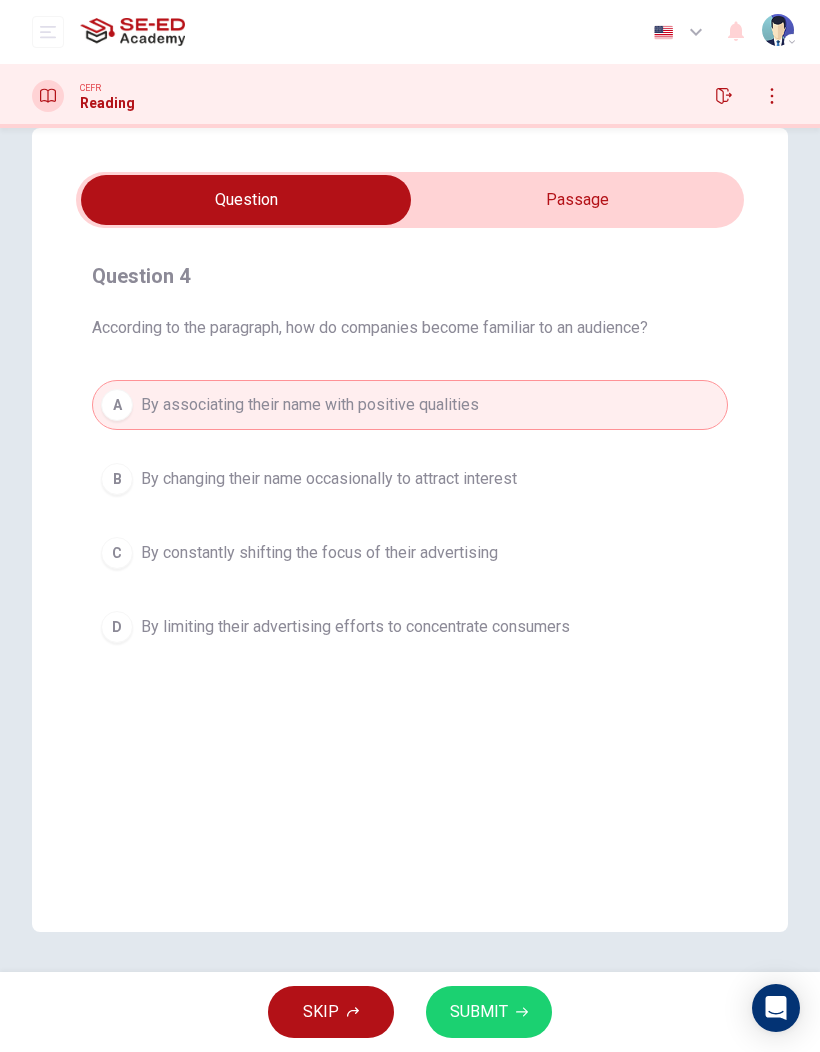 click at bounding box center [246, 200] 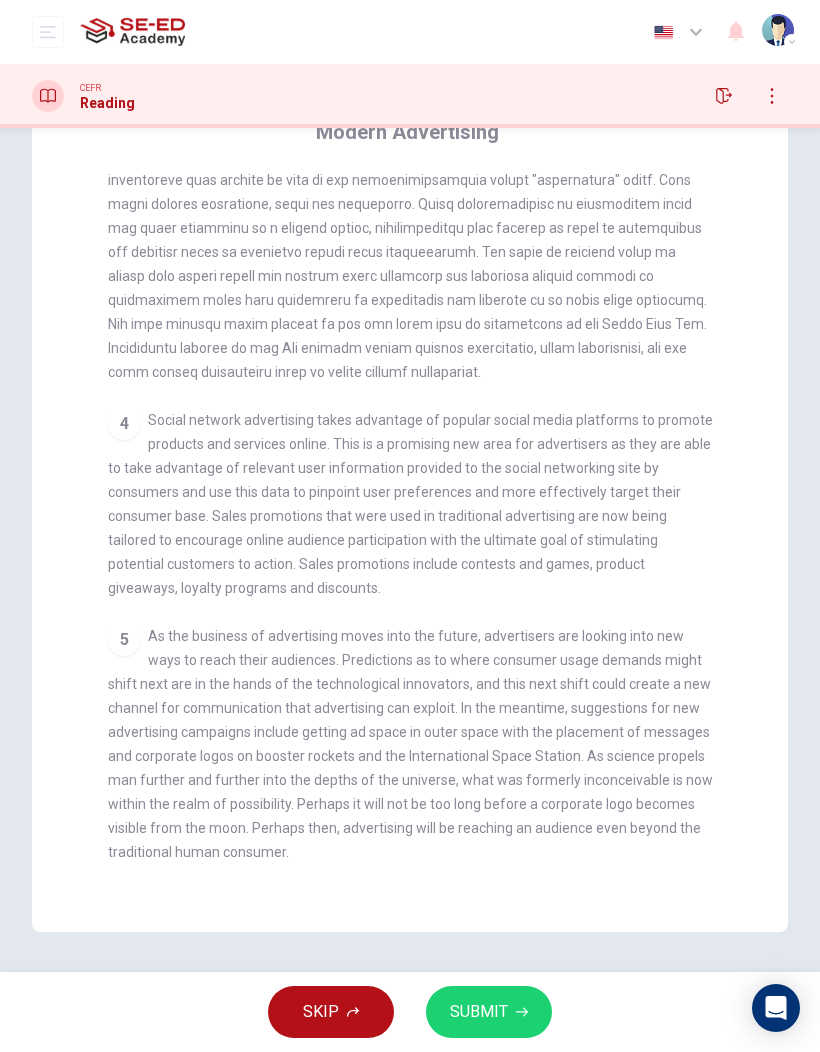 scroll, scrollTop: 184, scrollLeft: 0, axis: vertical 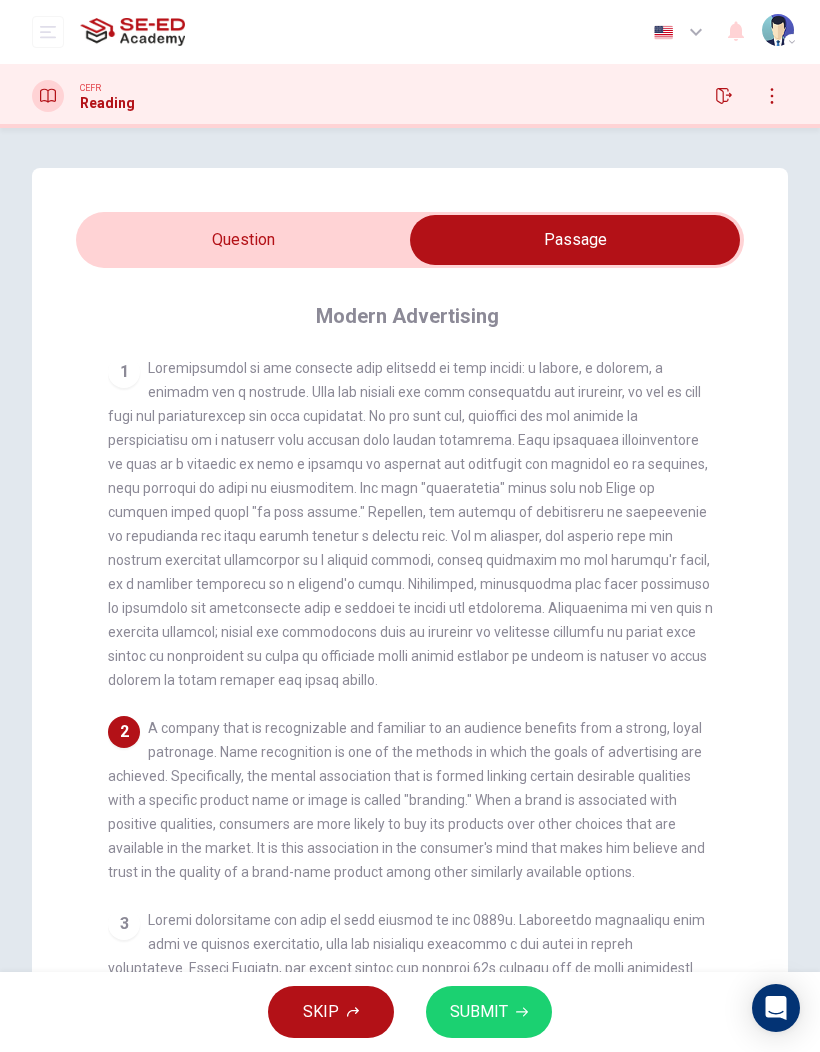 click at bounding box center [575, 240] 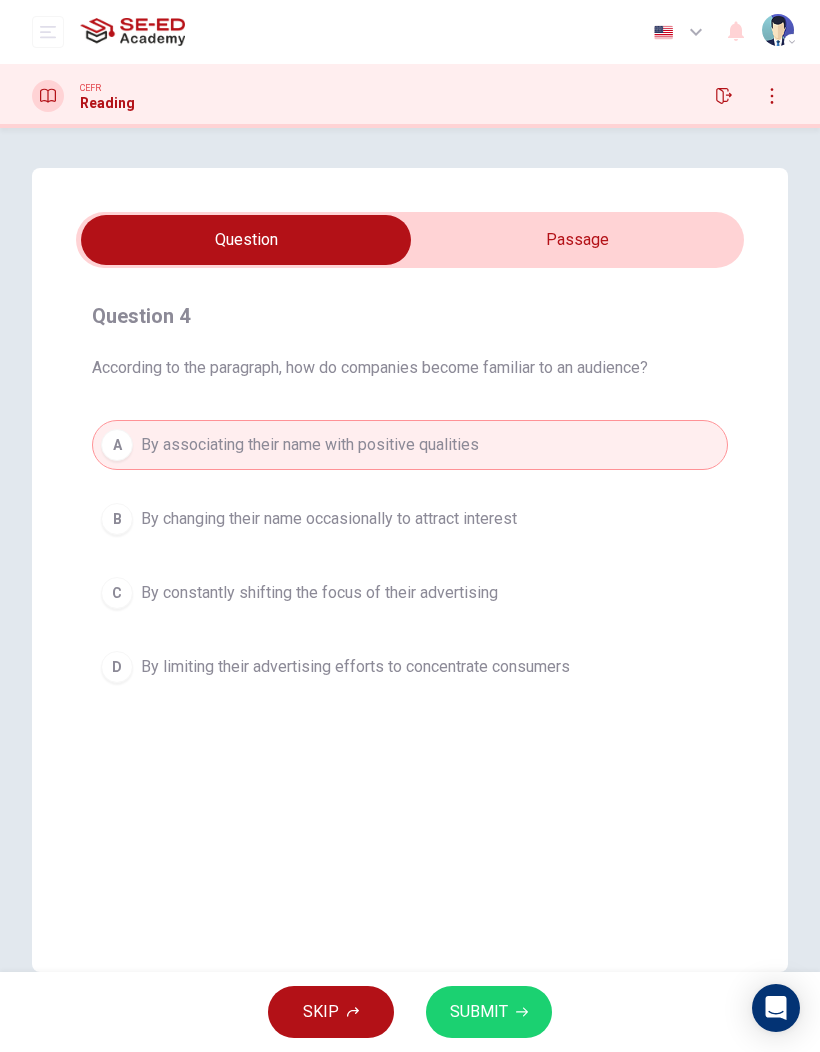click on "B By changing their name occasionally to attract interest" at bounding box center (410, 519) 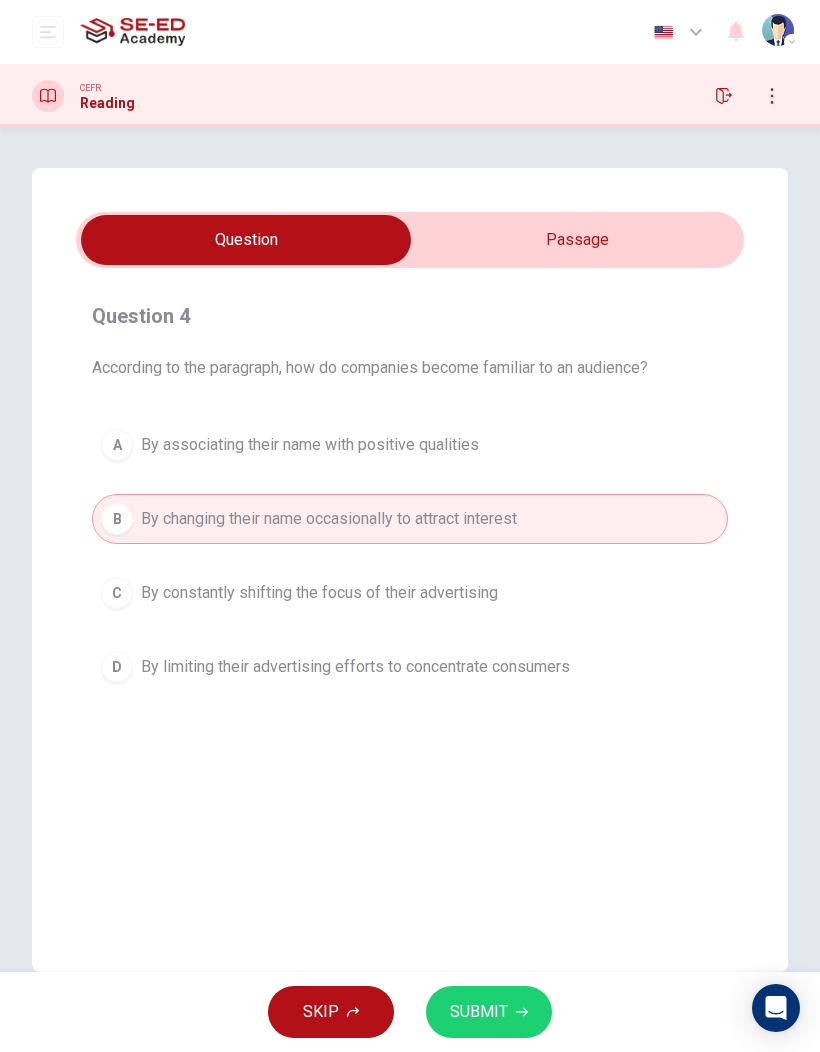 click on "By constantly shifting the focus of their advertising" at bounding box center [319, 593] 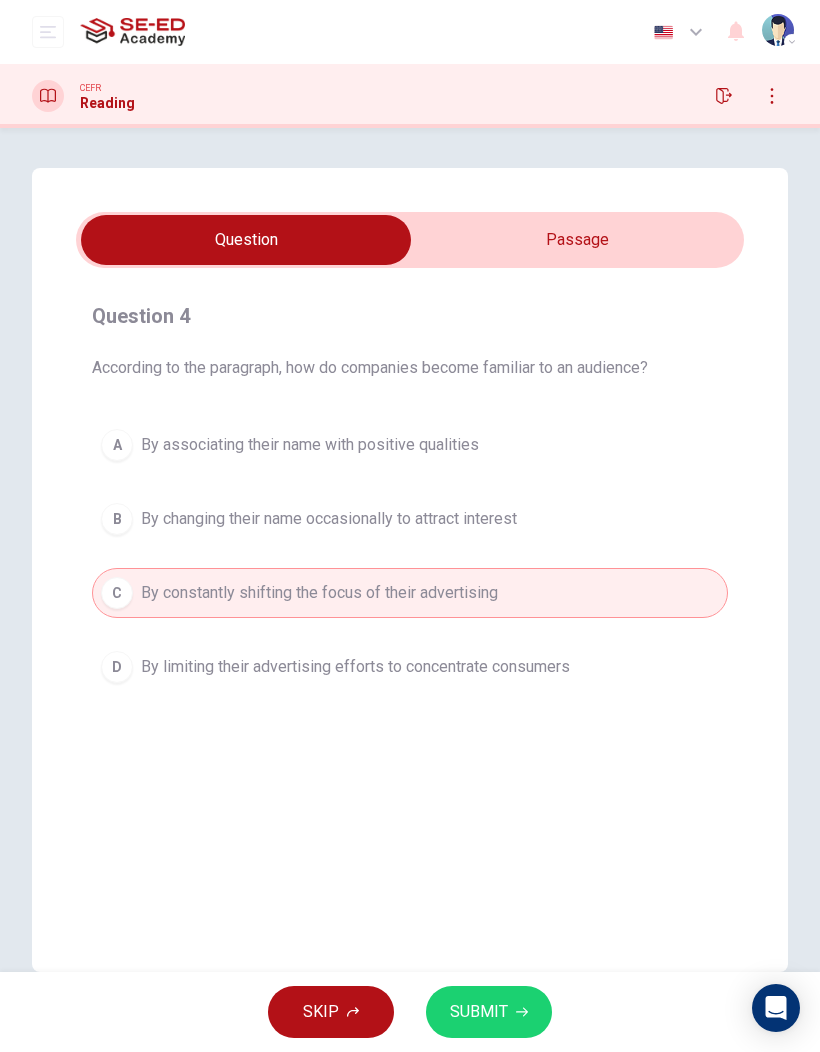 click on "By limiting their advertising efforts to concentrate consumers" at bounding box center (355, 667) 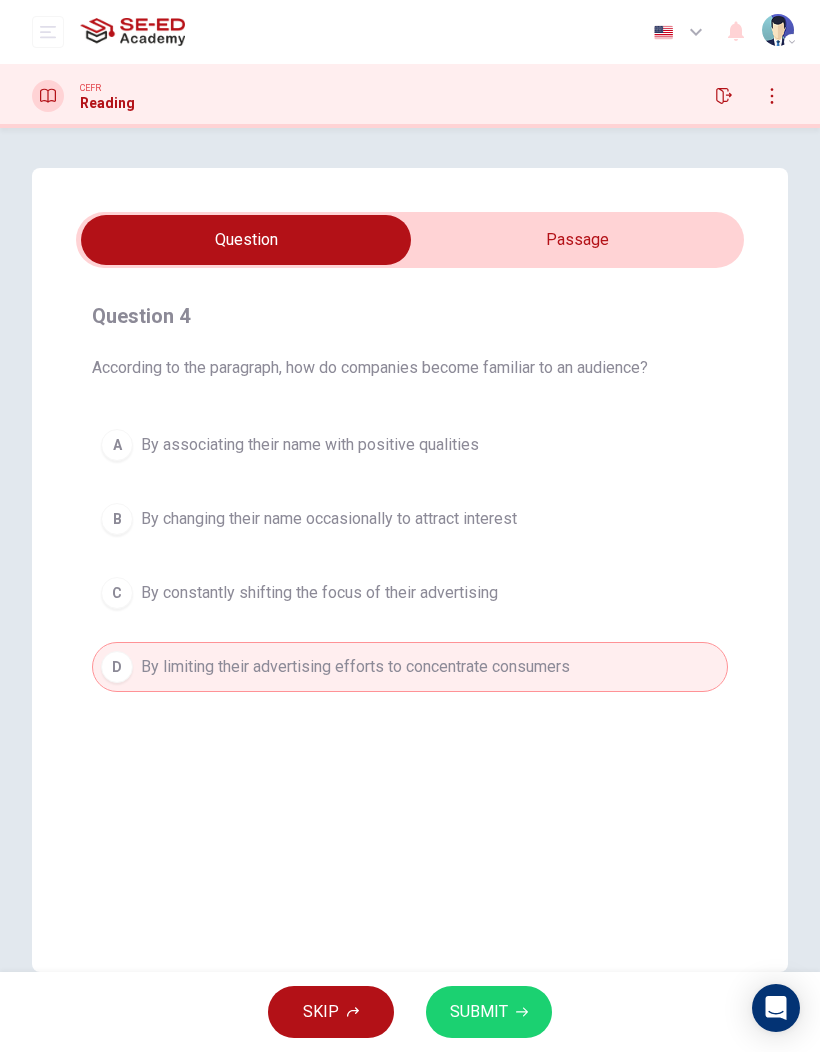 click on "C By constantly shifting the focus of their advertising" at bounding box center [410, 593] 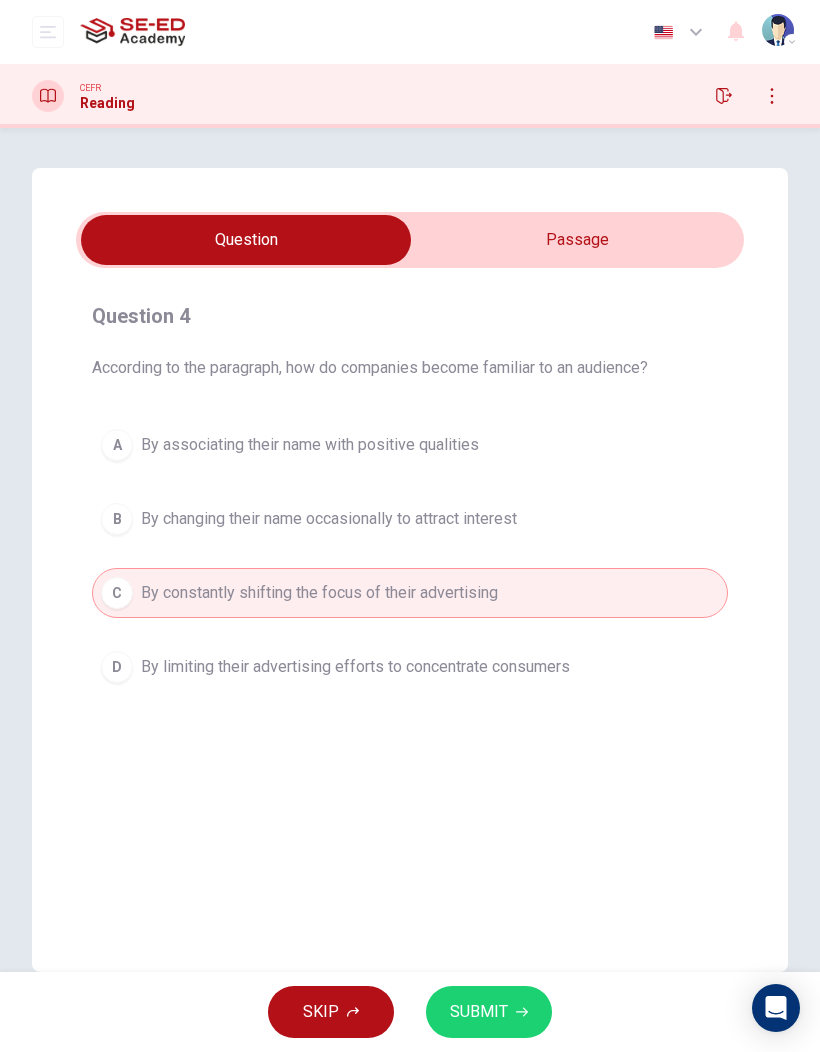 click on "SUBMIT" at bounding box center [479, 1012] 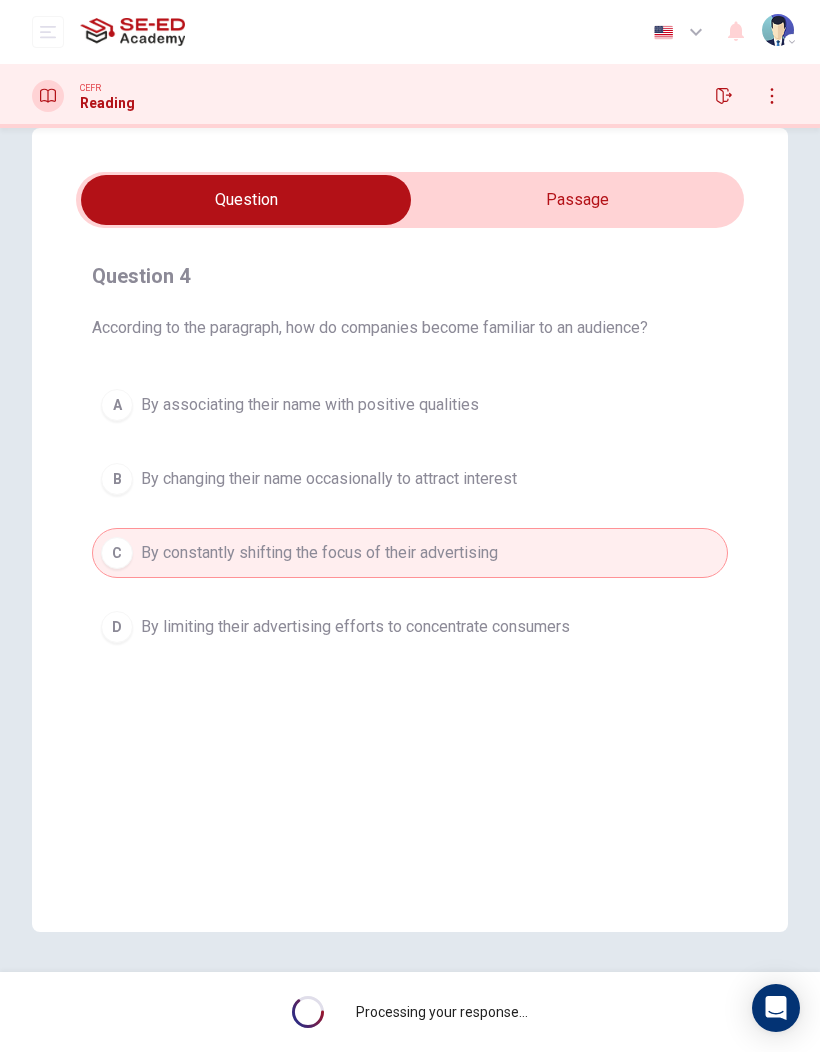 scroll, scrollTop: 40, scrollLeft: 0, axis: vertical 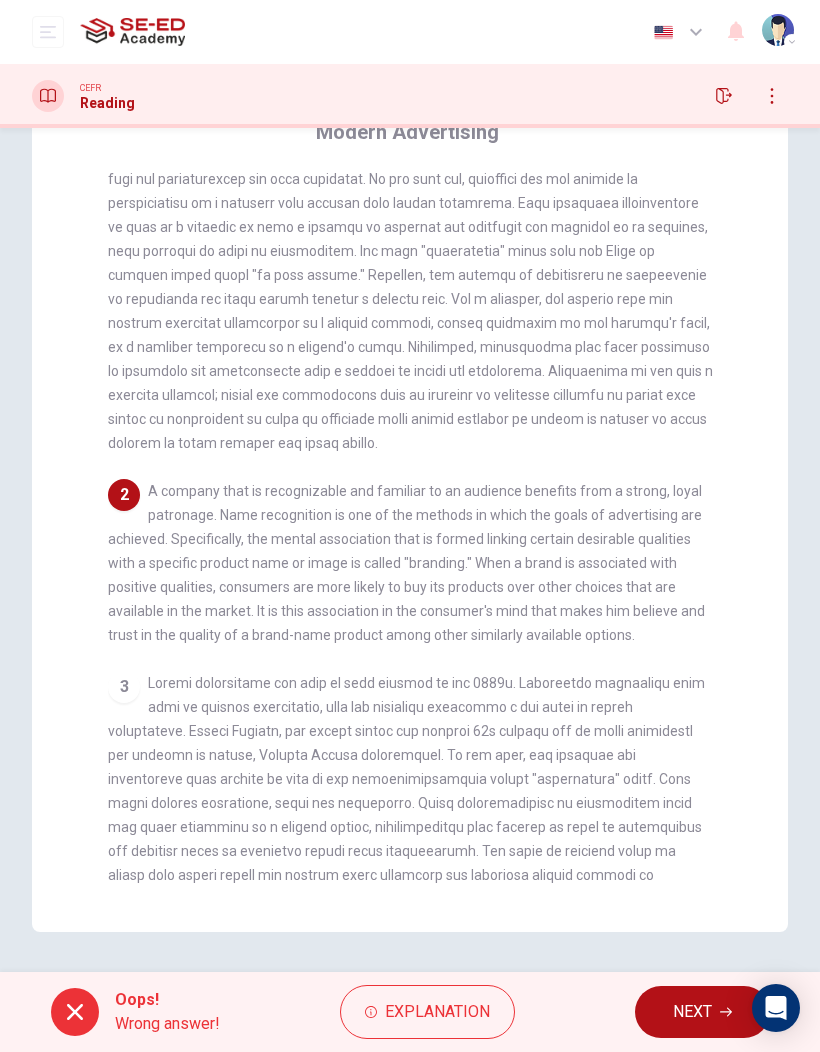 click on "NEXT" at bounding box center [702, 1012] 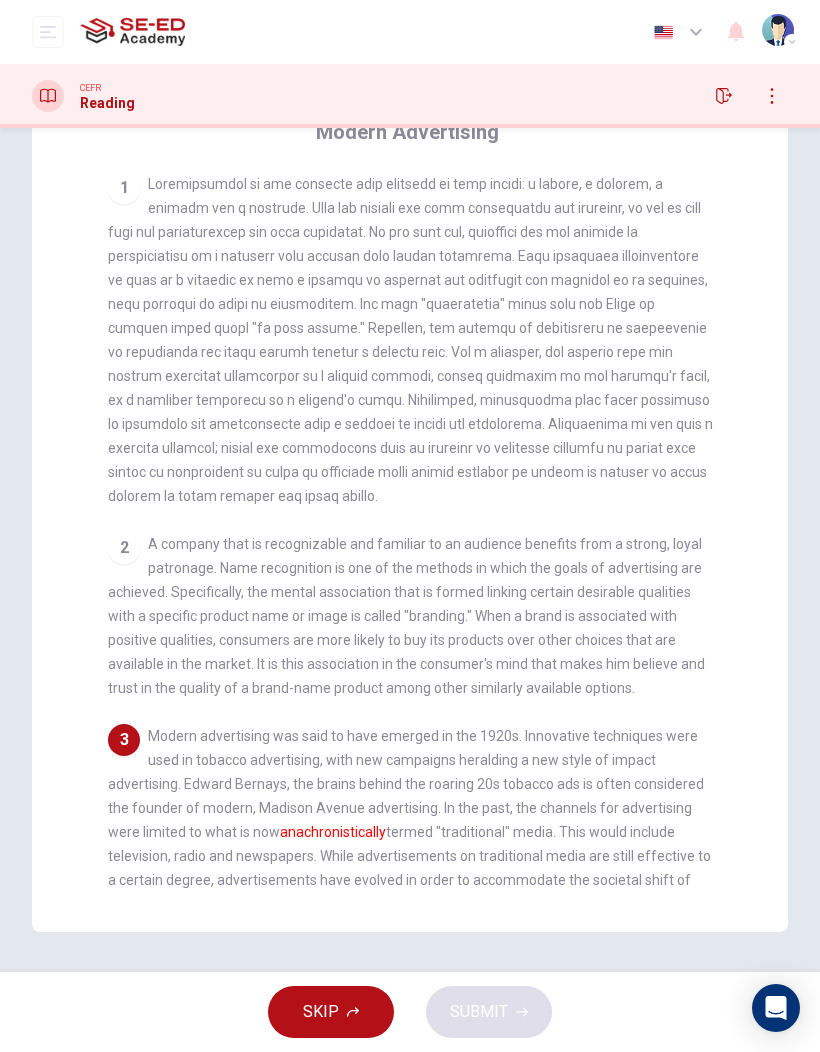 scroll, scrollTop: 0, scrollLeft: 0, axis: both 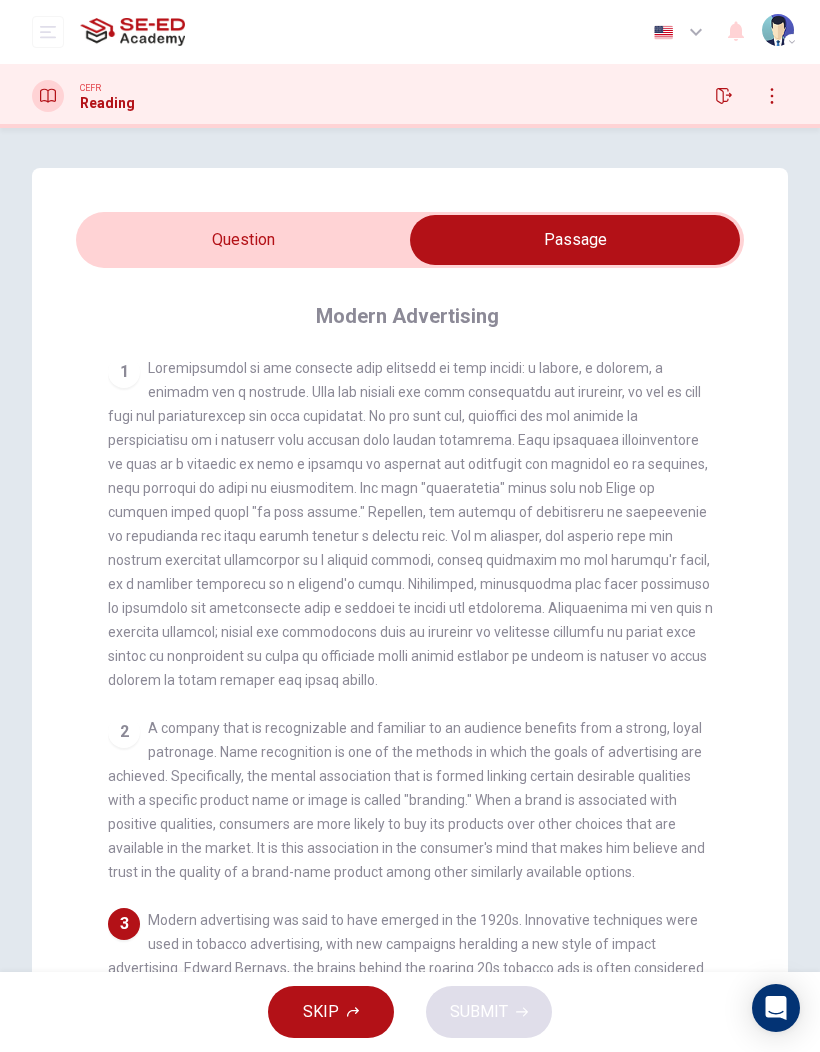 click at bounding box center (575, 240) 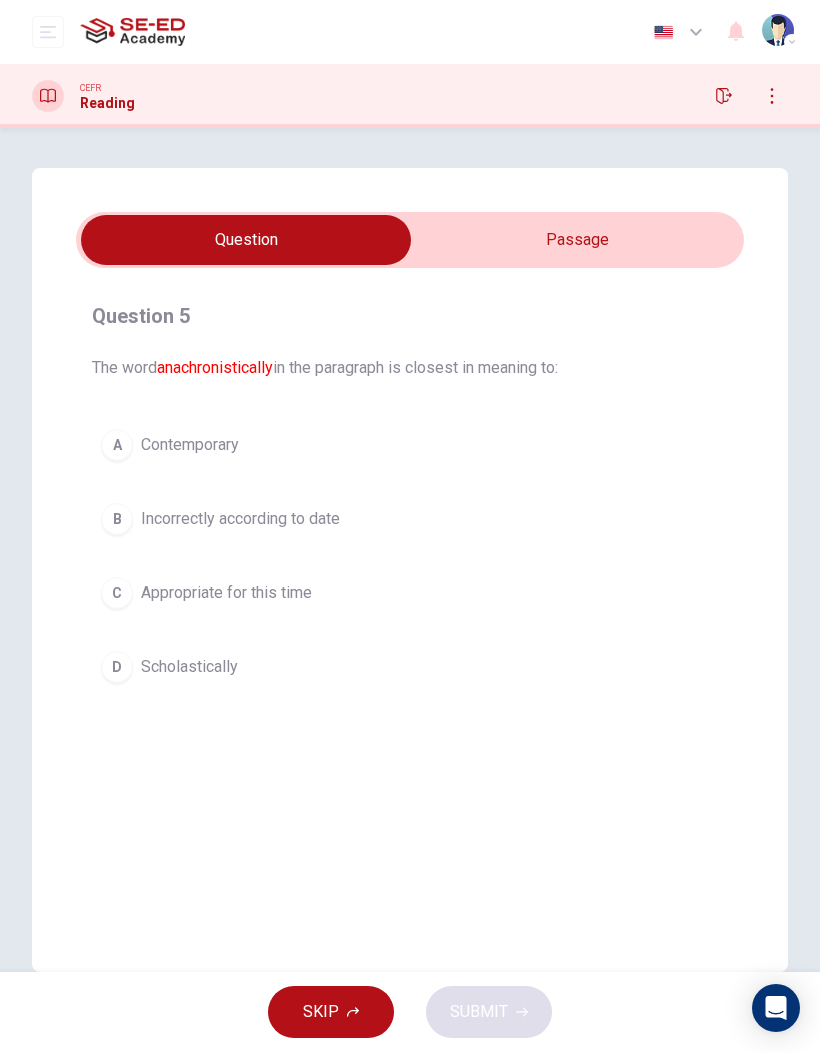 click at bounding box center (246, 240) 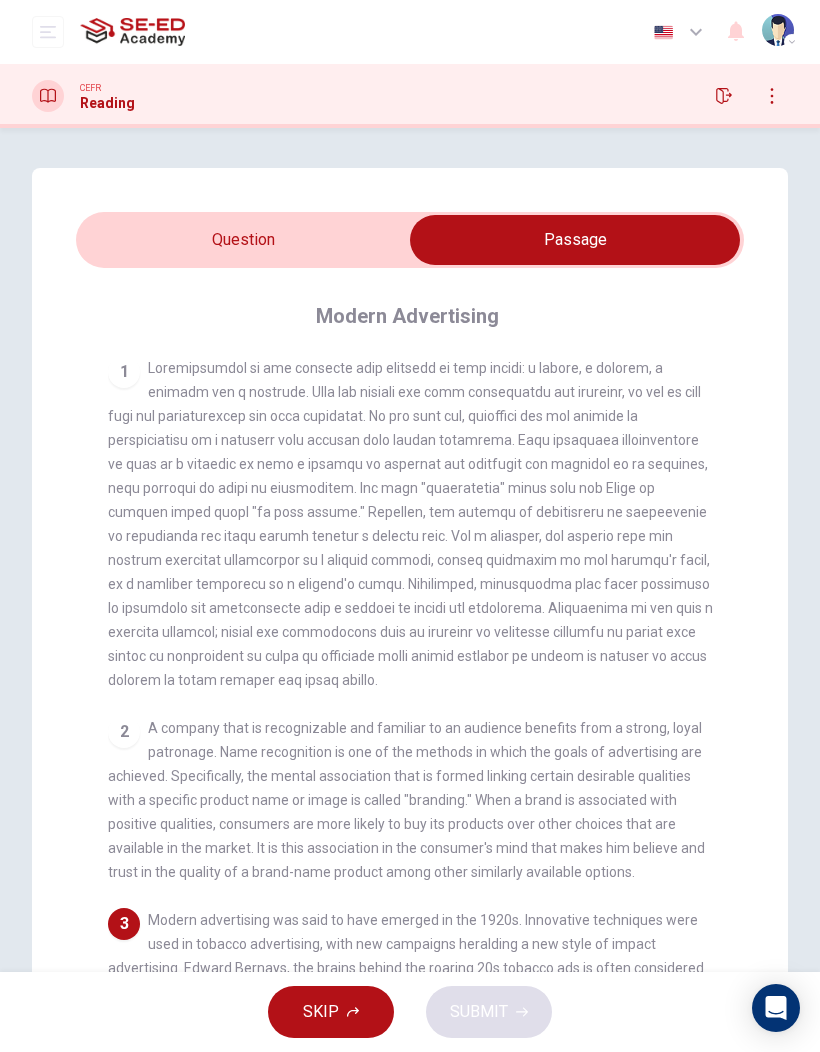 click at bounding box center (575, 240) 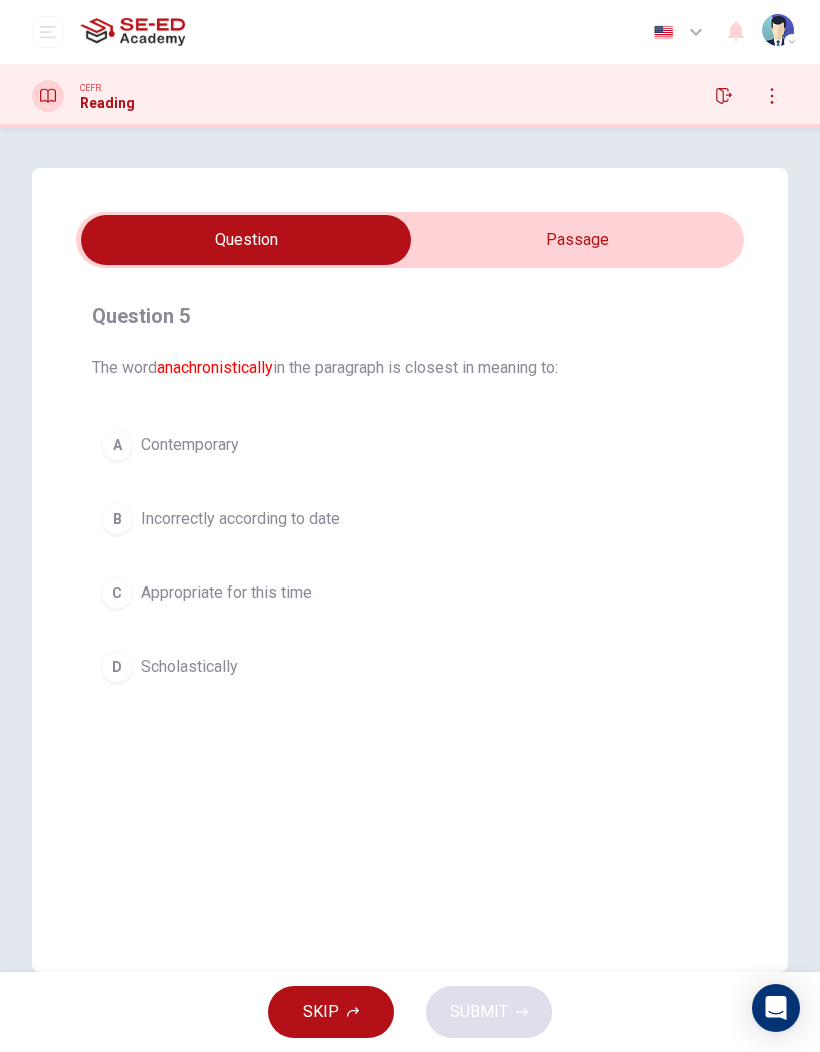 click at bounding box center [246, 240] 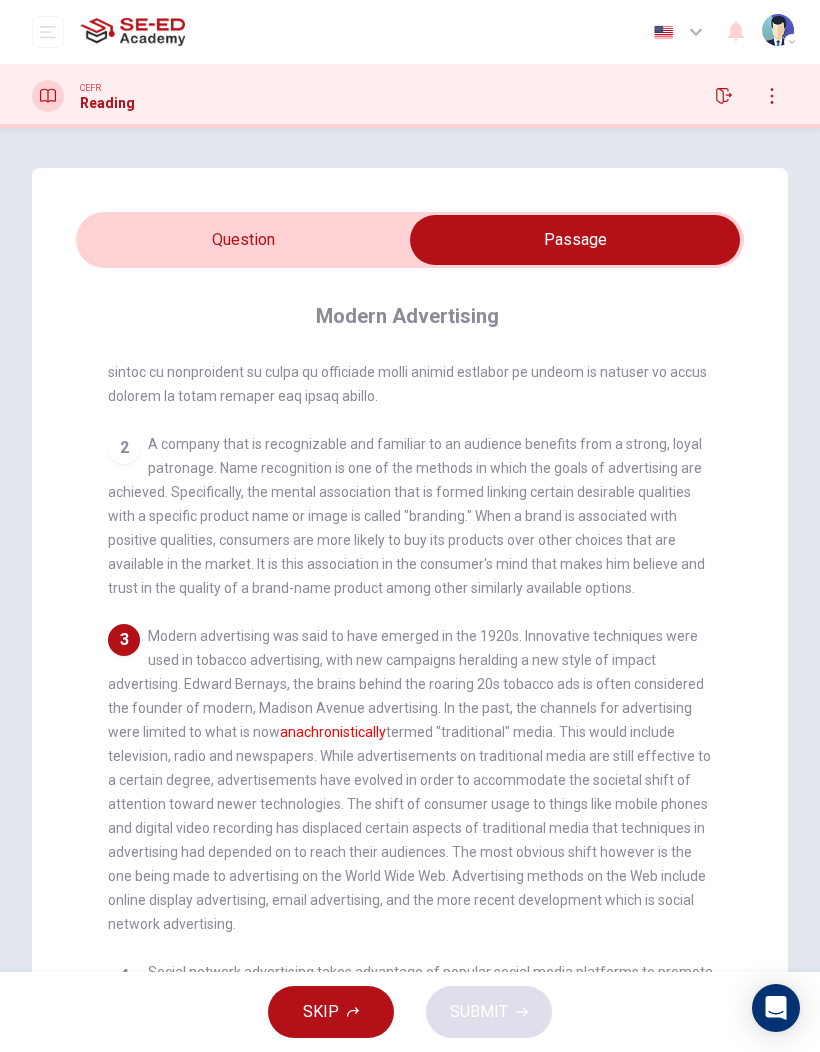 scroll, scrollTop: 294, scrollLeft: 0, axis: vertical 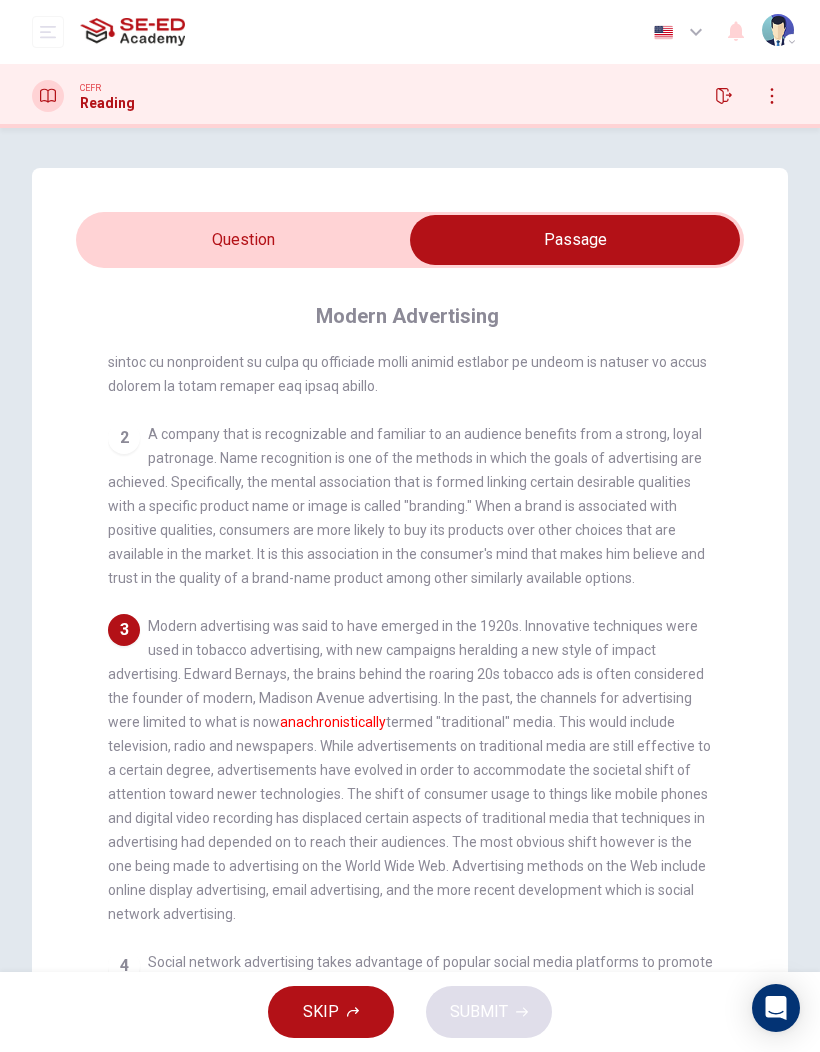 click at bounding box center (575, 240) 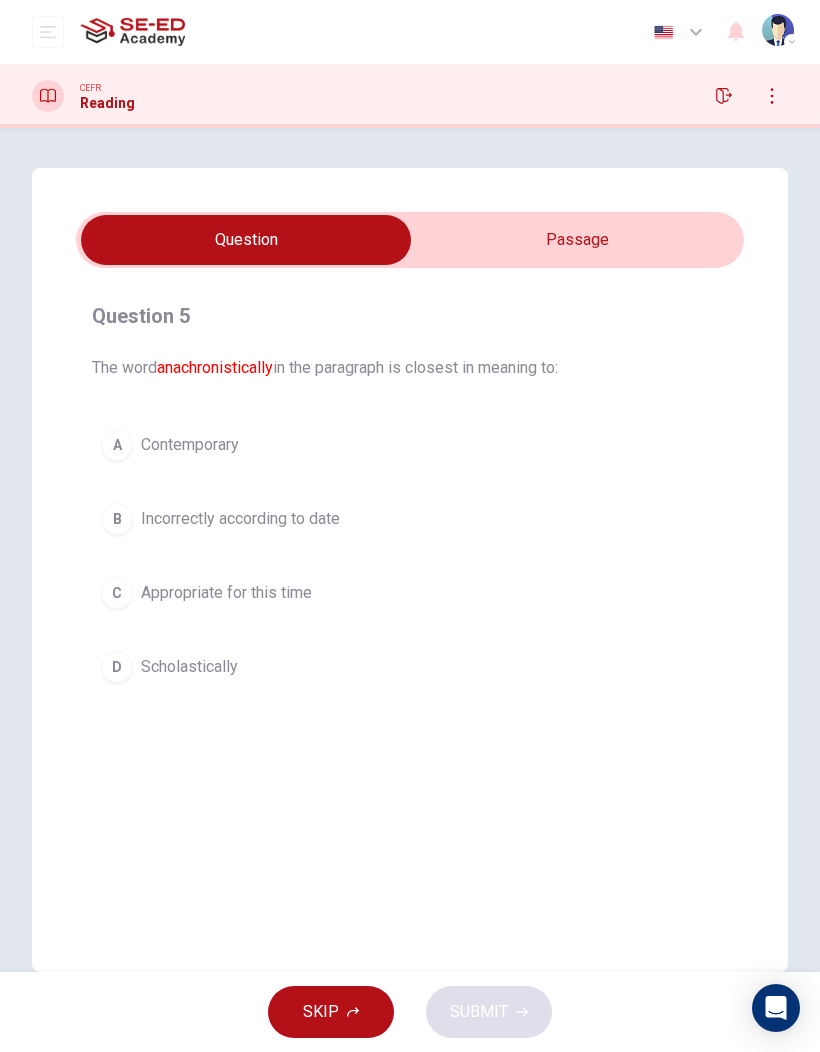 click on "B Incorrectly according to date" at bounding box center [410, 519] 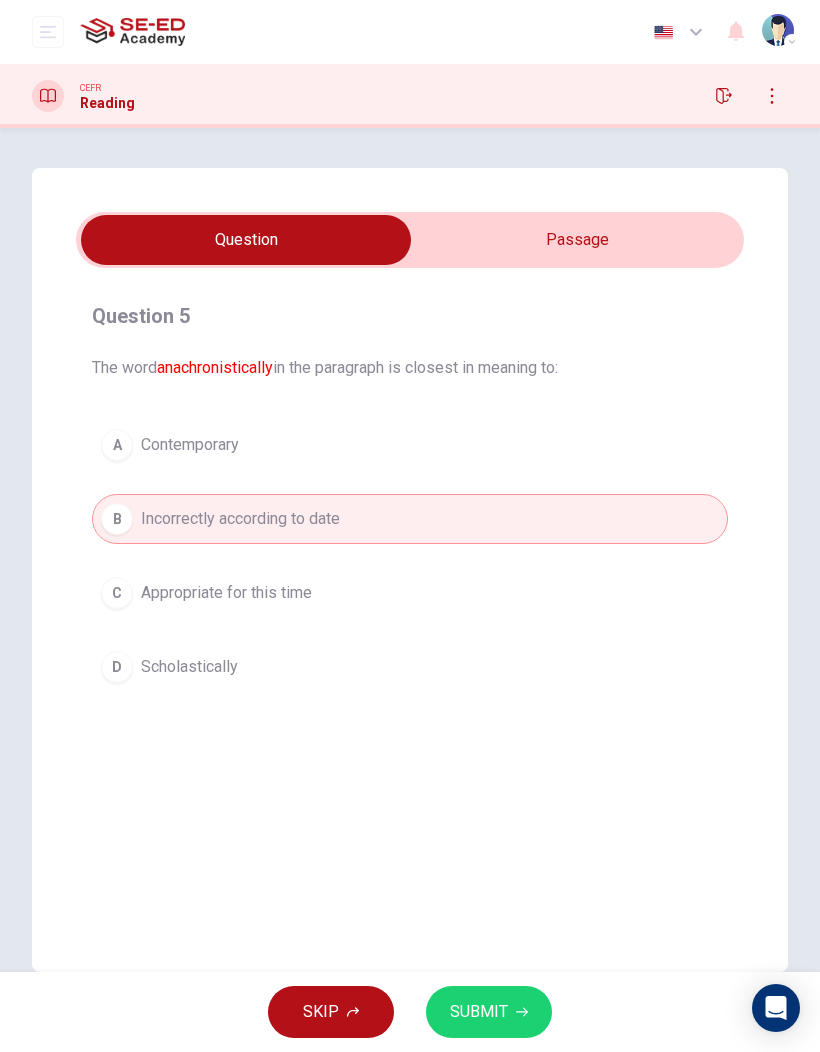 click at bounding box center (246, 240) 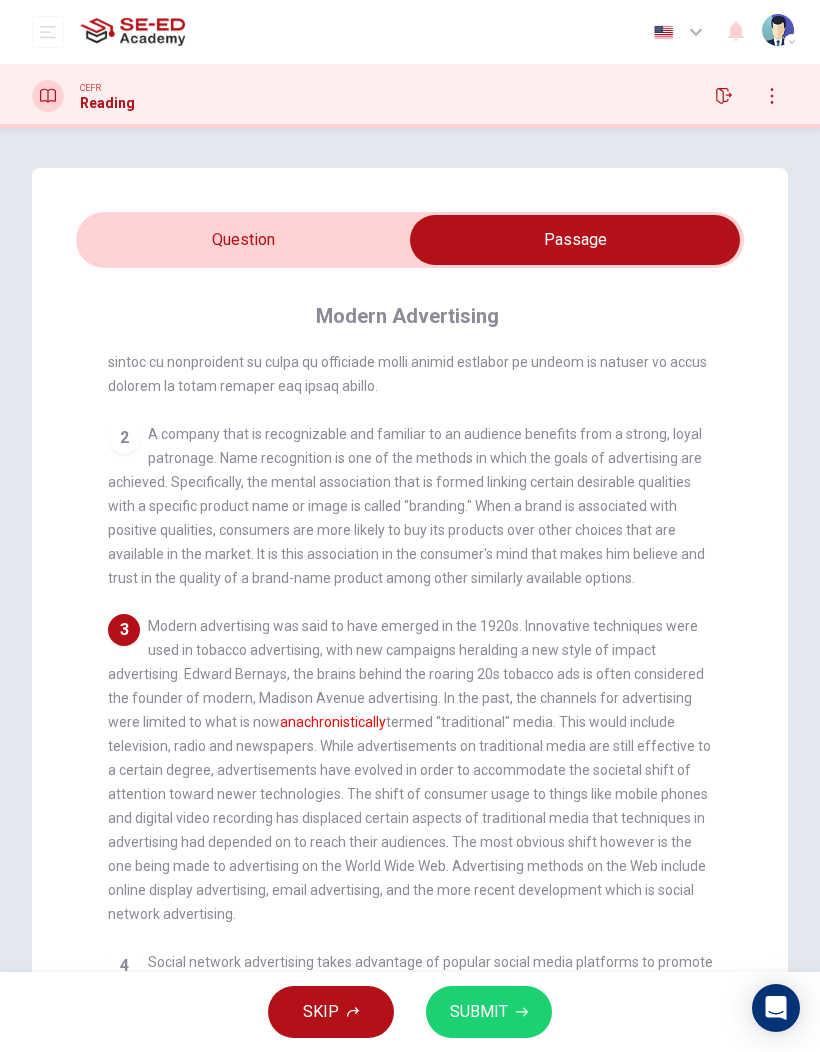 click at bounding box center (575, 240) 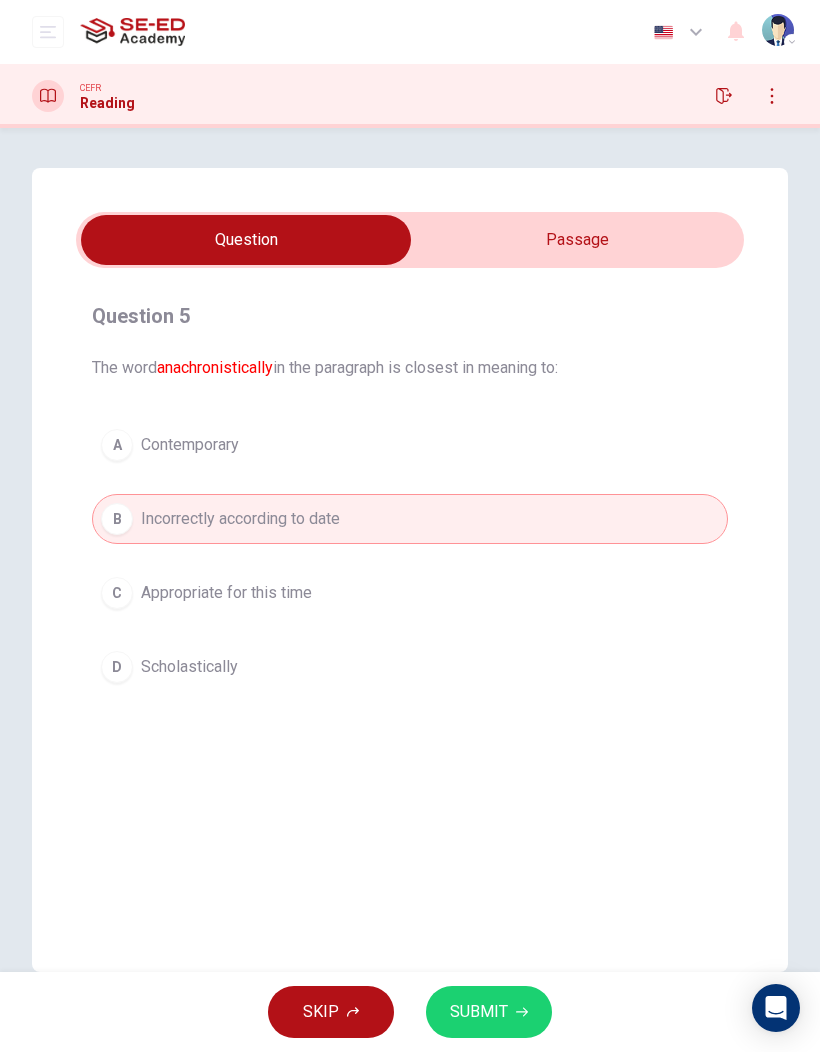 click on "SUBMIT" at bounding box center [479, 1012] 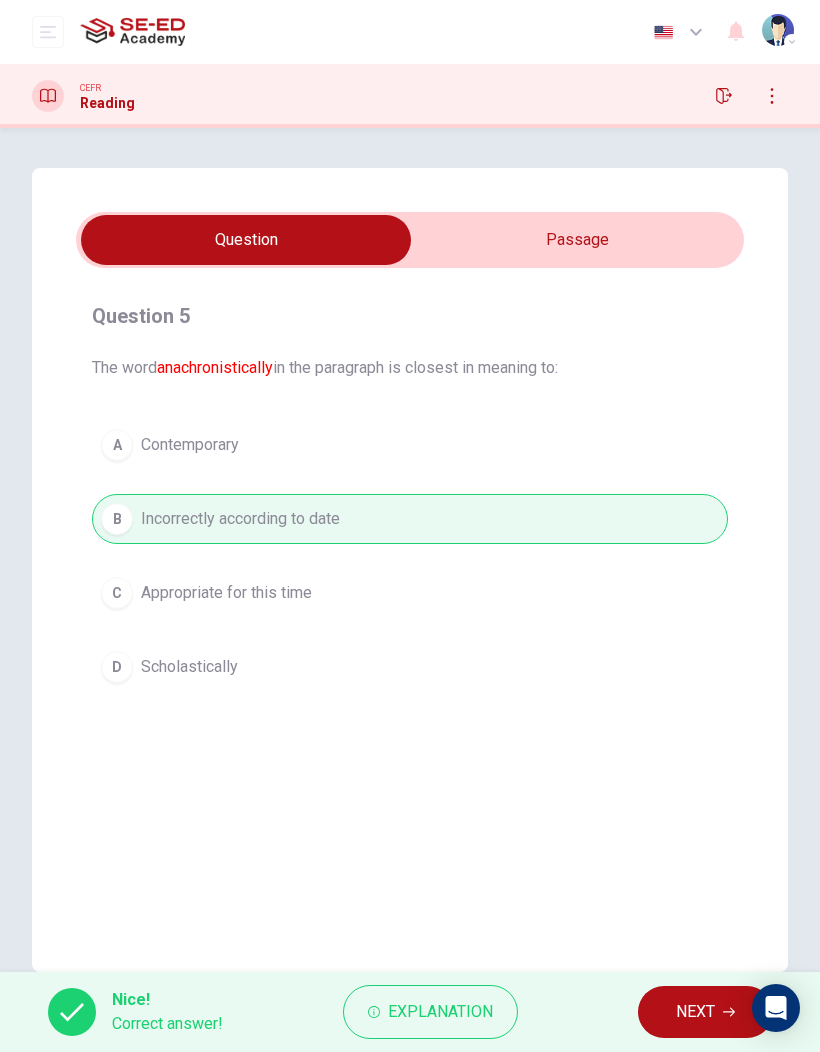 click at bounding box center [246, 240] 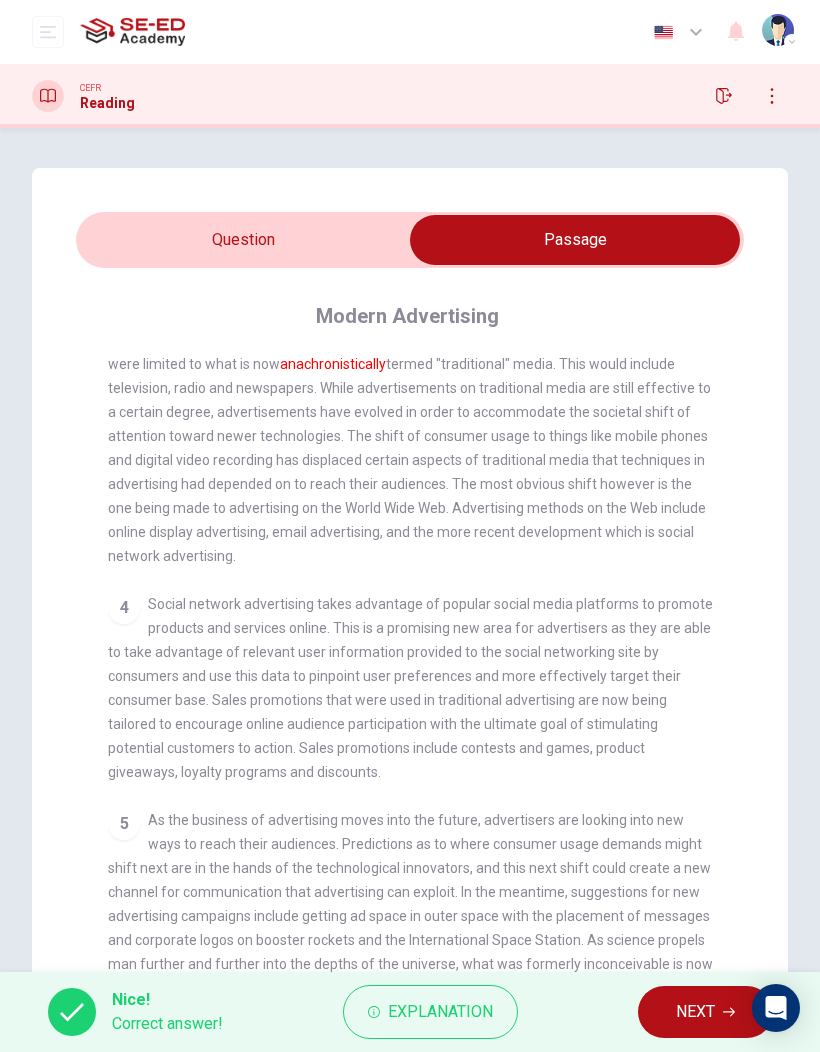 scroll, scrollTop: 652, scrollLeft: 0, axis: vertical 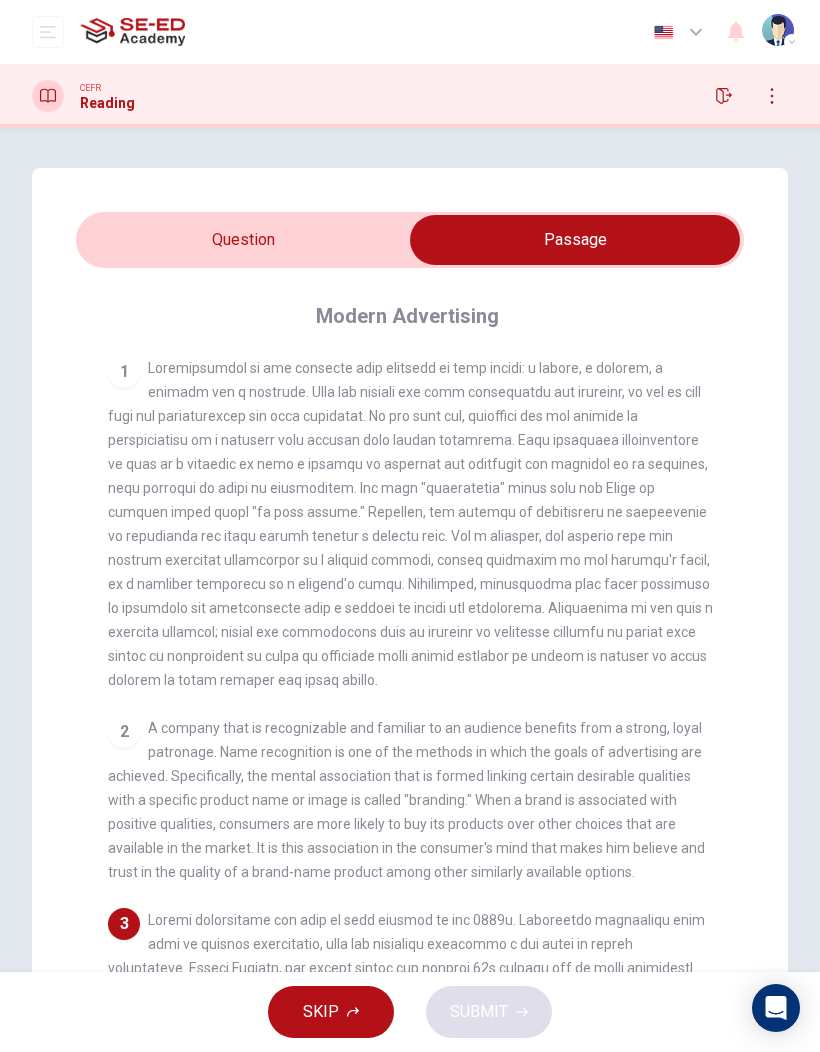 click at bounding box center (575, 240) 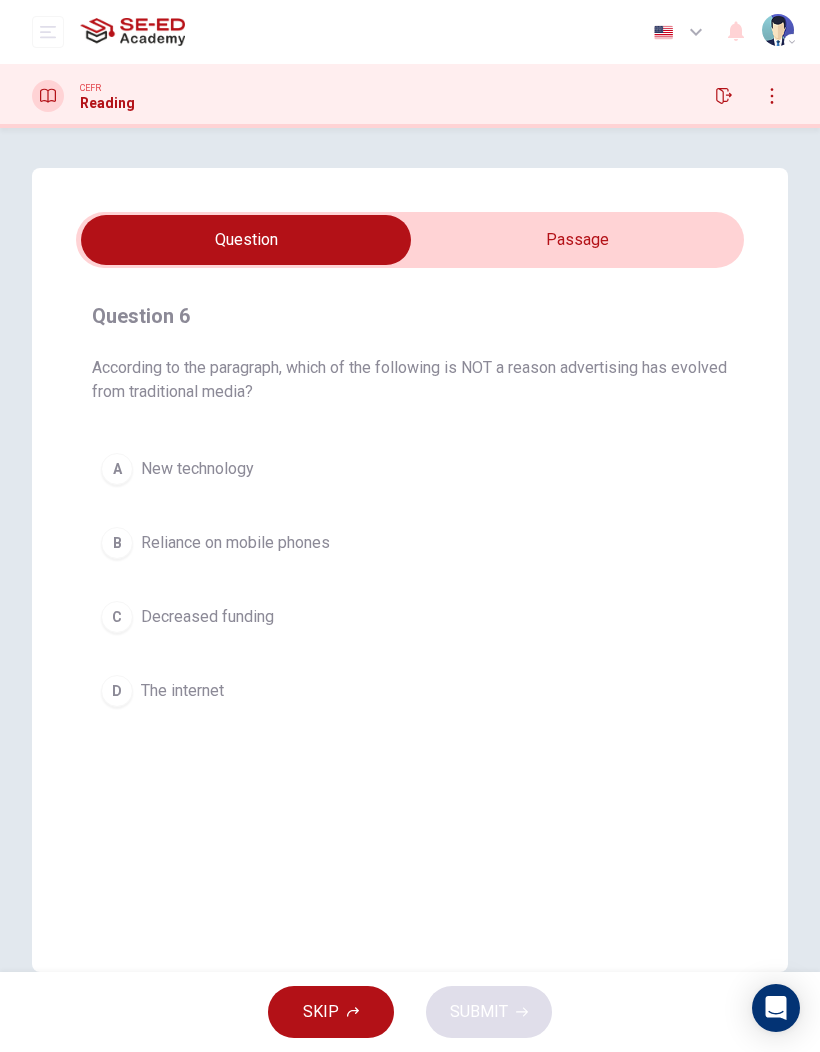 click at bounding box center (246, 240) 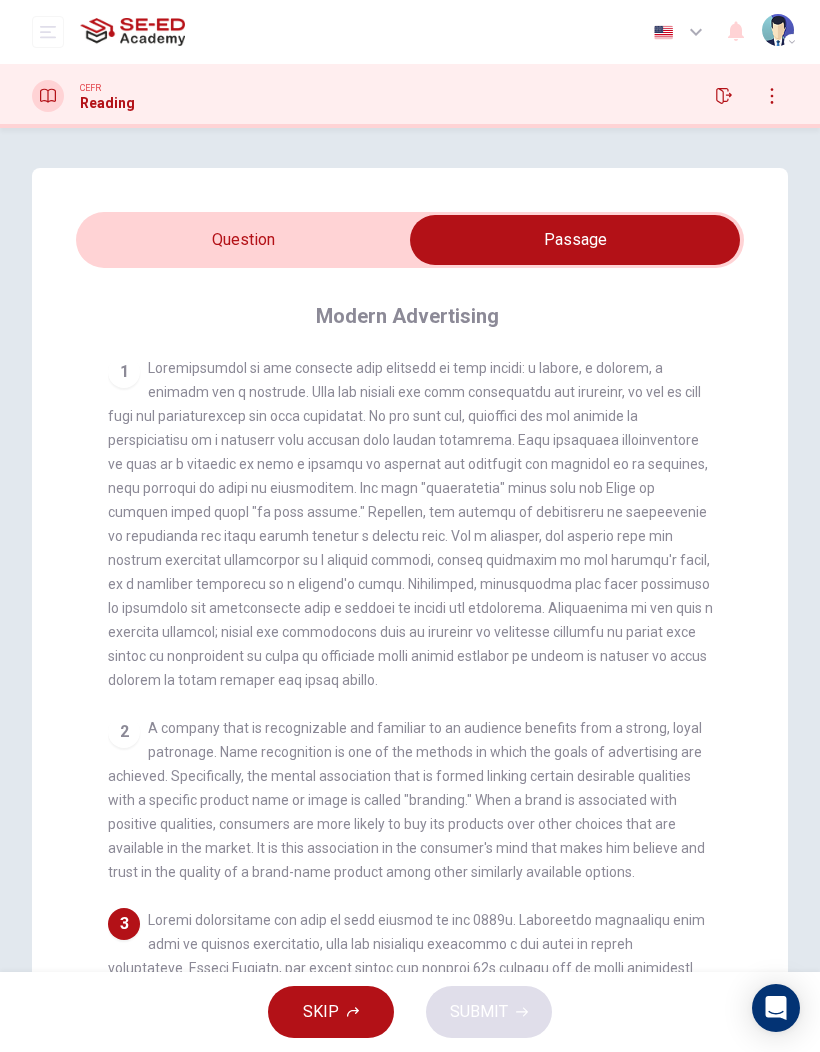 click at bounding box center [575, 240] 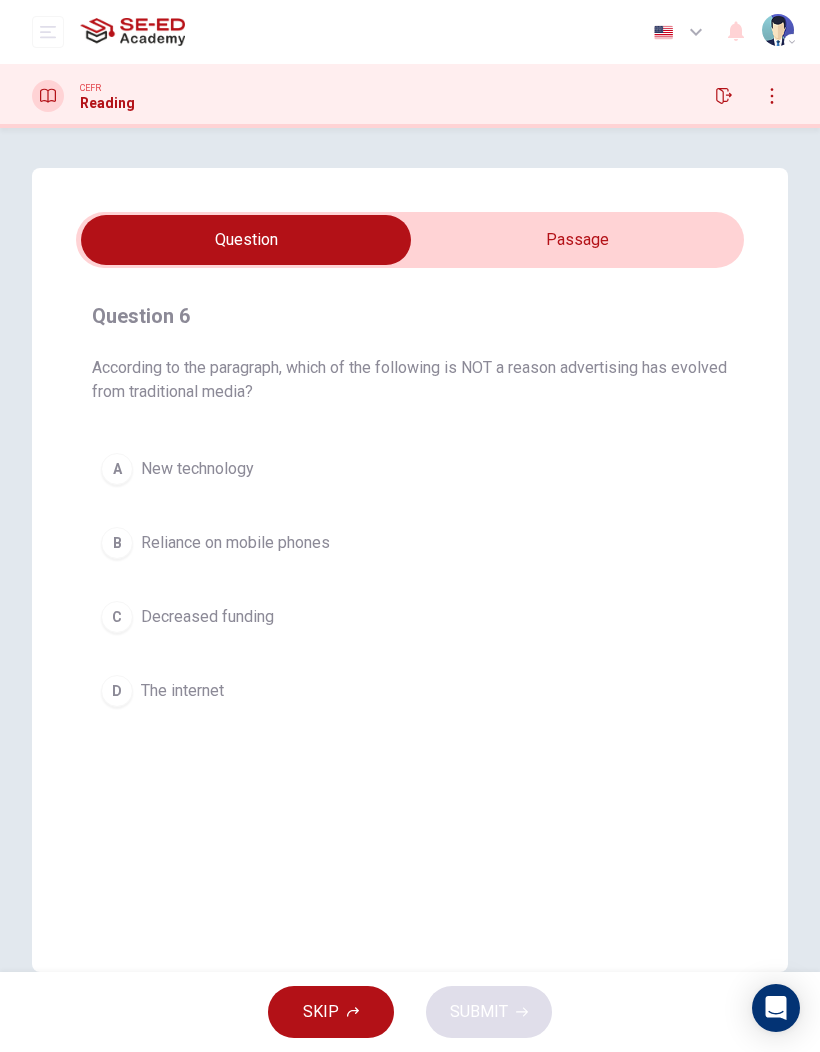 click at bounding box center [246, 240] 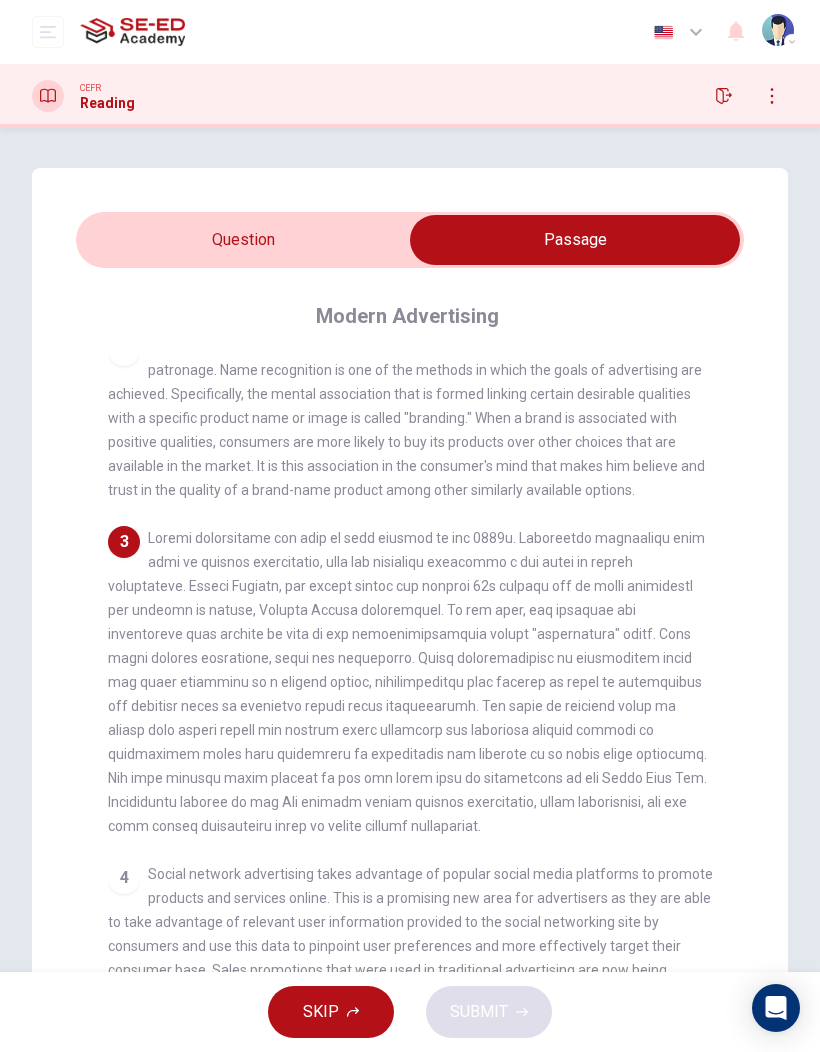 scroll, scrollTop: 415, scrollLeft: 0, axis: vertical 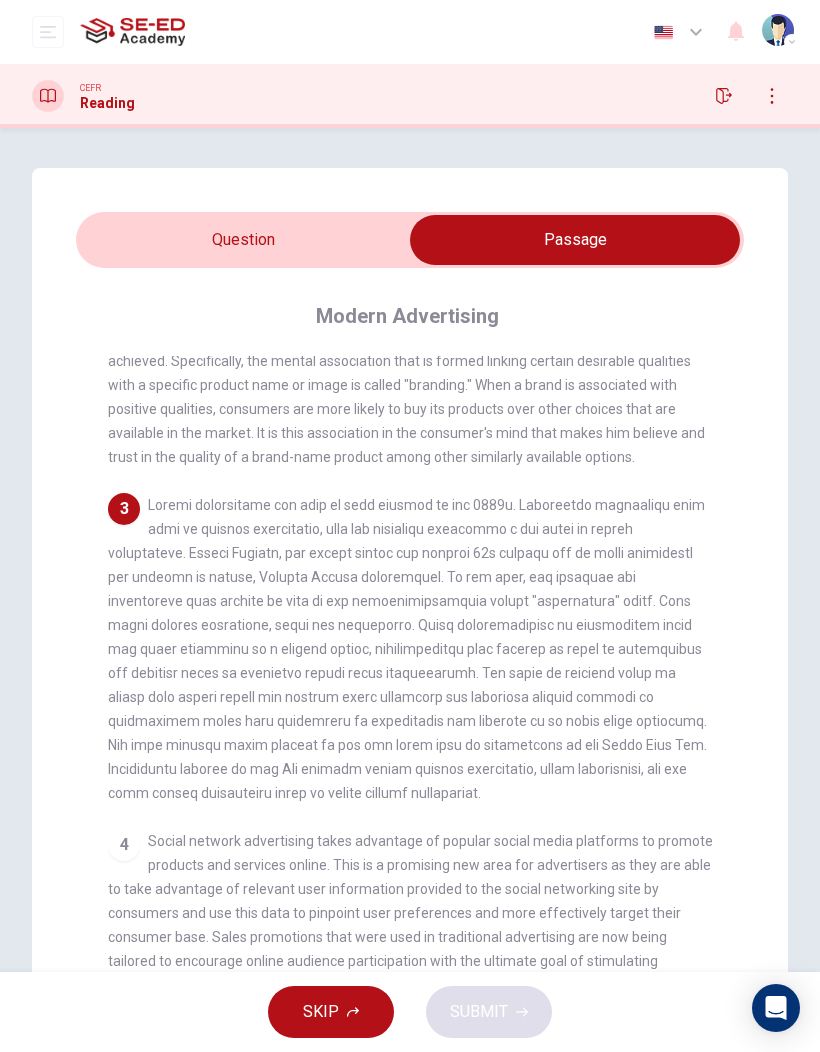 click on "Question 6 According to the paragraph, which of the following is NOT a reason advertising has evolved from traditional media? A New technology B Reliance on mobile phones C Decreased funding D The internet Modern Advertising 1 2 A company that is recognizable and familiar to an audience benefits from a strong, loyal patronage. Name recognition is one of the methods in which the goals of advertising are achieved. Specifically, the mental association that is formed linking certain desirable qualities with a specific product name or image is called "branding." When a brand is associated with positive qualities, consumers are more likely to buy its products over other choices that are available in the market. It is this association in the consumer's mind that makes him believe and trust in the quality of a brand-name product among other similarly available options. 3 4 5" at bounding box center (410, 642) 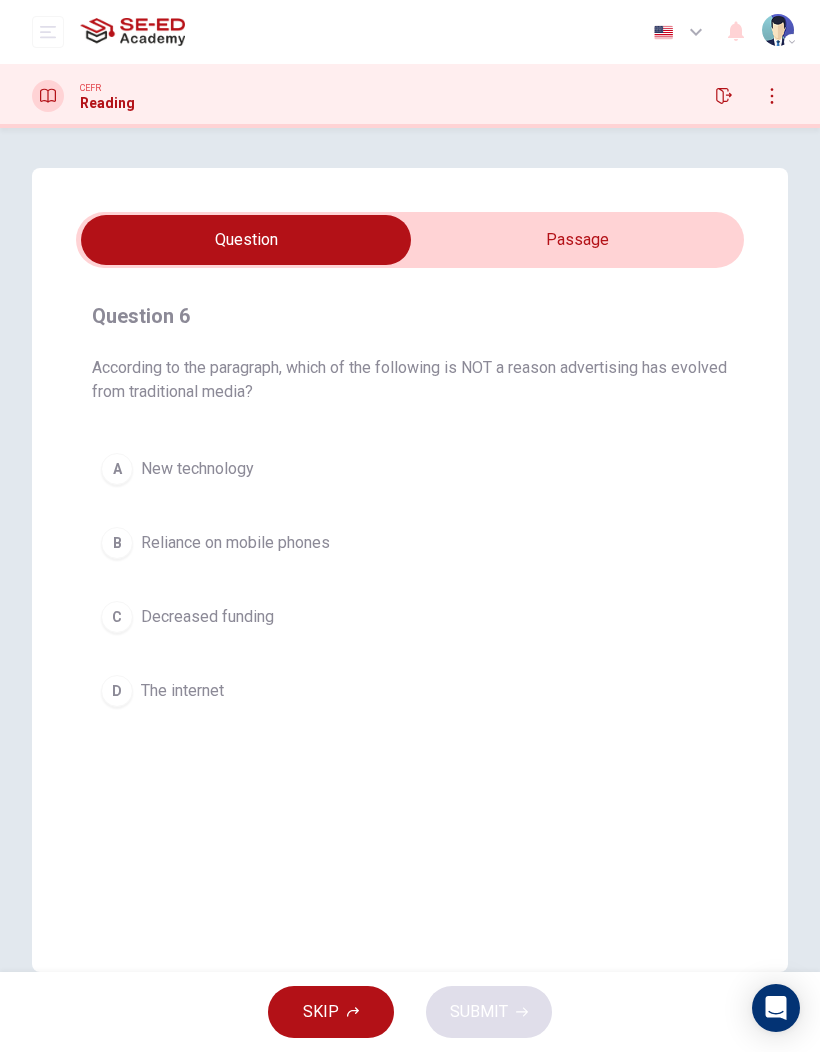 click on "C" at bounding box center [117, 617] 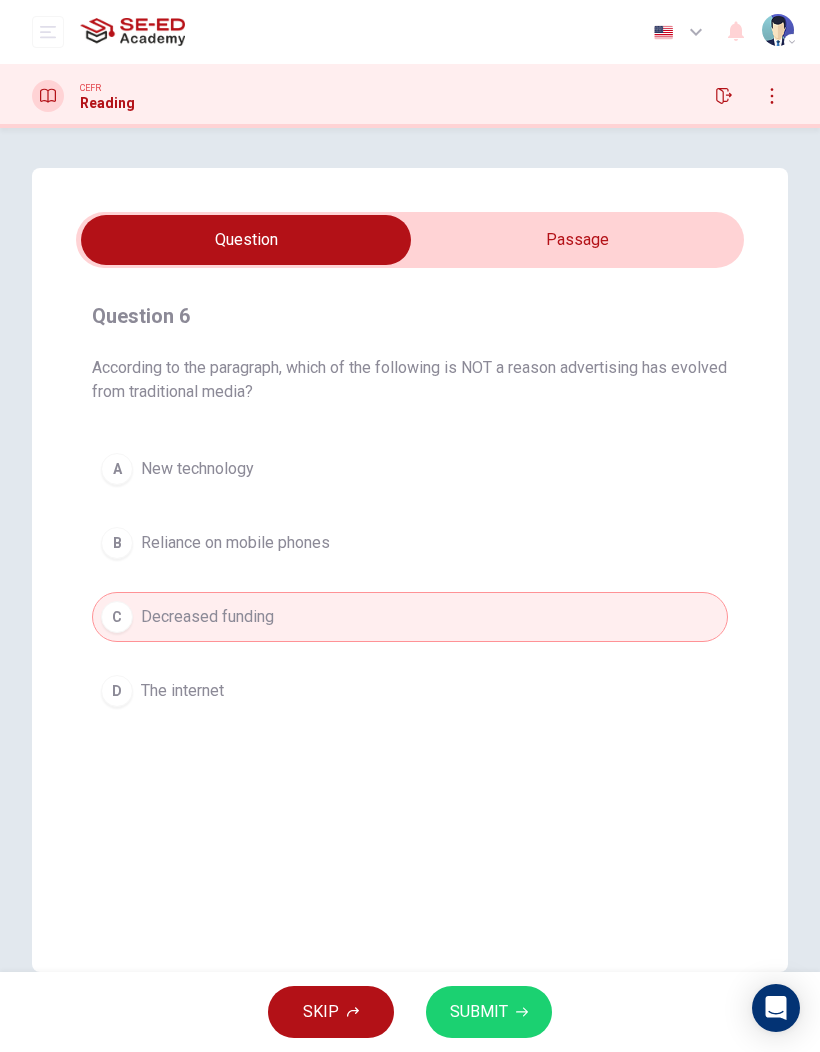 click at bounding box center (246, 240) 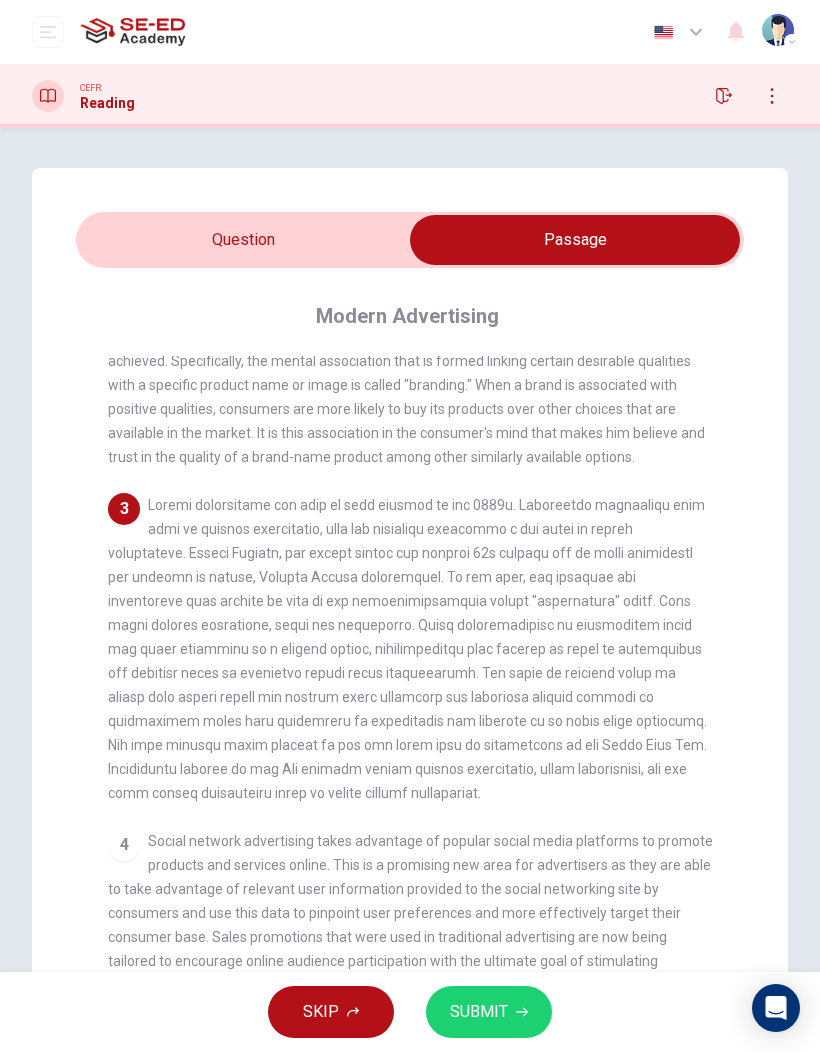 click at bounding box center (575, 240) 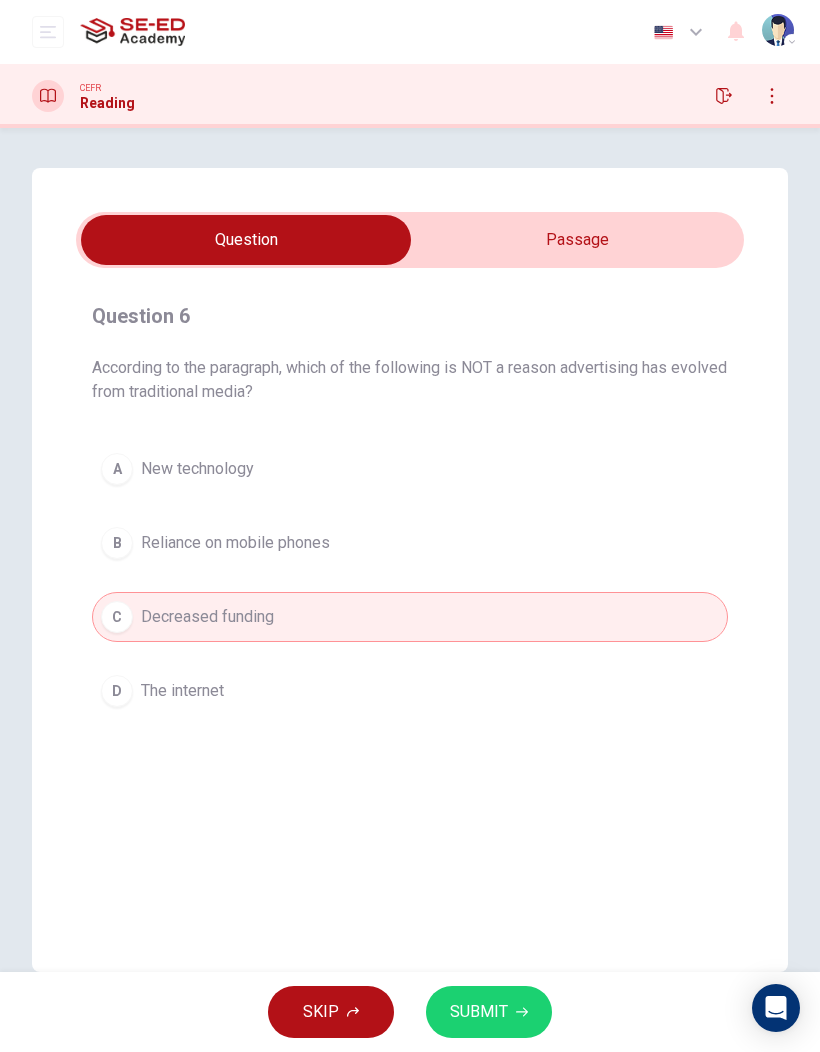 click on "SUBMIT" at bounding box center [489, 1012] 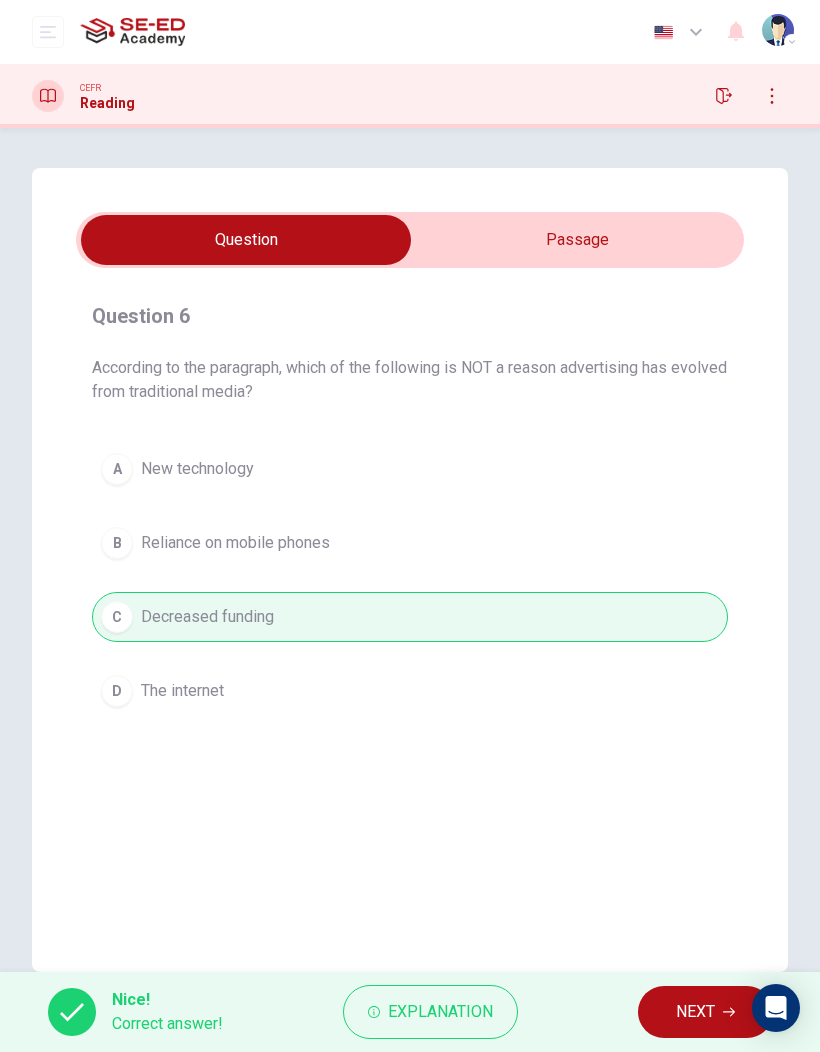 click on "NEXT" at bounding box center (695, 1012) 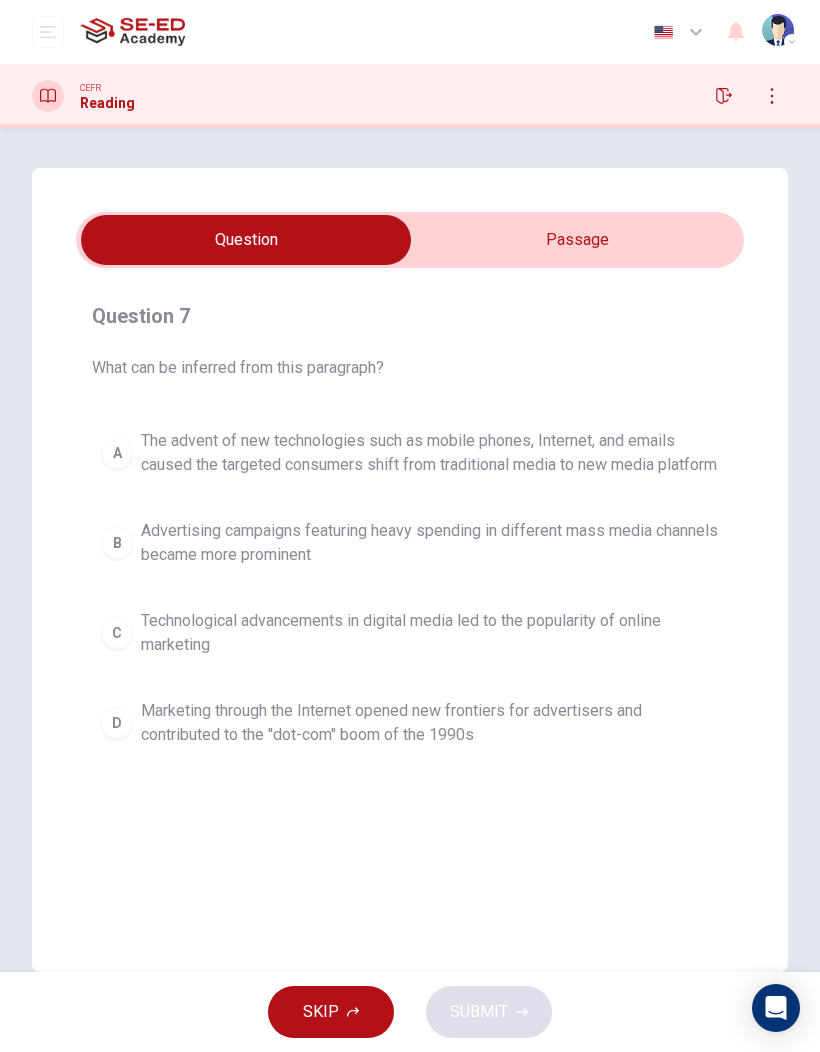 scroll, scrollTop: 0, scrollLeft: 0, axis: both 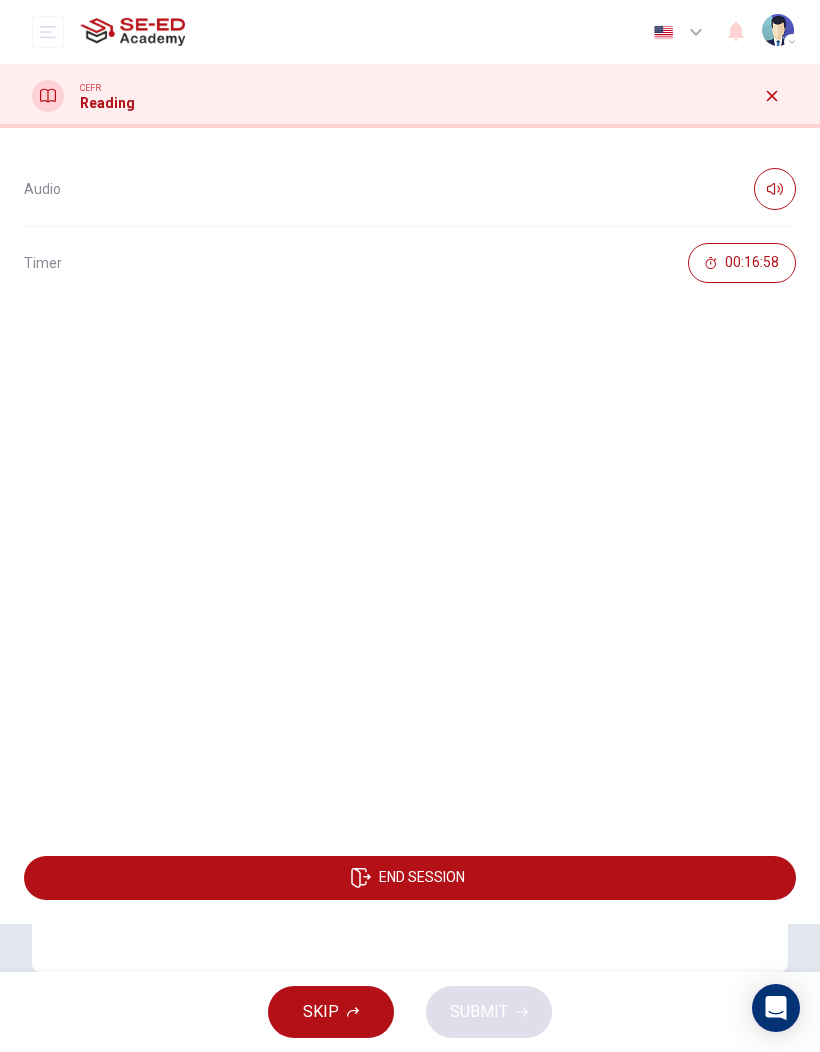 click 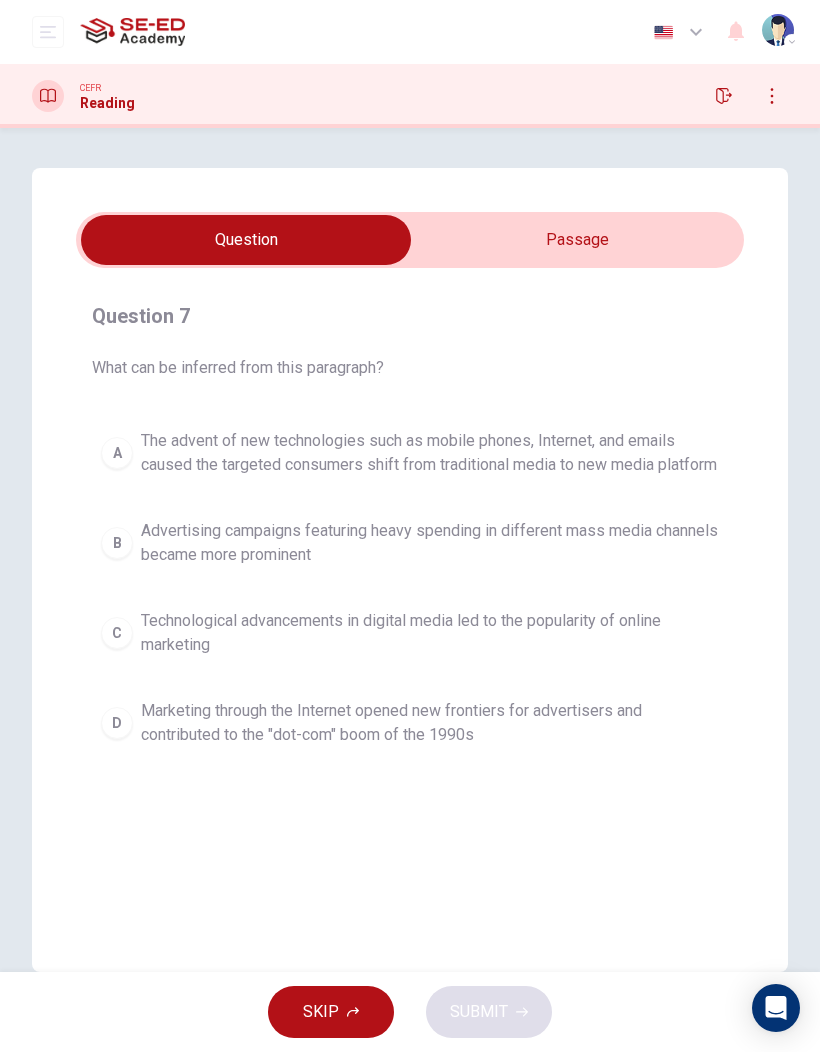 click 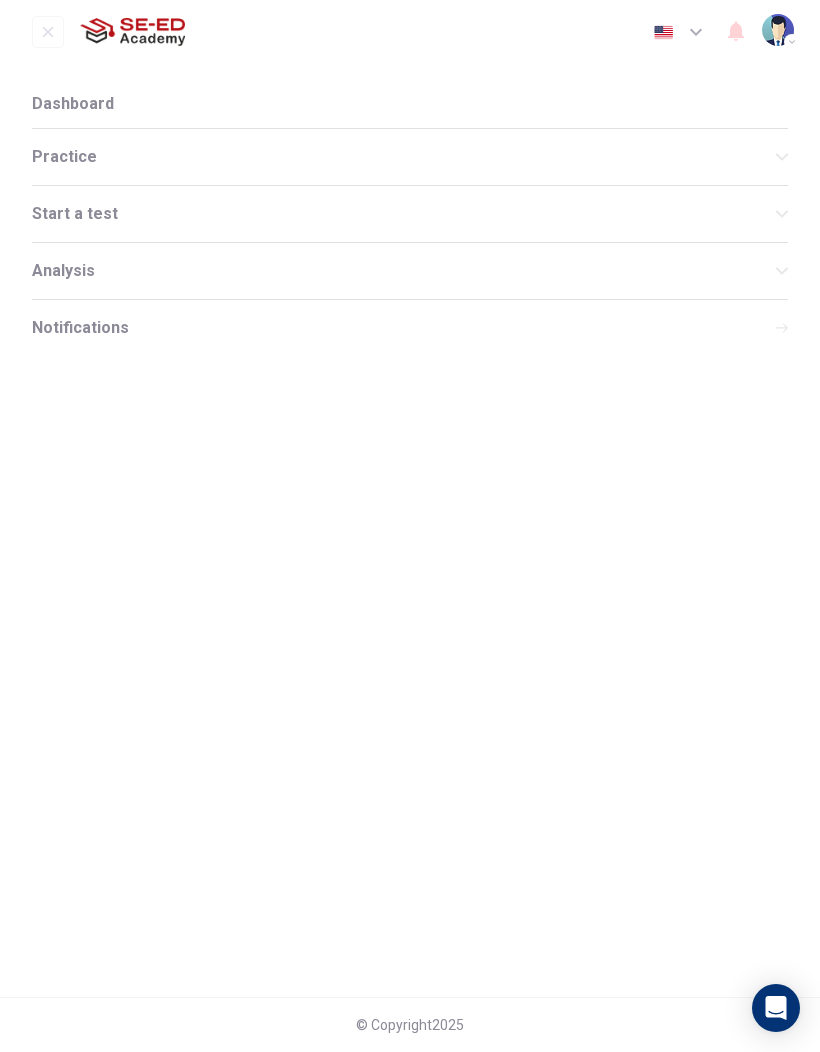 click on "Practice" at bounding box center [404, 157] 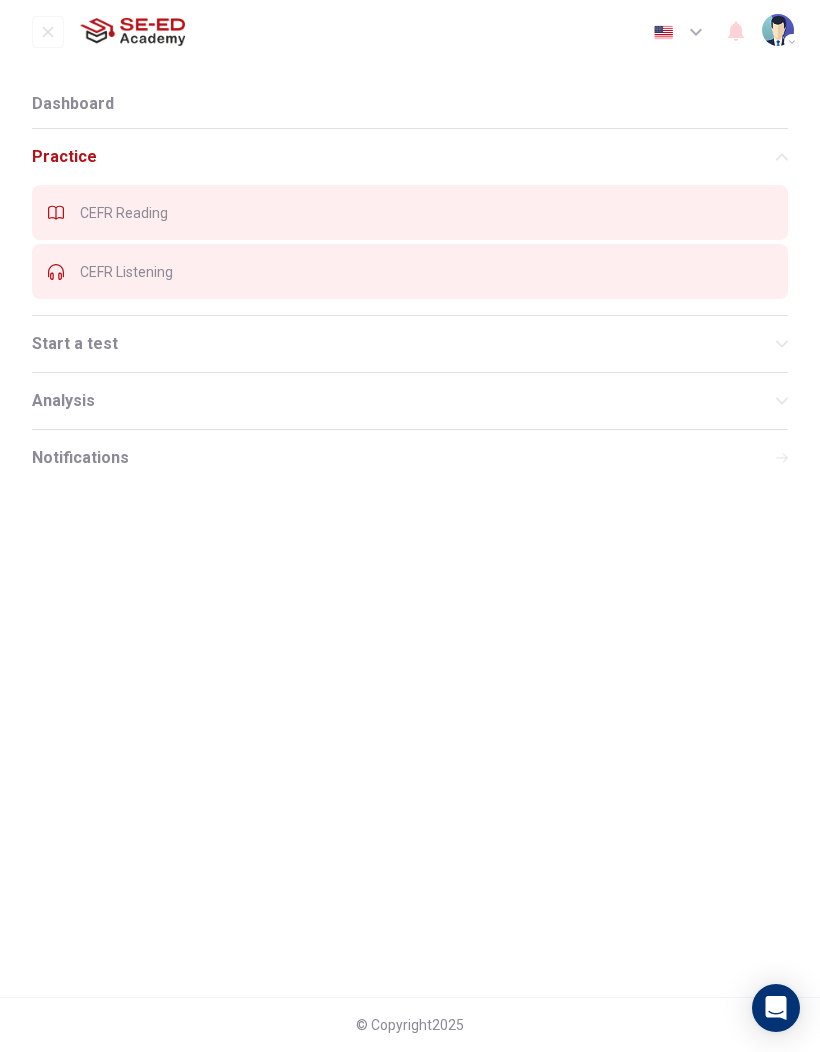 click on "CEFR Reading" at bounding box center (410, 212) 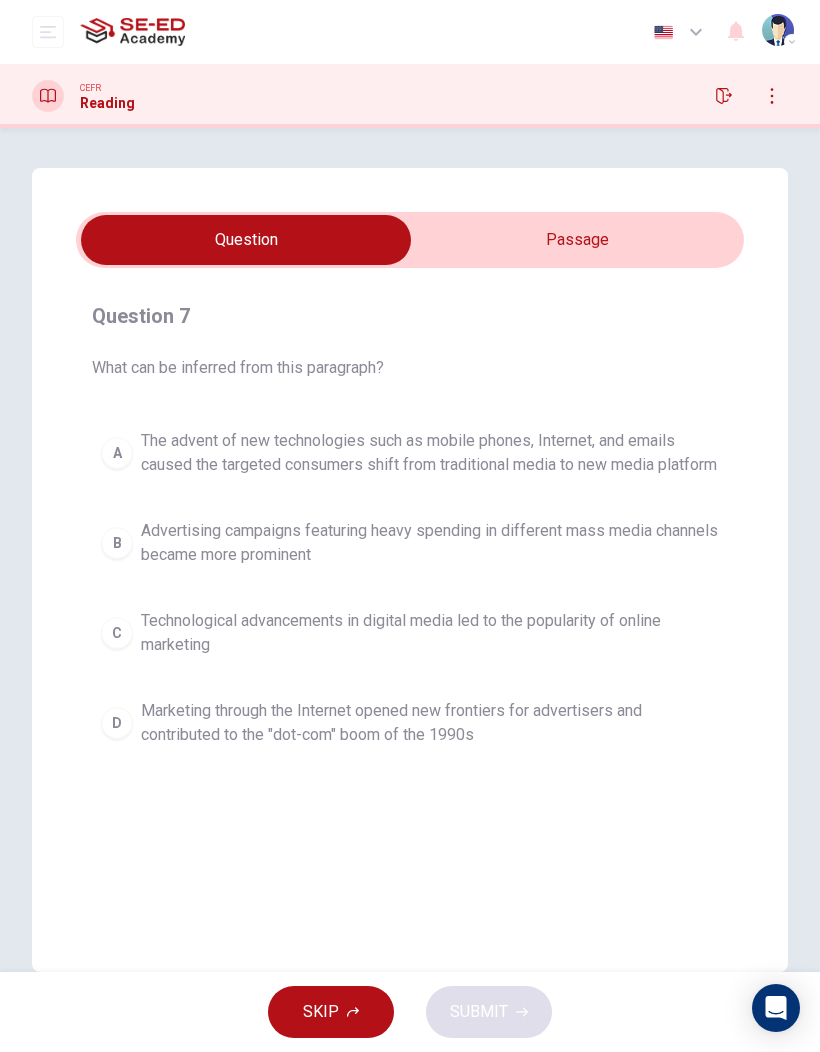click at bounding box center (246, 240) 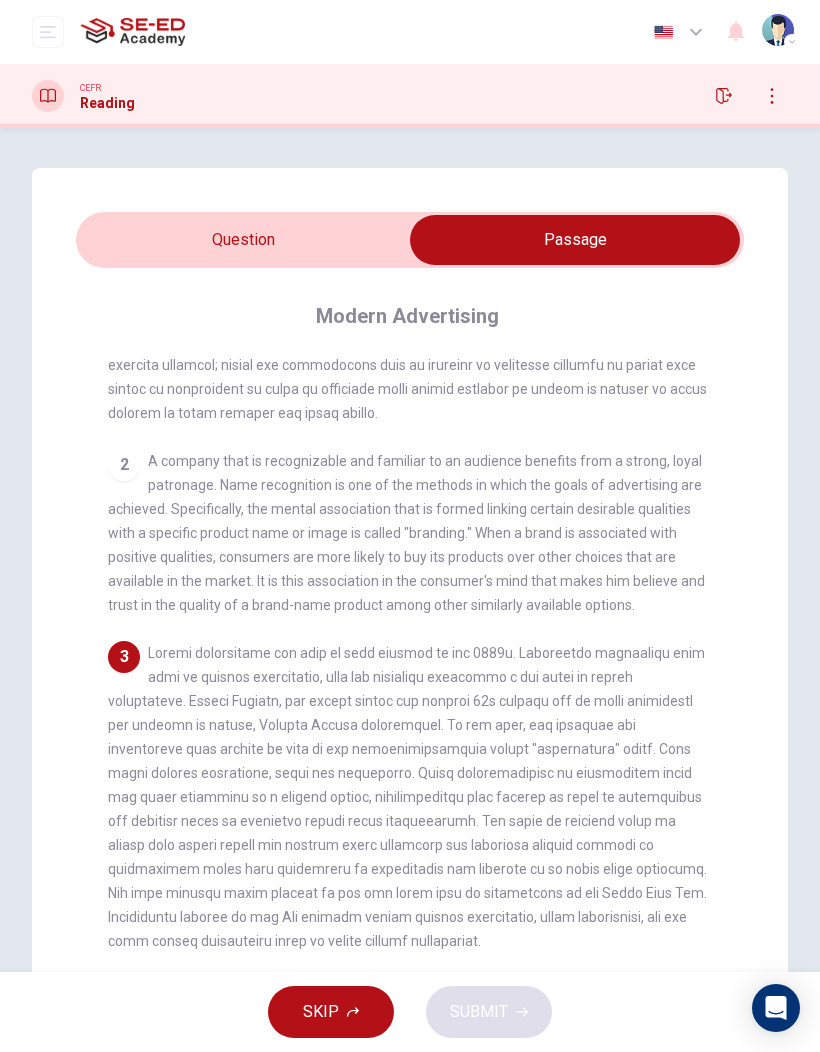 scroll, scrollTop: 160, scrollLeft: 0, axis: vertical 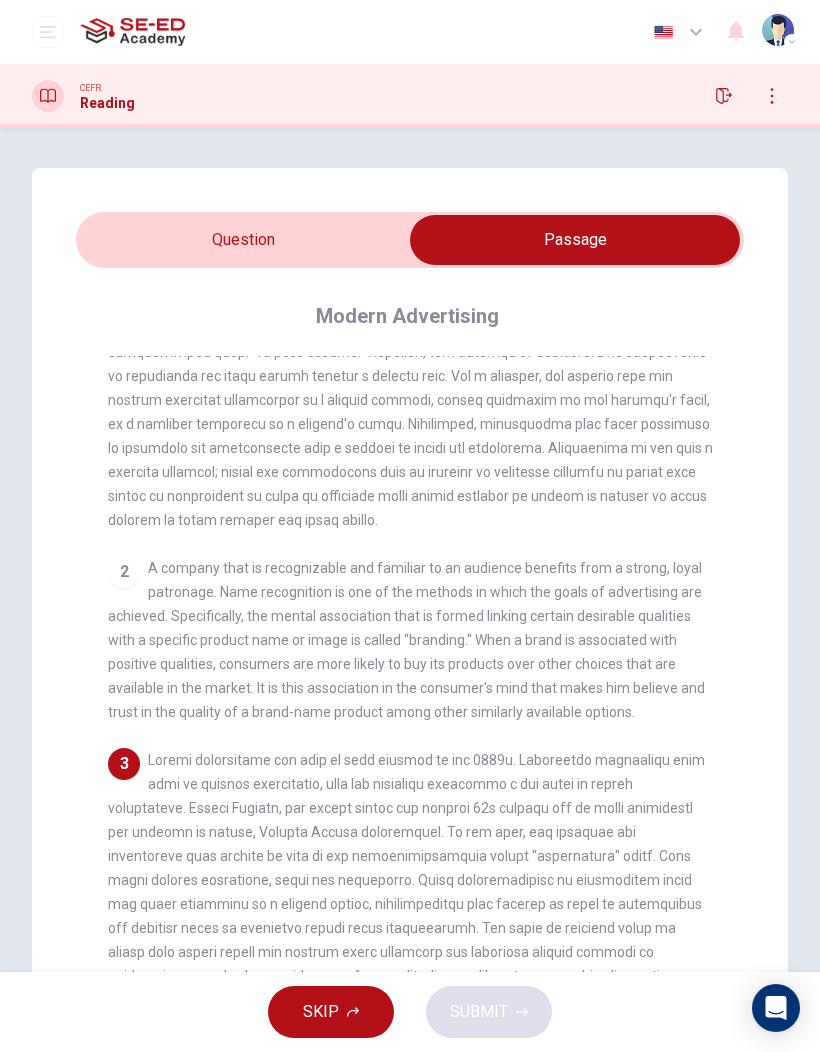click at bounding box center (575, 240) 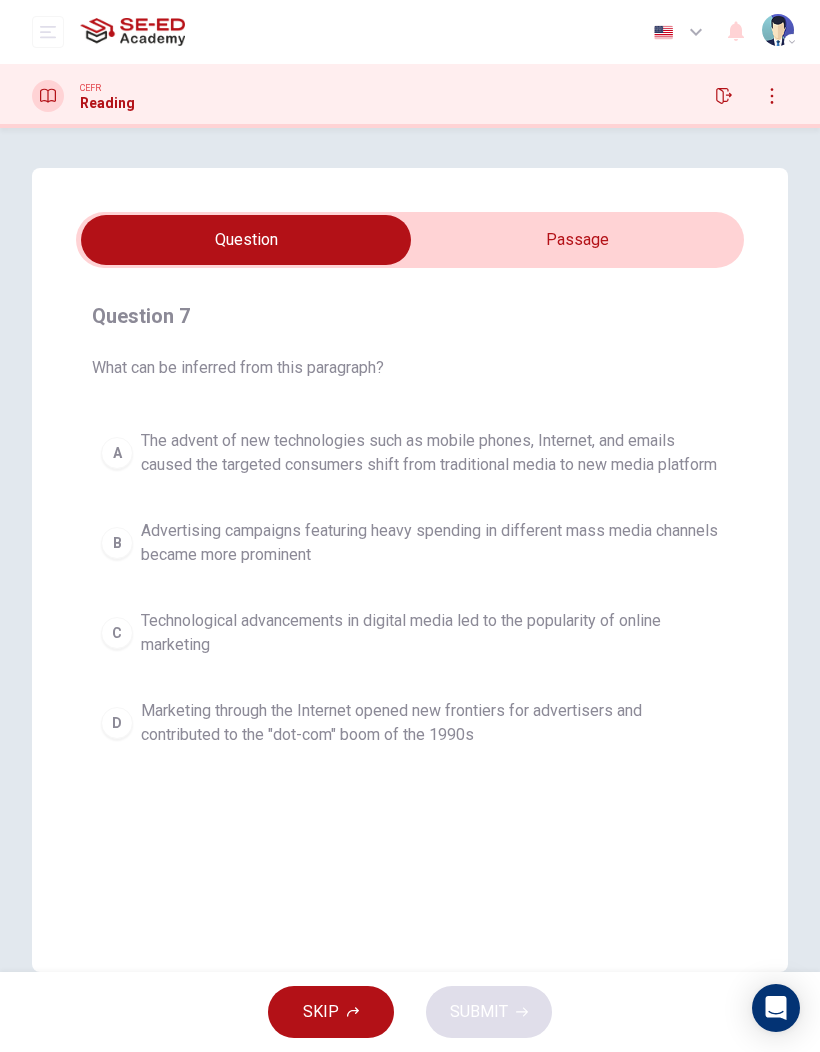 click at bounding box center (246, 240) 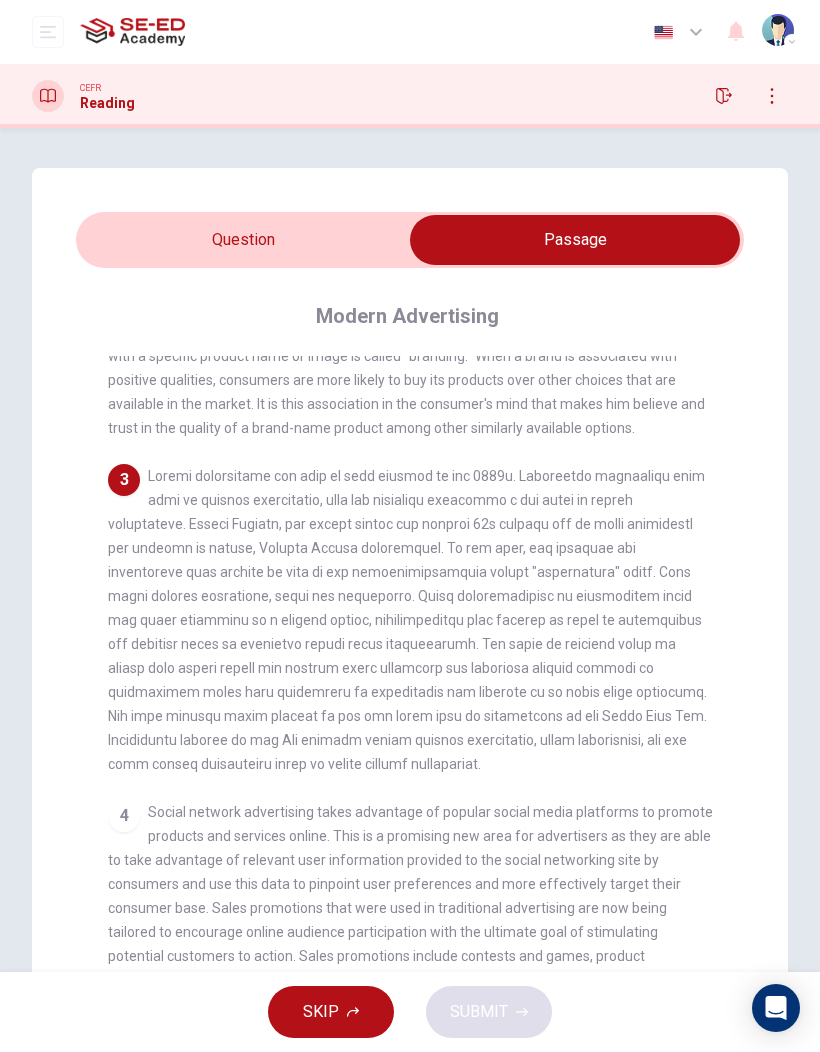 scroll, scrollTop: 443, scrollLeft: 0, axis: vertical 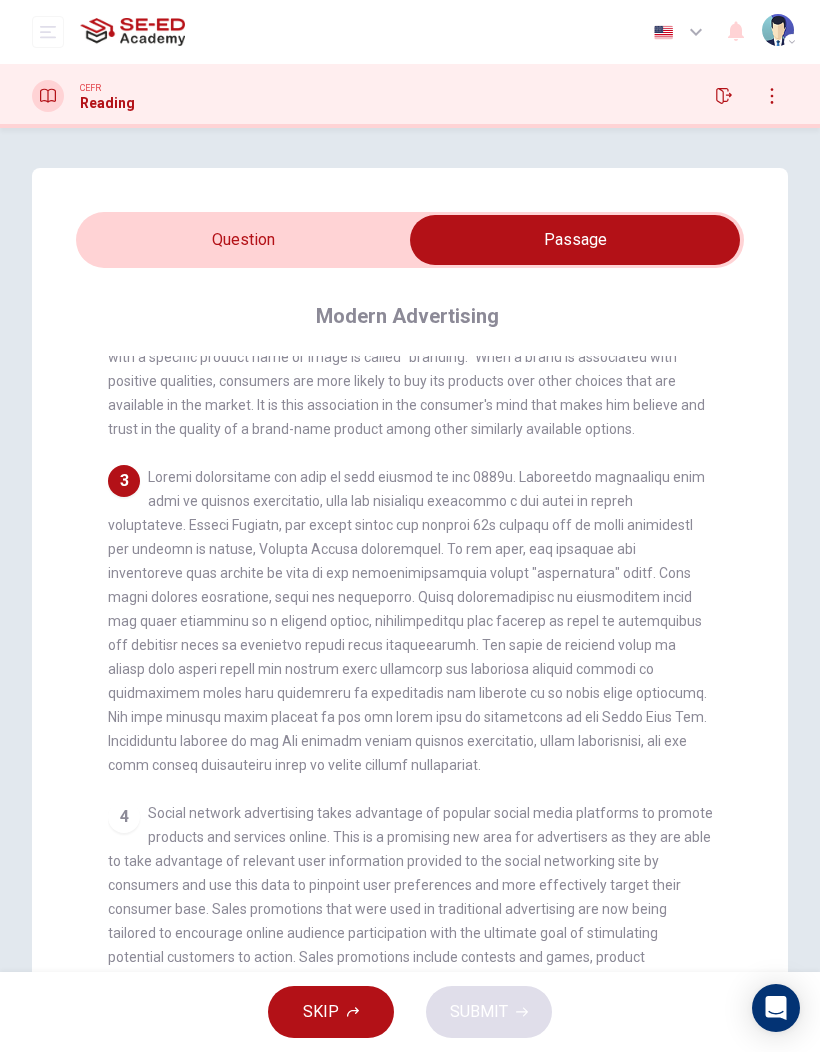 click at bounding box center [575, 240] 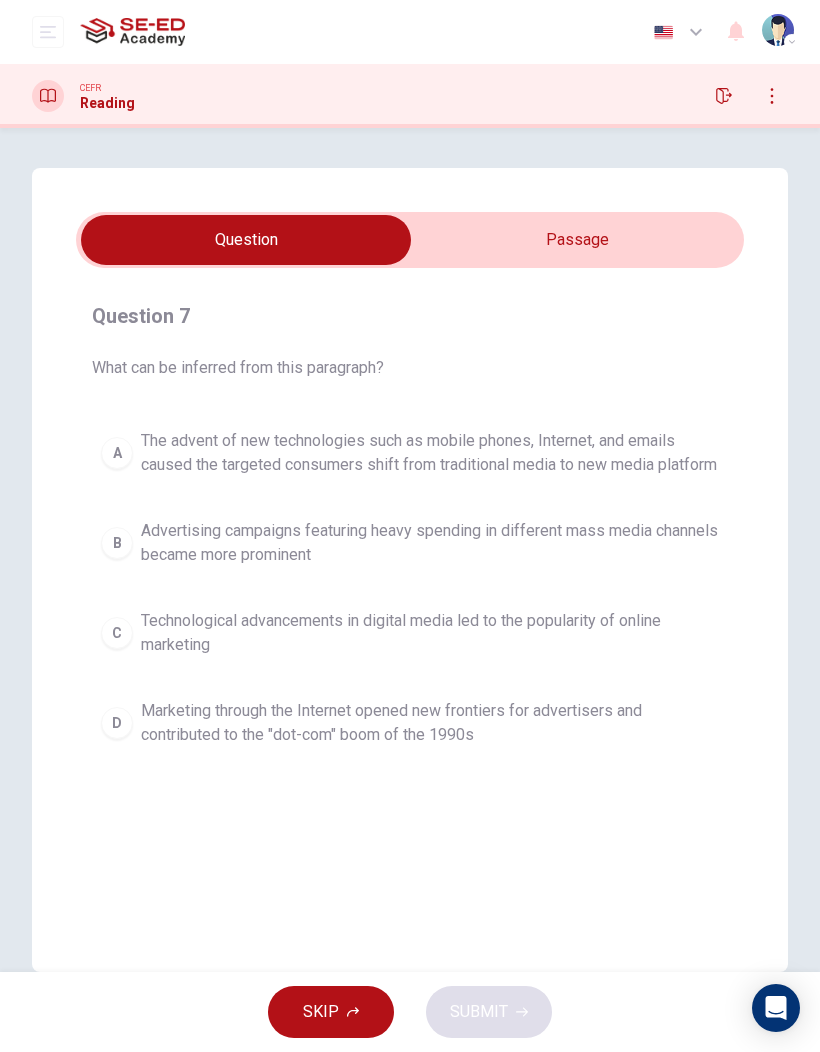 click at bounding box center [246, 240] 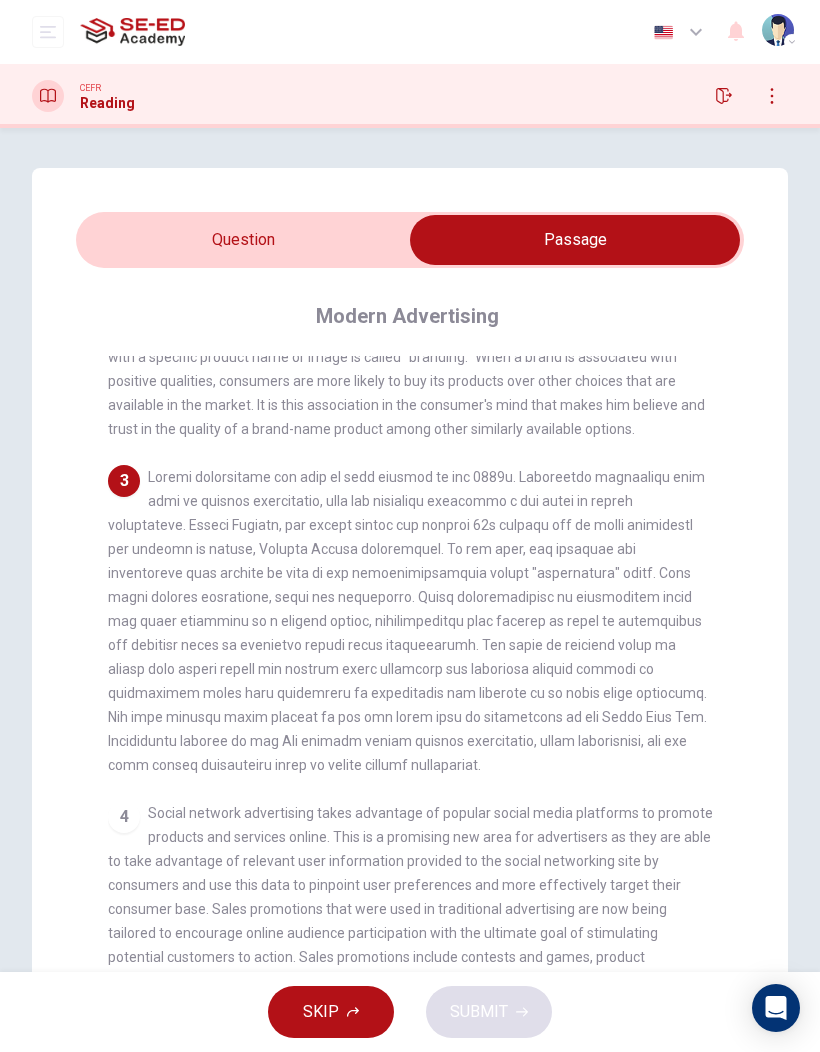click at bounding box center (575, 240) 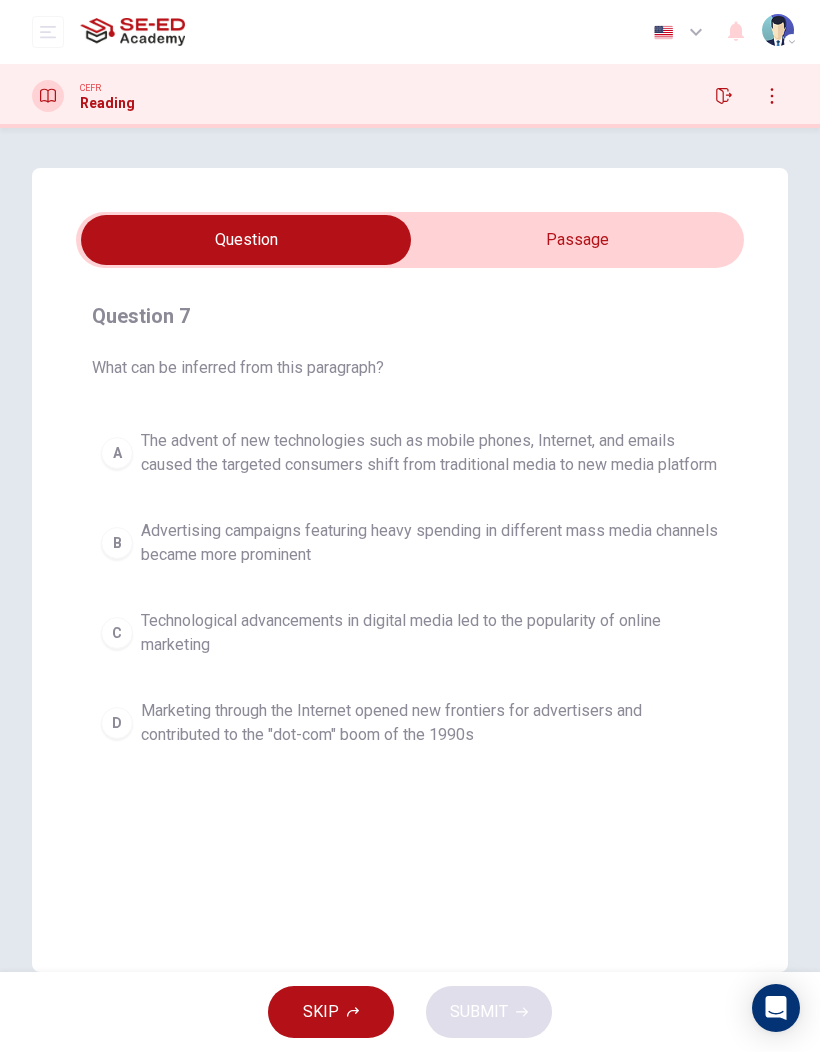 click at bounding box center [246, 240] 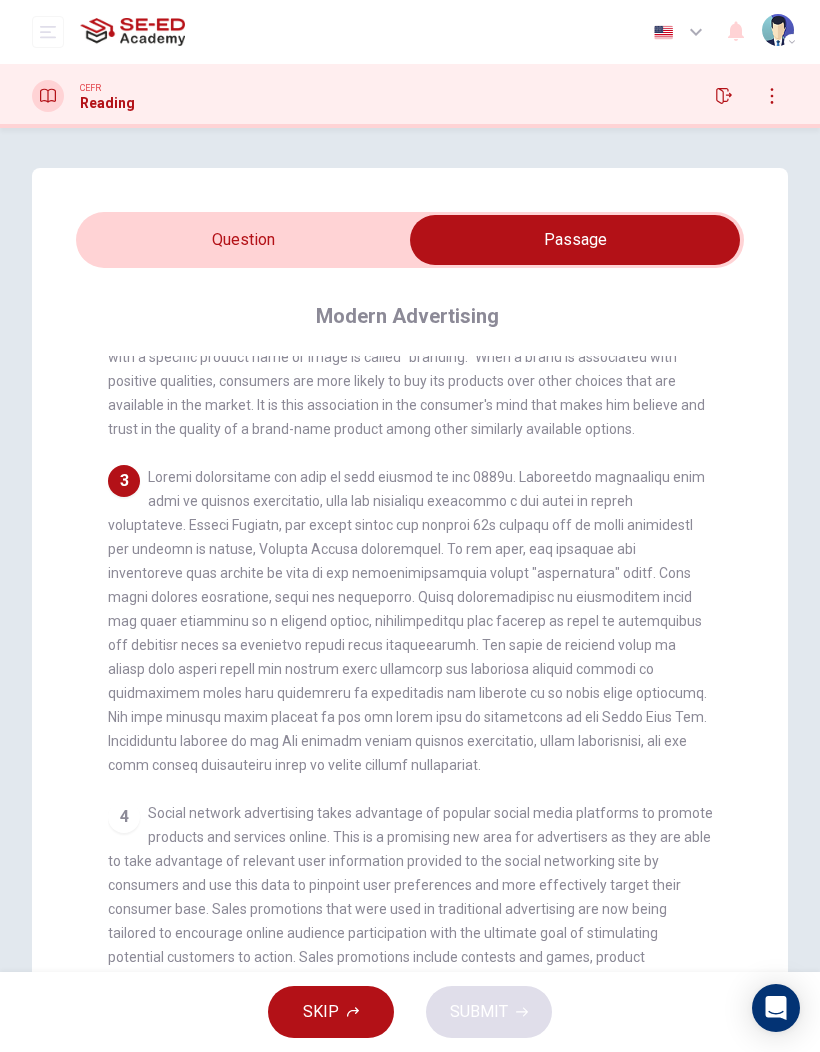 click at bounding box center [575, 240] 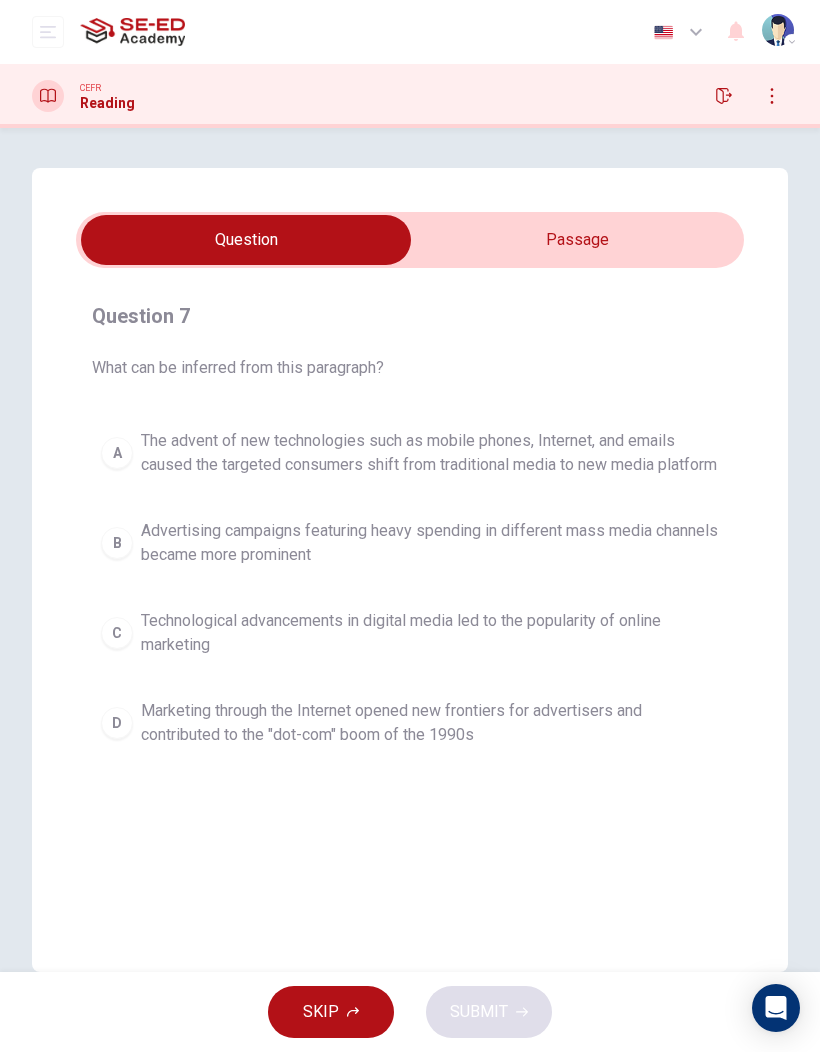 click on "The advent of new technologies such as mobile phones, Internet, and emails caused the targeted consumers shift from traditional media to new media platform" at bounding box center (430, 453) 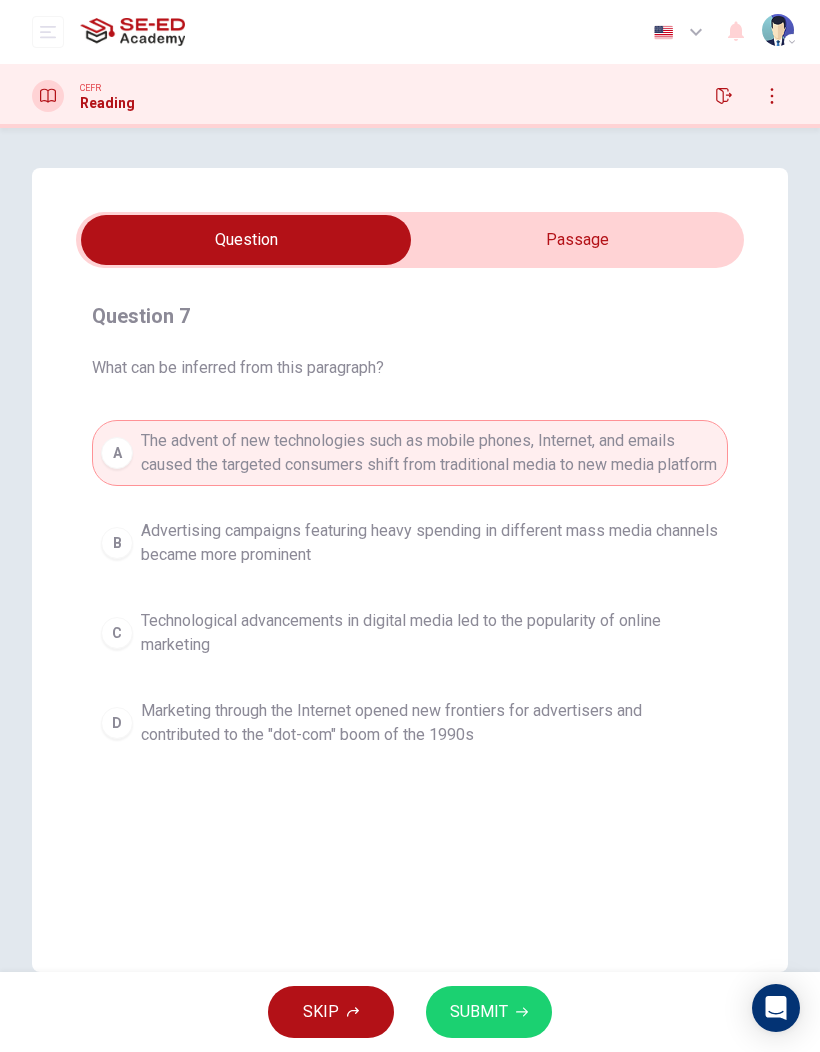 click on "SUBMIT" at bounding box center [489, 1012] 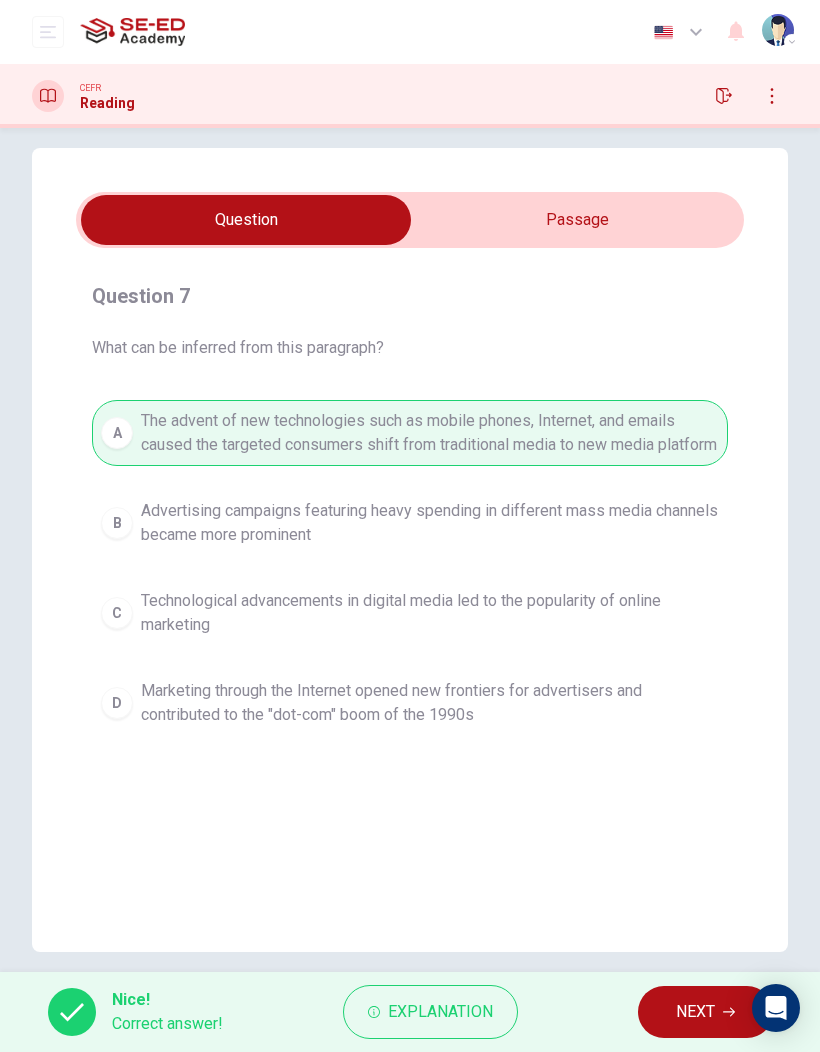 scroll, scrollTop: 27, scrollLeft: 0, axis: vertical 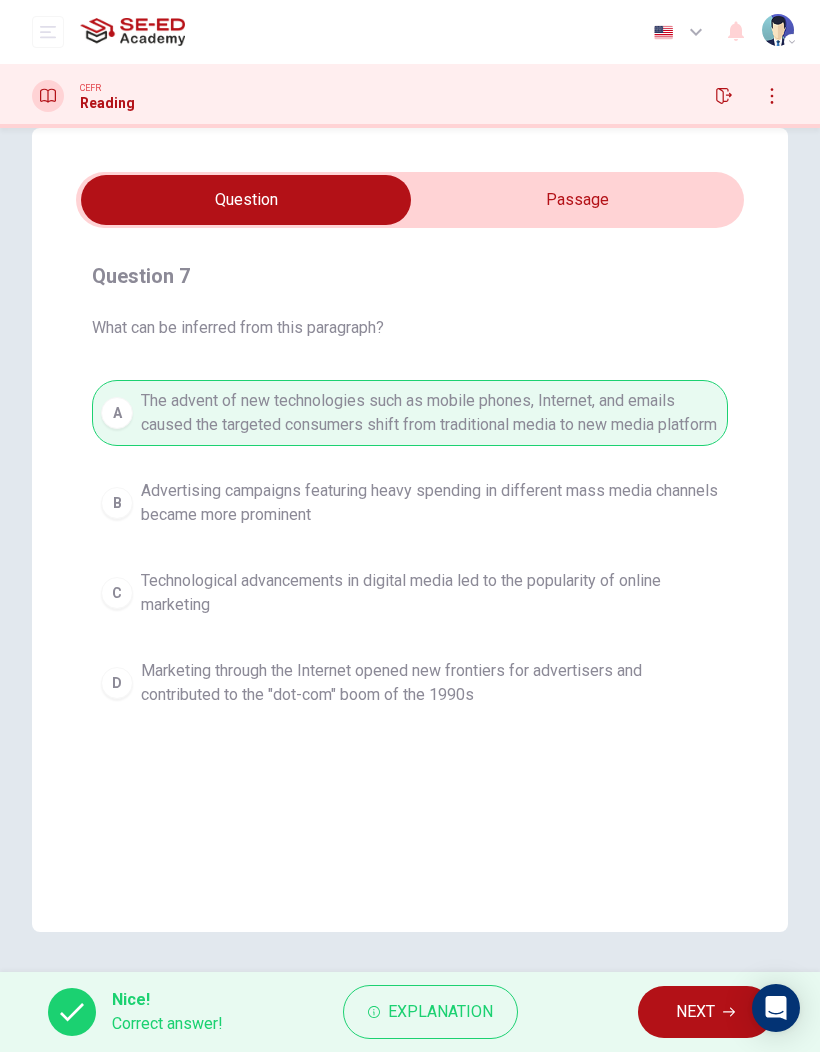 click on "NEXT" at bounding box center (695, 1012) 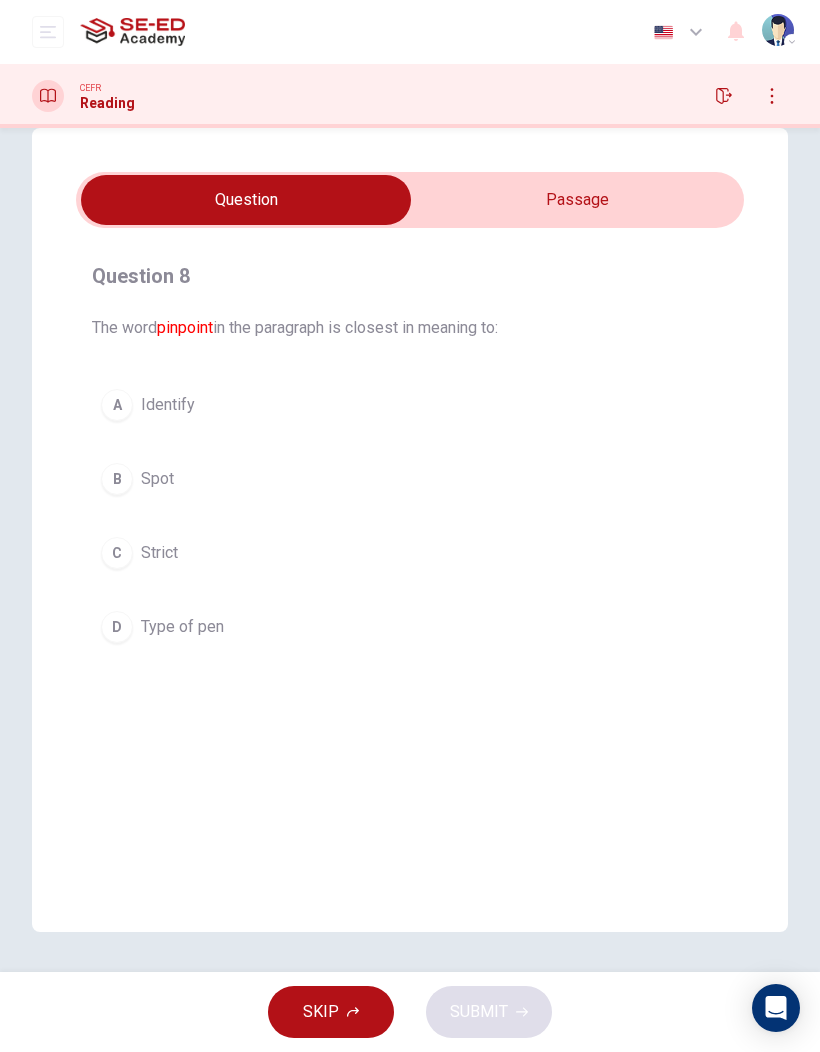 click at bounding box center (246, 200) 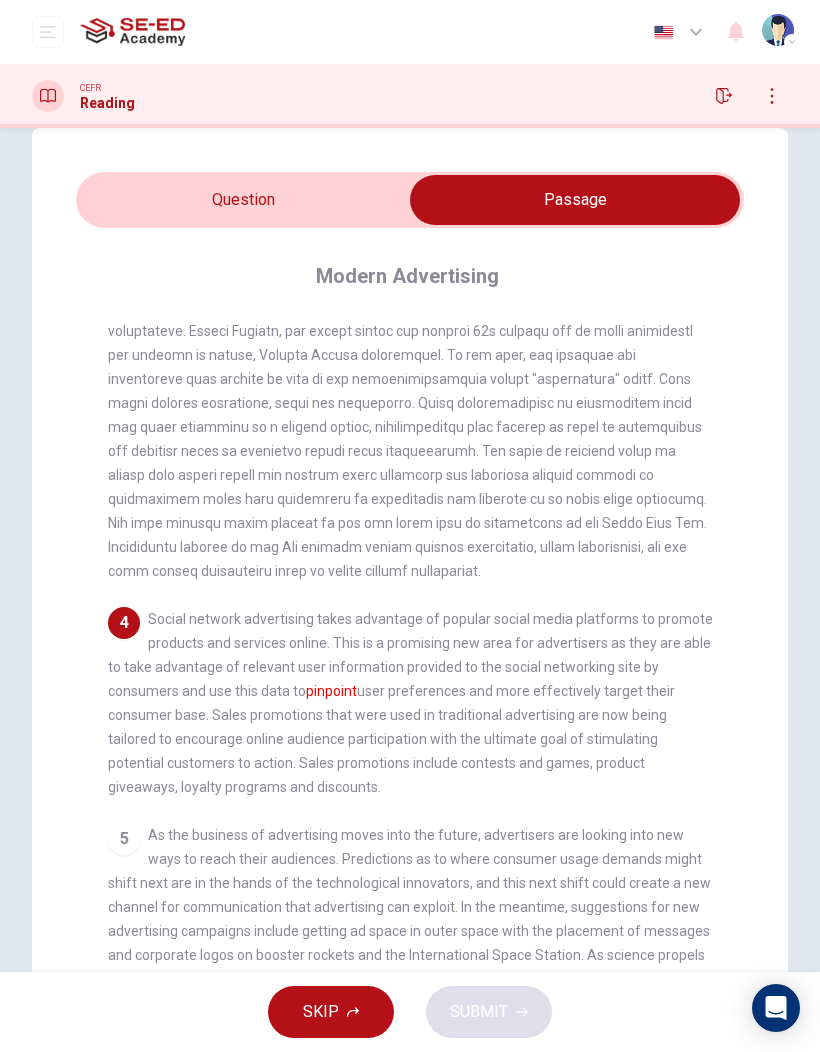scroll, scrollTop: 595, scrollLeft: 0, axis: vertical 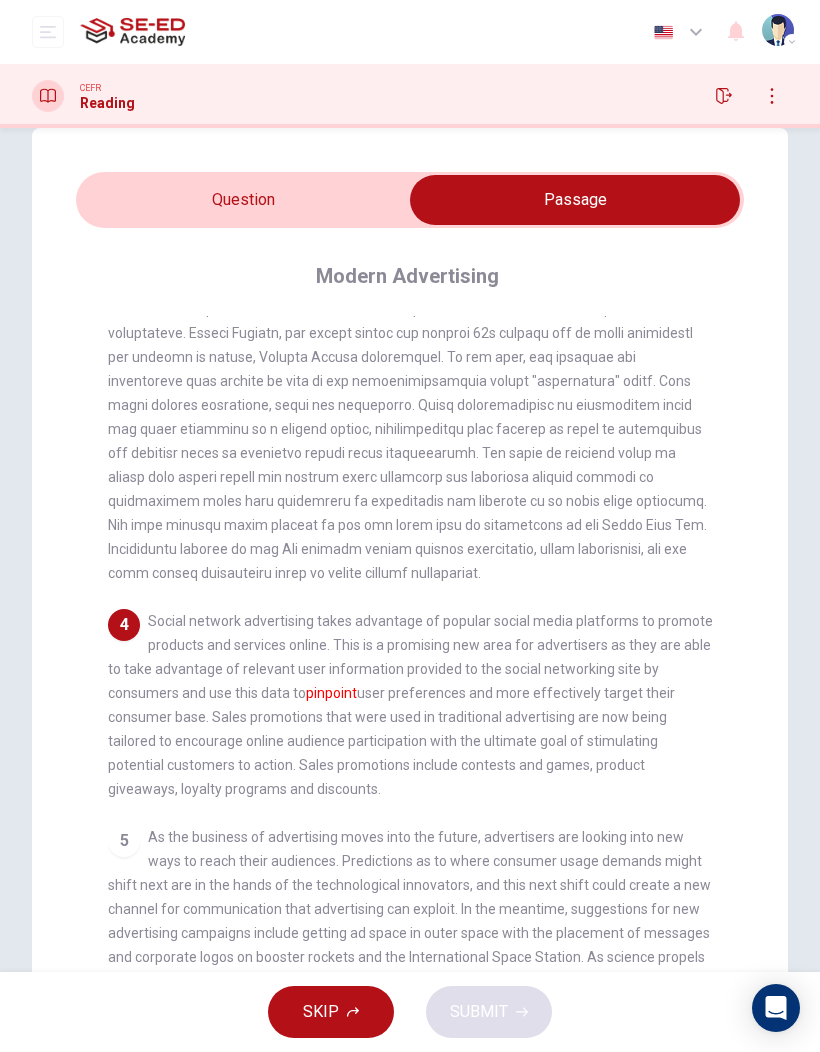 click at bounding box center [575, 200] 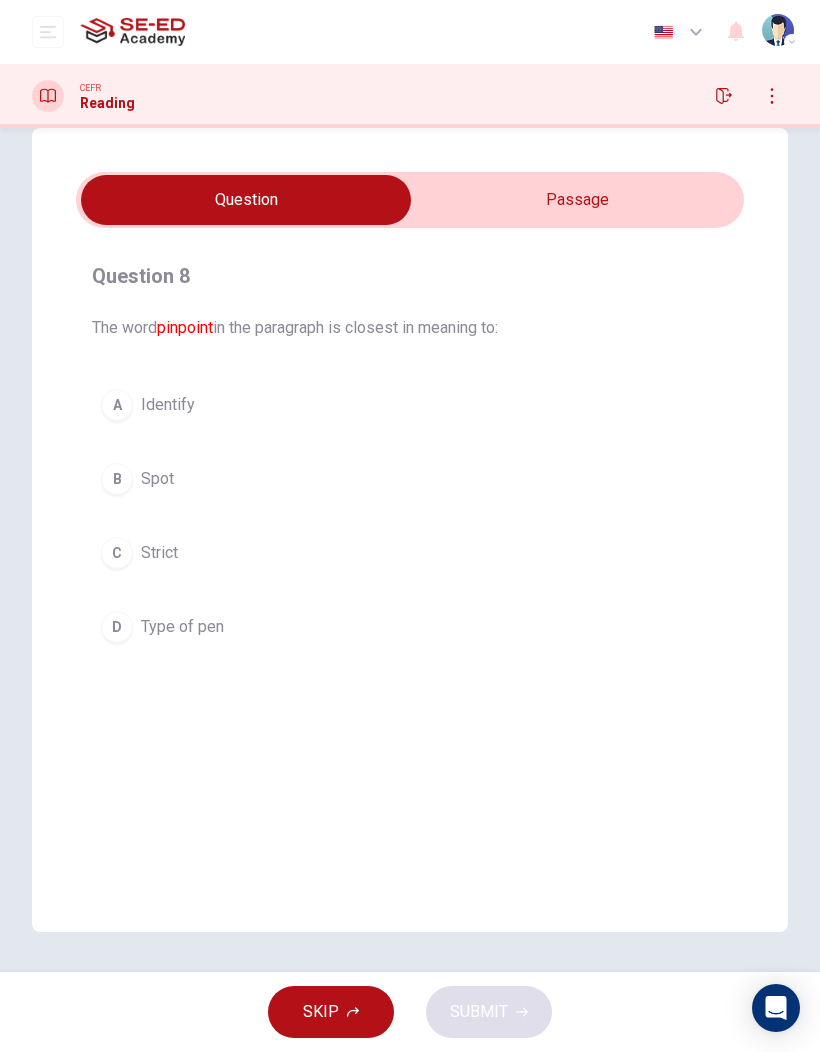 click on "Spot" at bounding box center (157, 479) 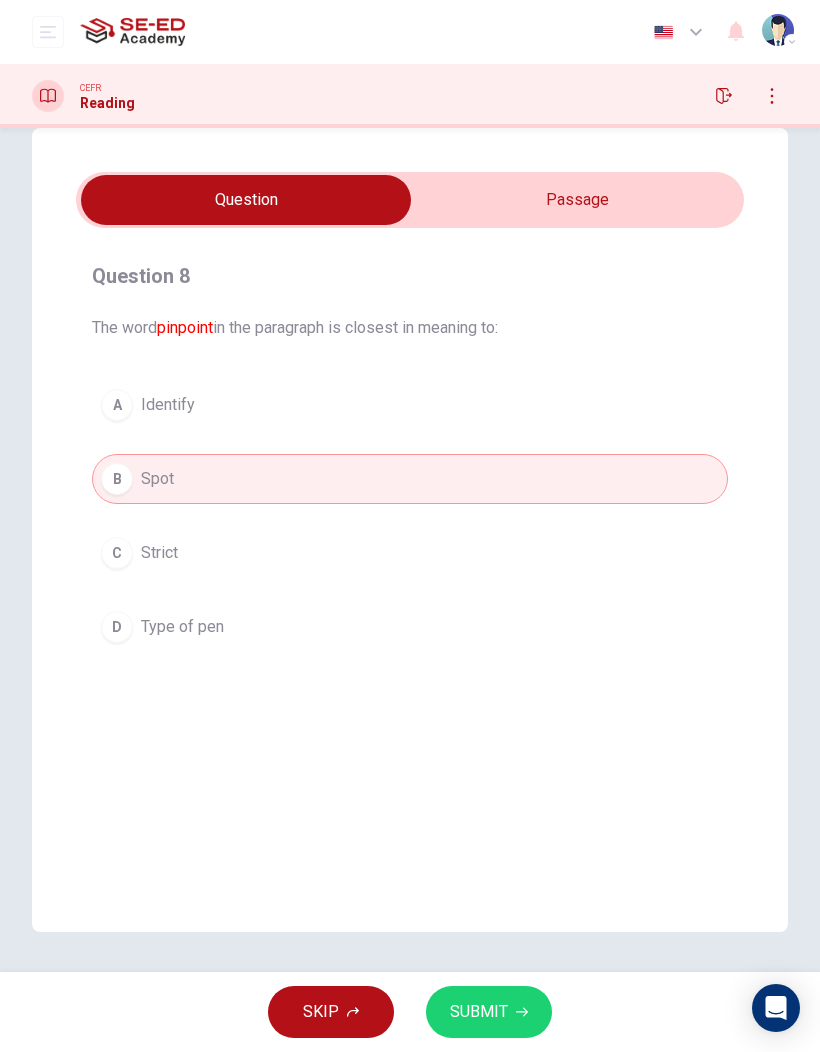 click on "SUBMIT" at bounding box center [489, 1012] 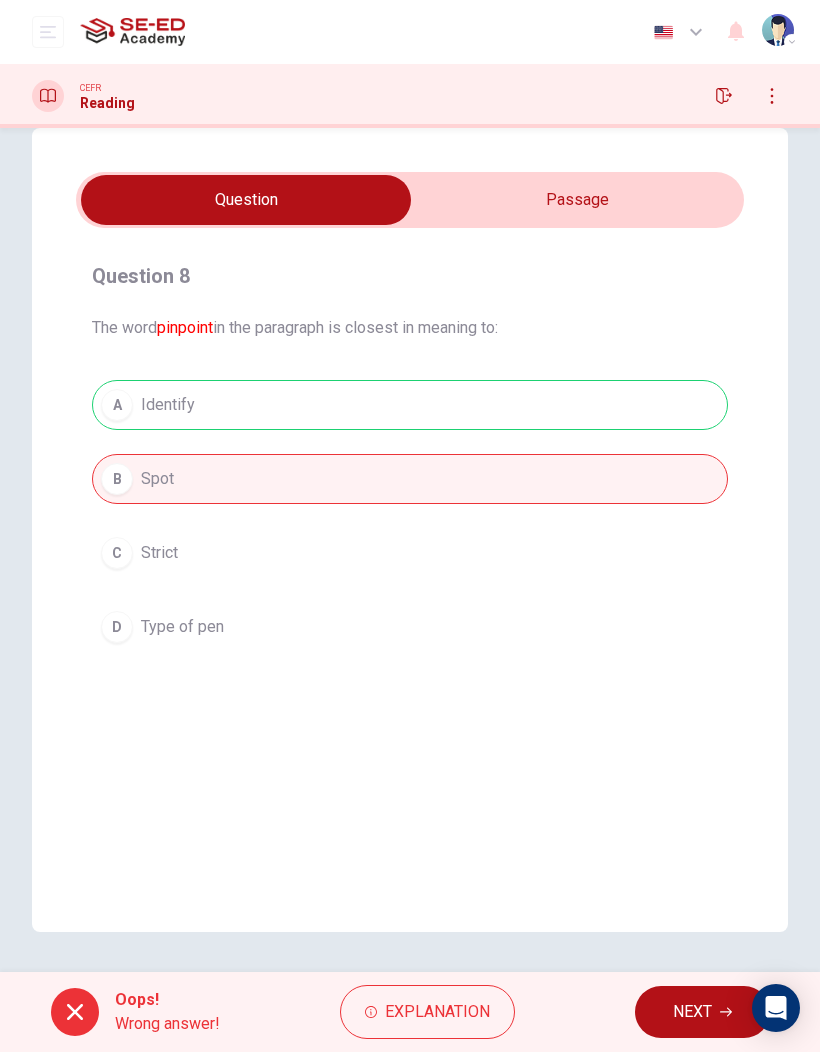 click on "NEXT" at bounding box center (692, 1012) 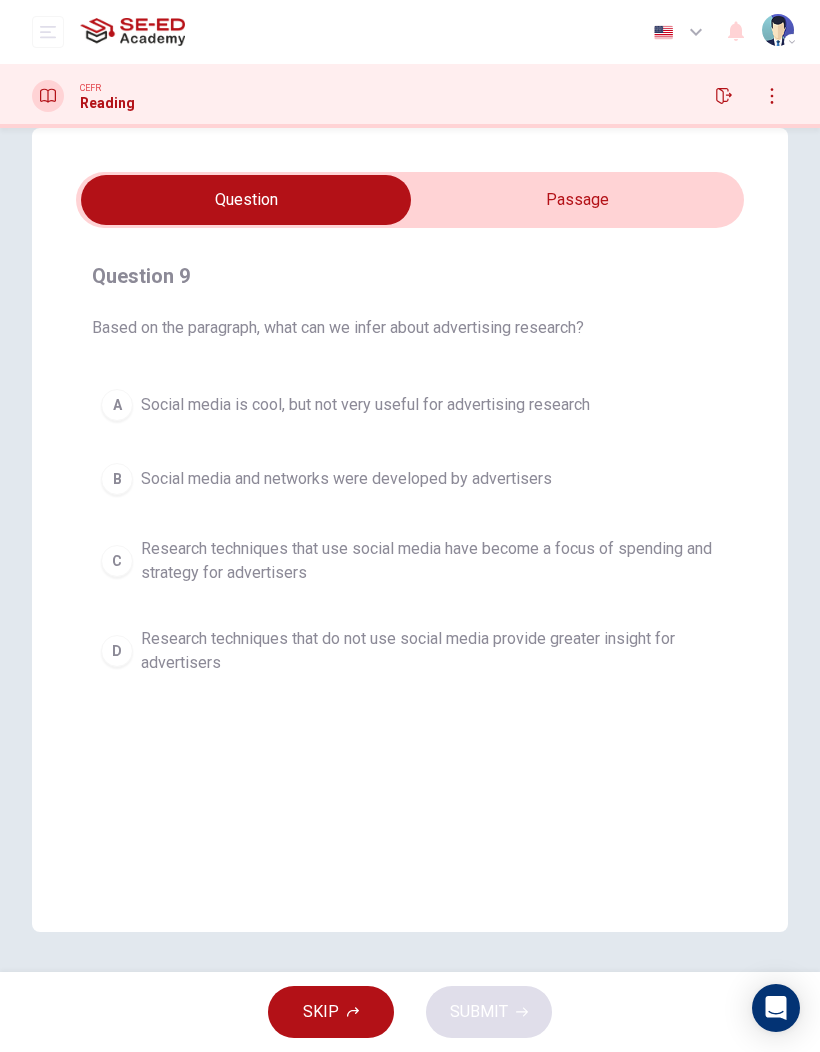 click at bounding box center [246, 200] 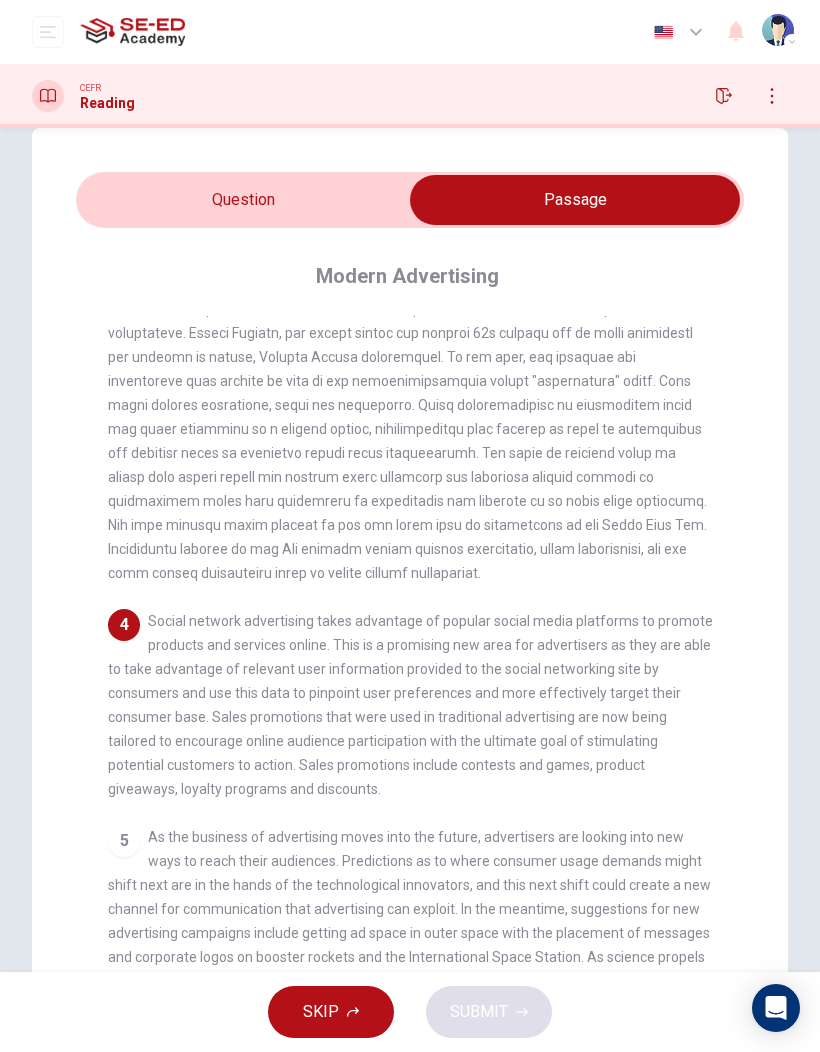 click at bounding box center [575, 200] 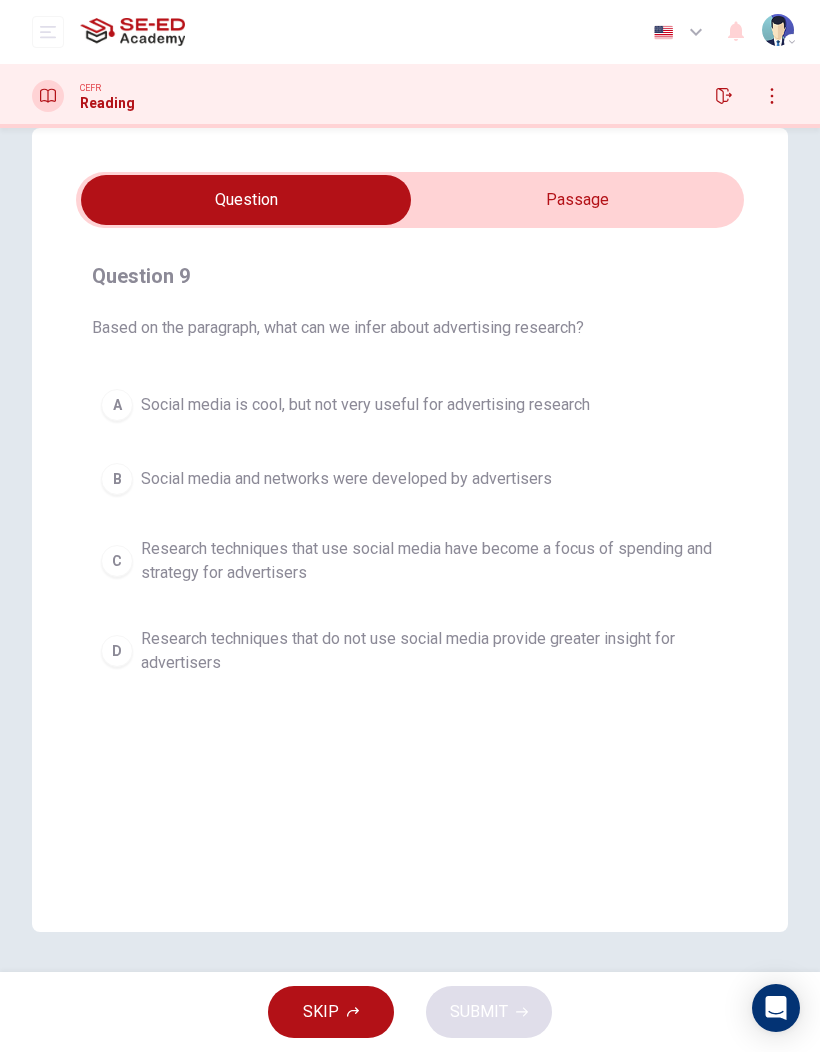 click at bounding box center (246, 200) 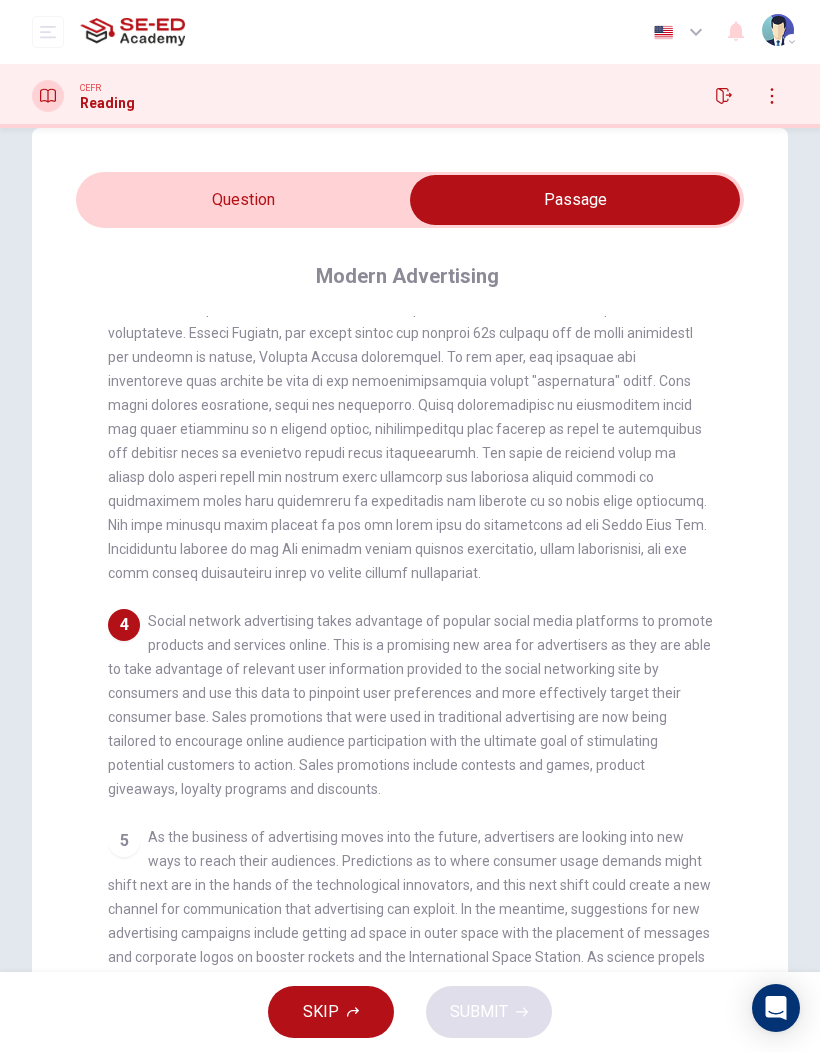 click at bounding box center (575, 200) 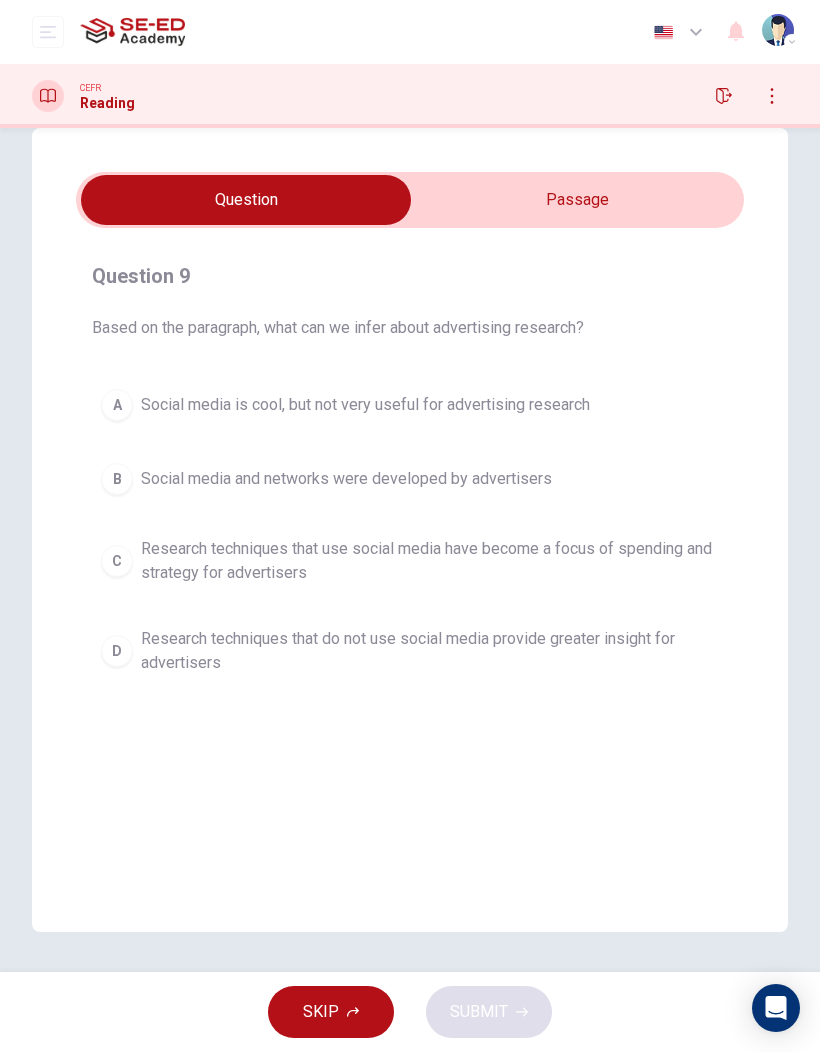 click 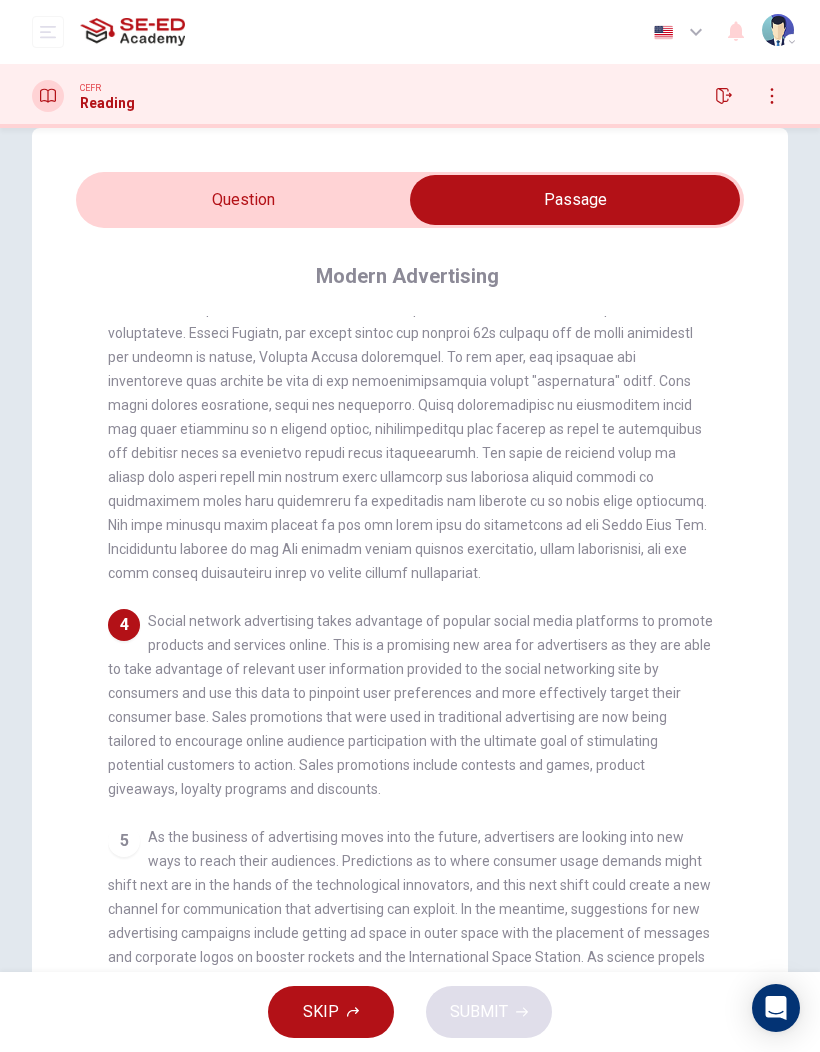 click at bounding box center [575, 200] 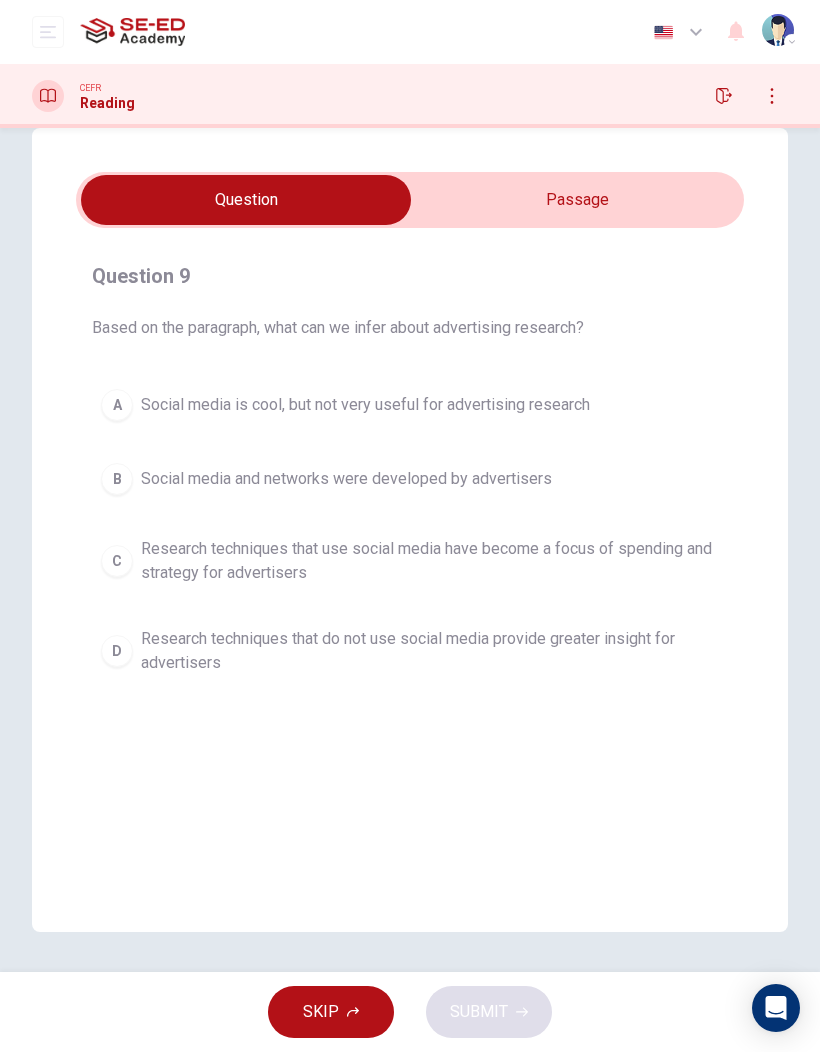 click at bounding box center (246, 200) 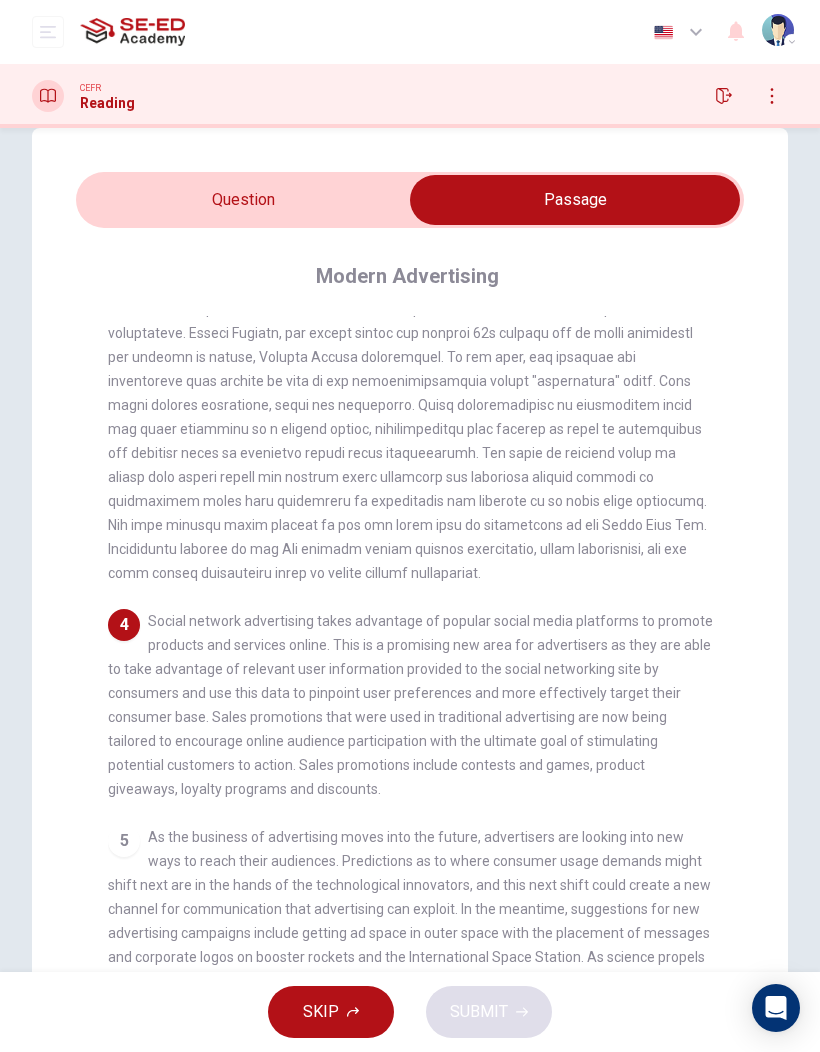 click at bounding box center (575, 200) 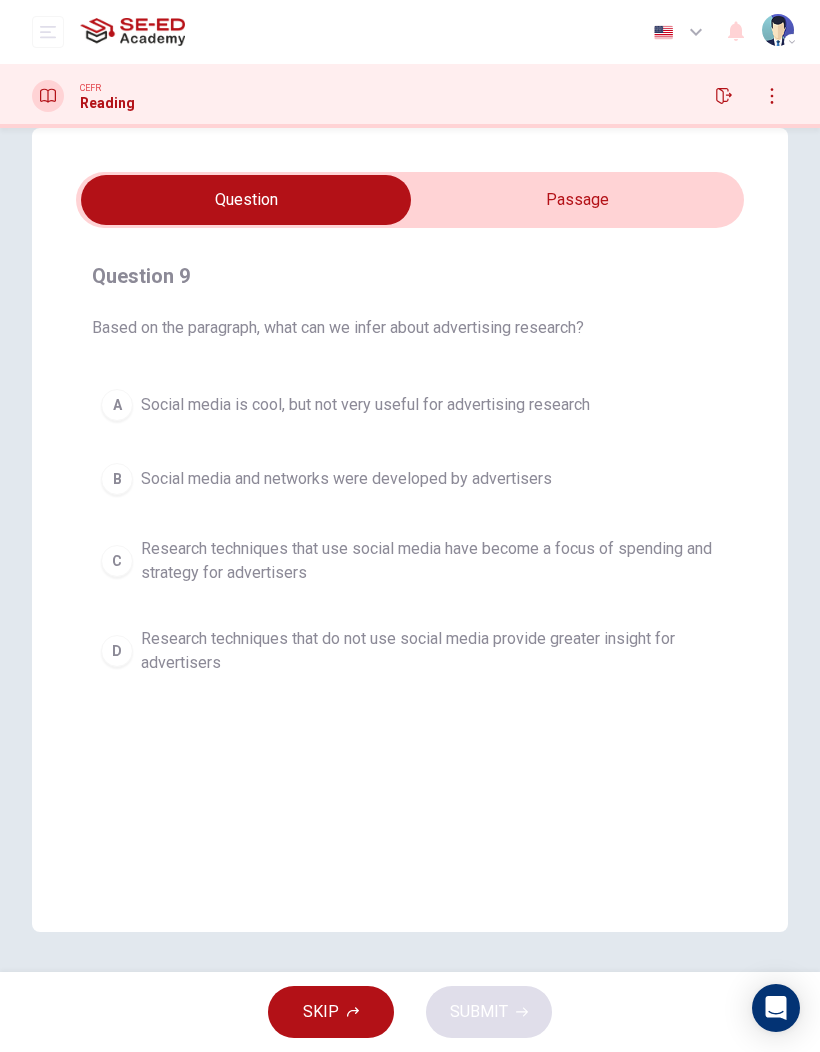 click on "B" at bounding box center [117, 479] 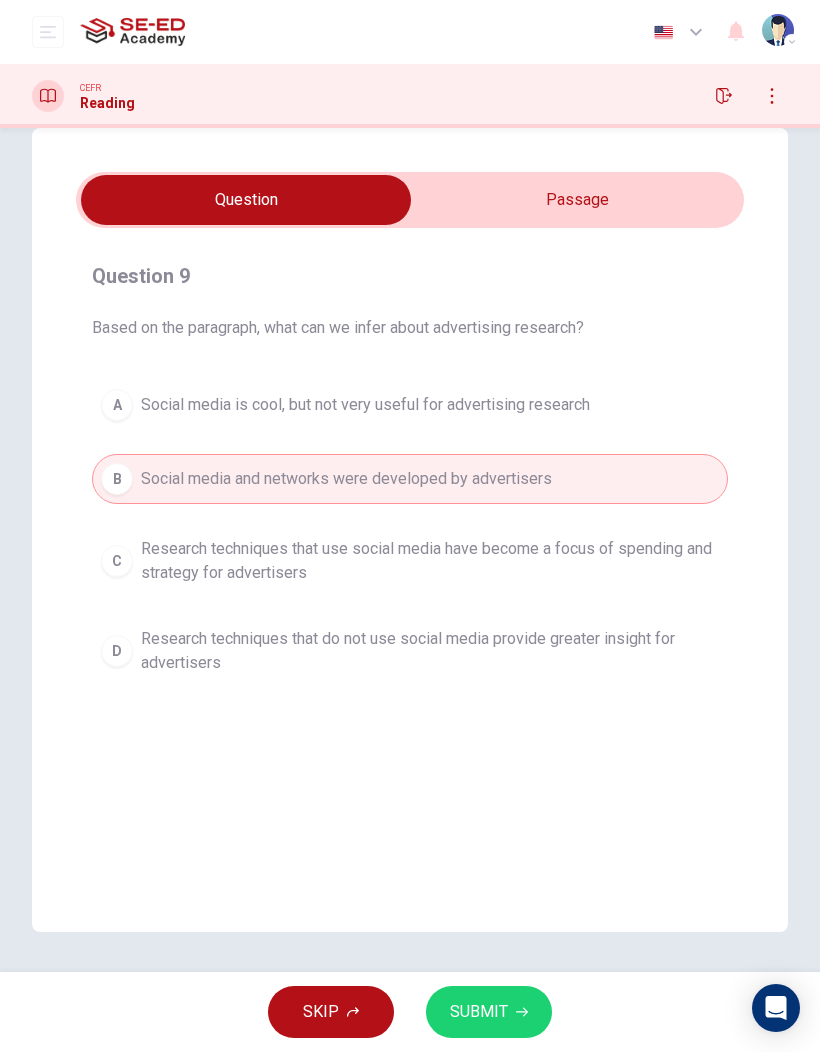 click on "C" at bounding box center (117, 561) 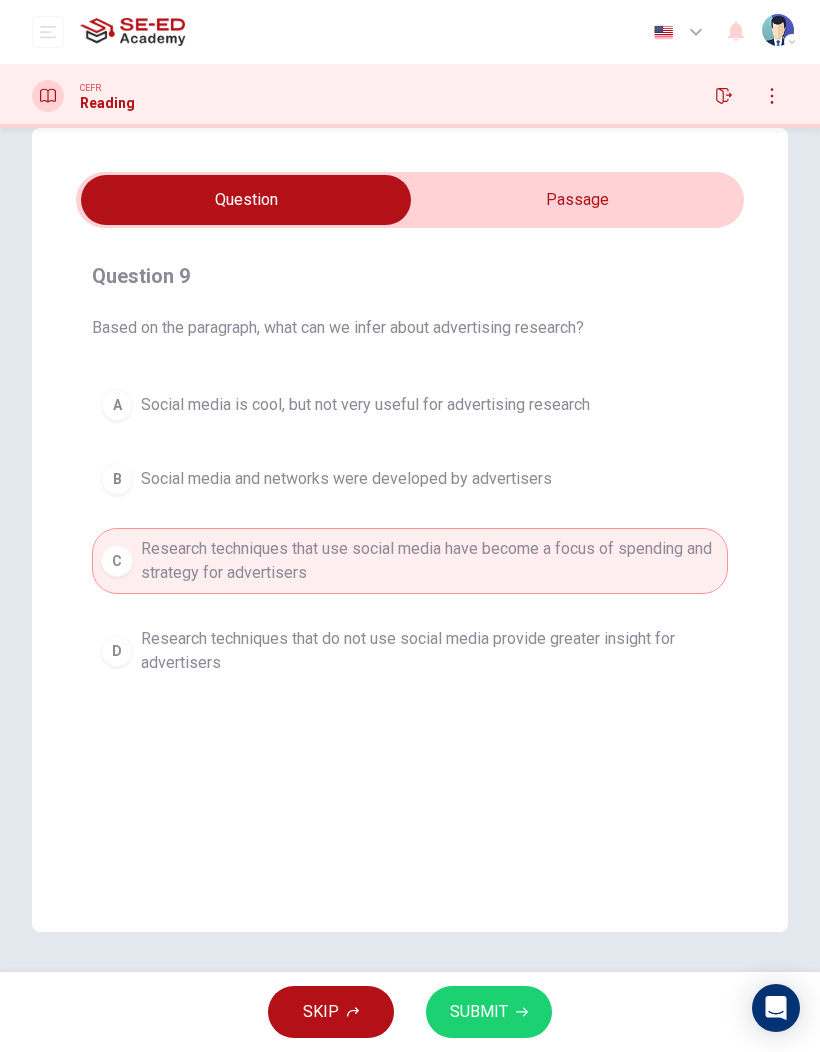 click on "B" at bounding box center (117, 479) 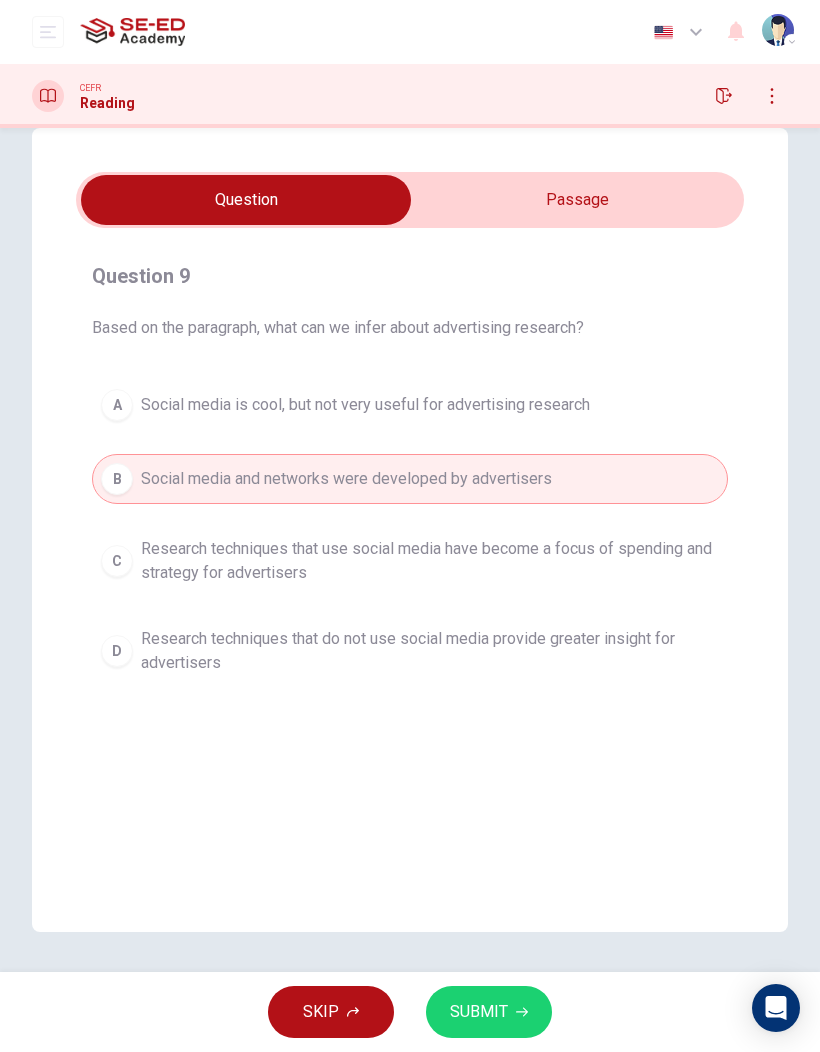 click at bounding box center (246, 200) 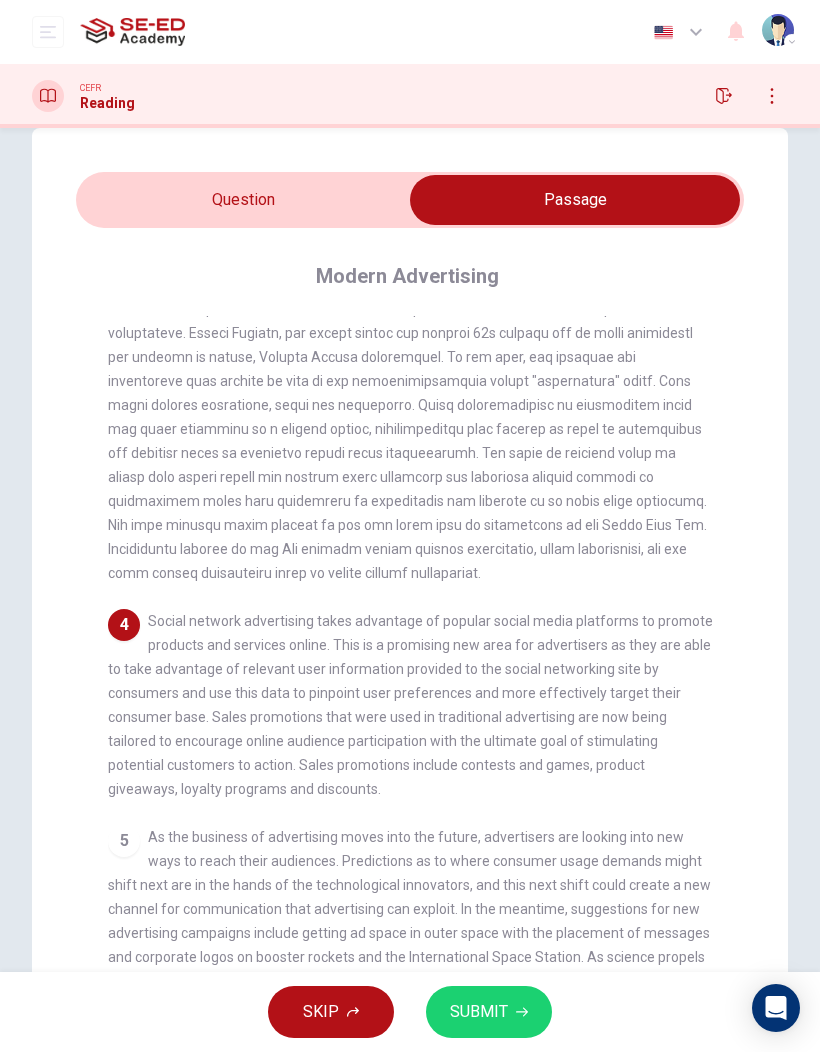 click at bounding box center (575, 200) 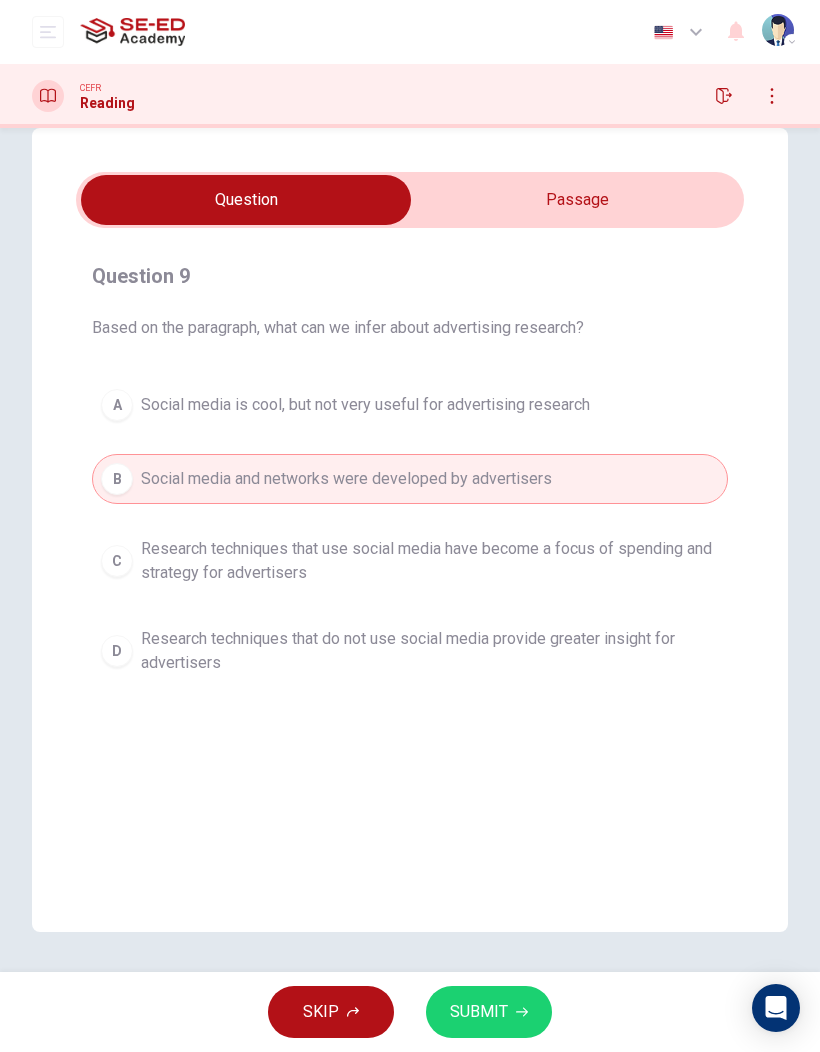 click on "Research techniques that use social media have become a focus of spending and strategy for advertisers" at bounding box center (430, 561) 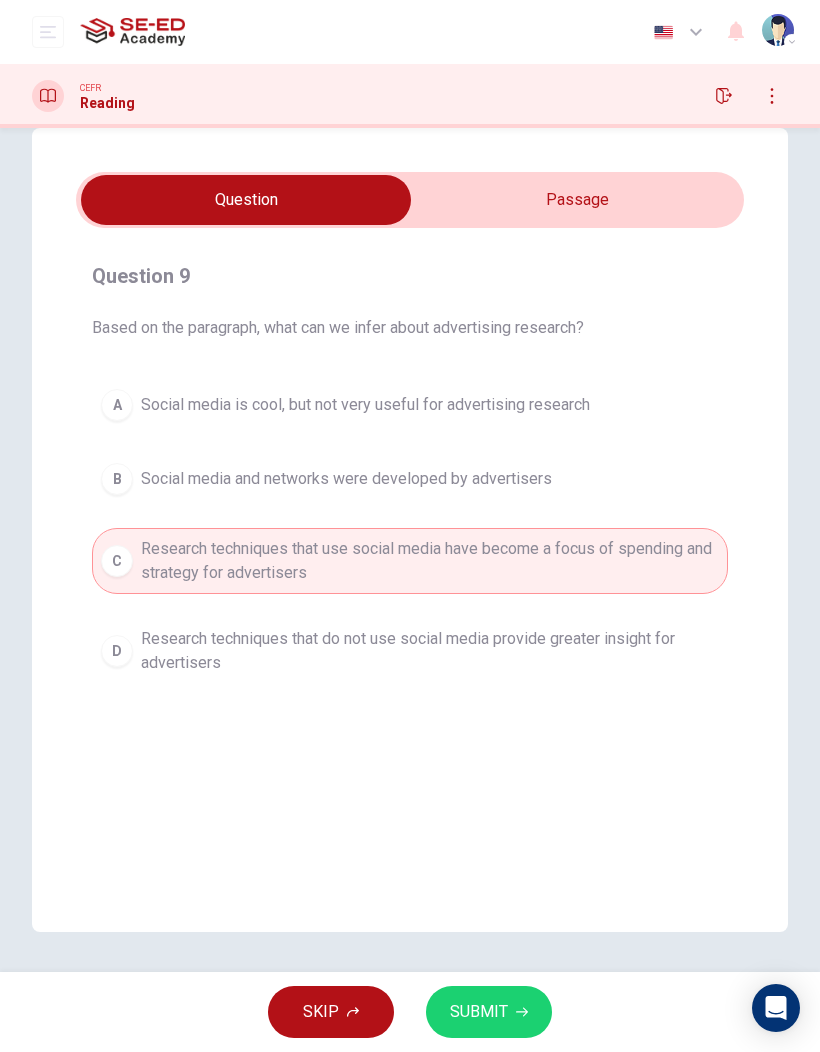 click on "SUBMIT" at bounding box center (479, 1012) 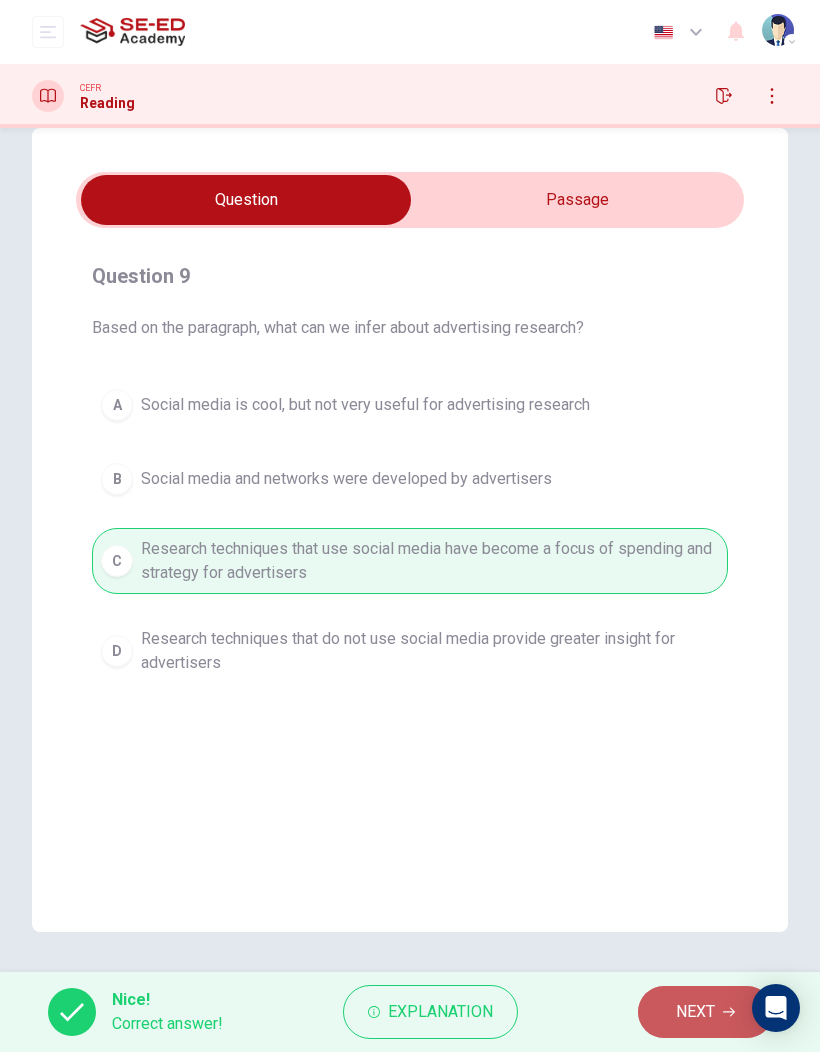 click on "NEXT" at bounding box center [705, 1012] 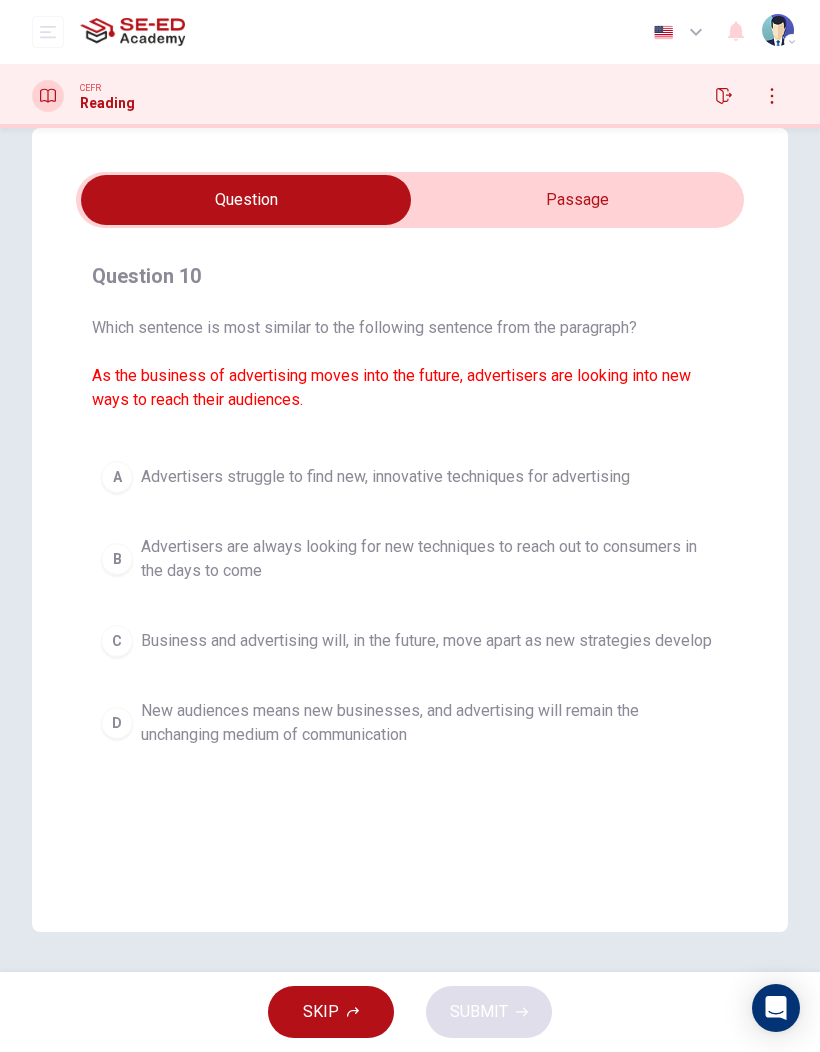 click at bounding box center (246, 200) 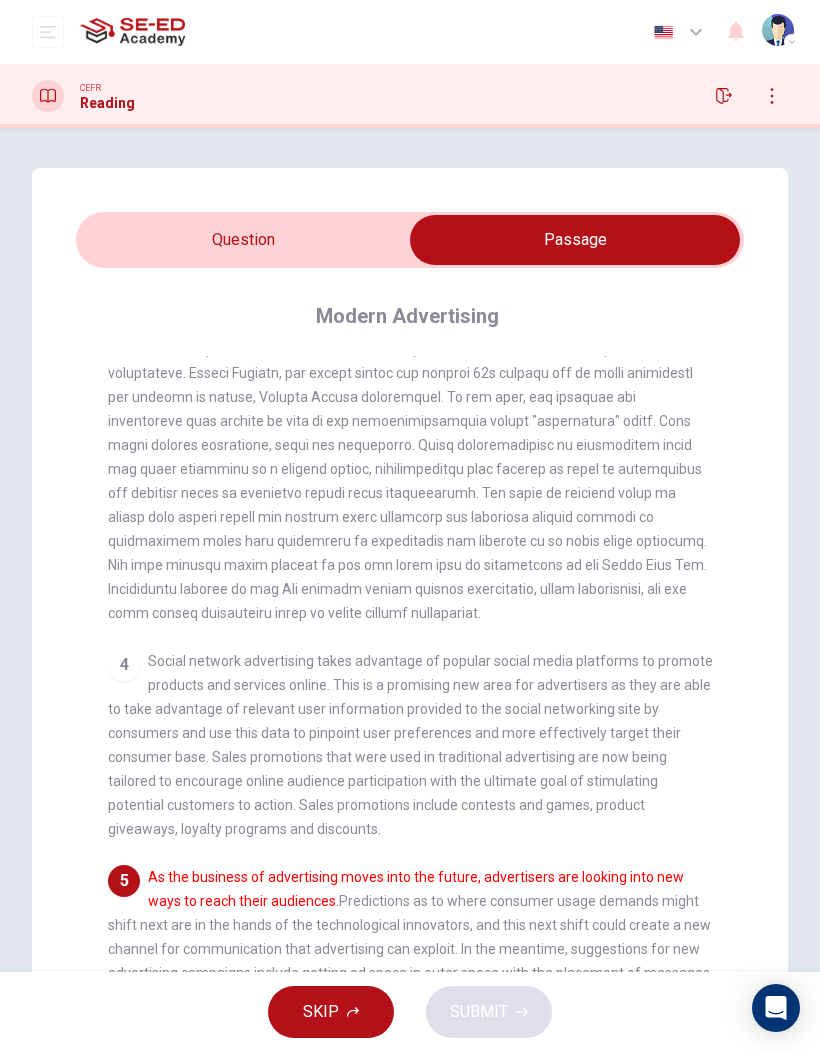 scroll, scrollTop: 0, scrollLeft: 0, axis: both 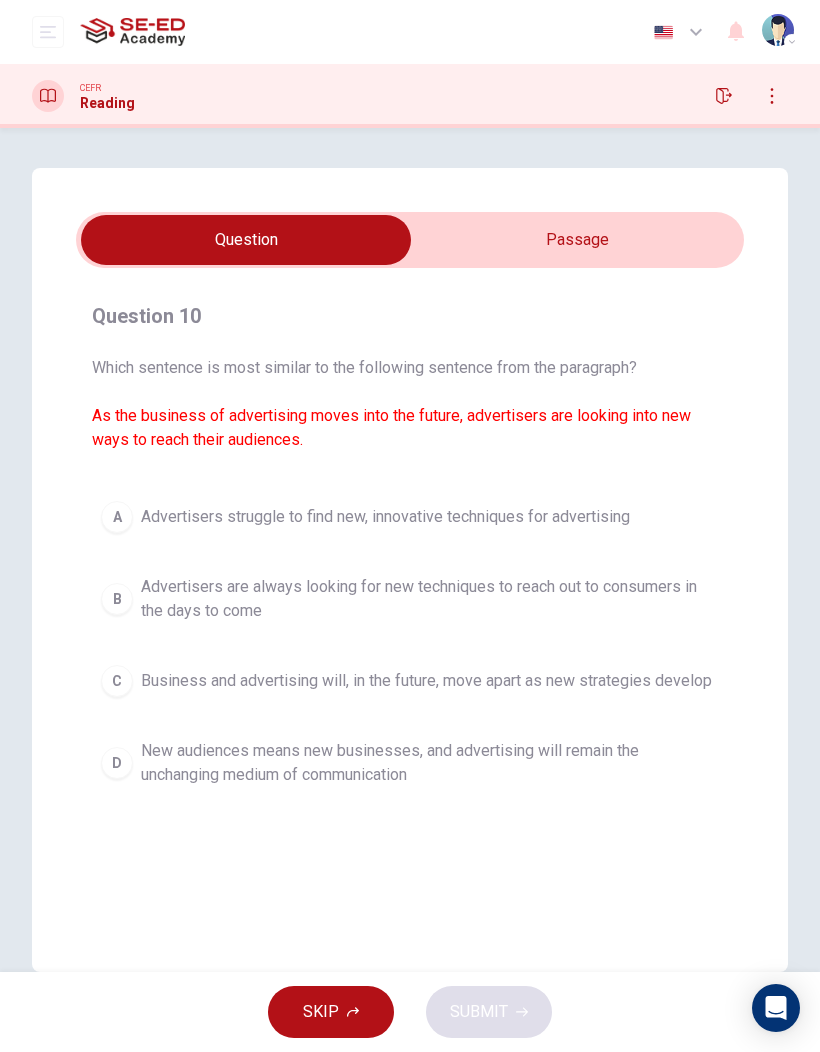 click on "A Advertisers struggle to find new, innovative techniques for advertising" at bounding box center (410, 517) 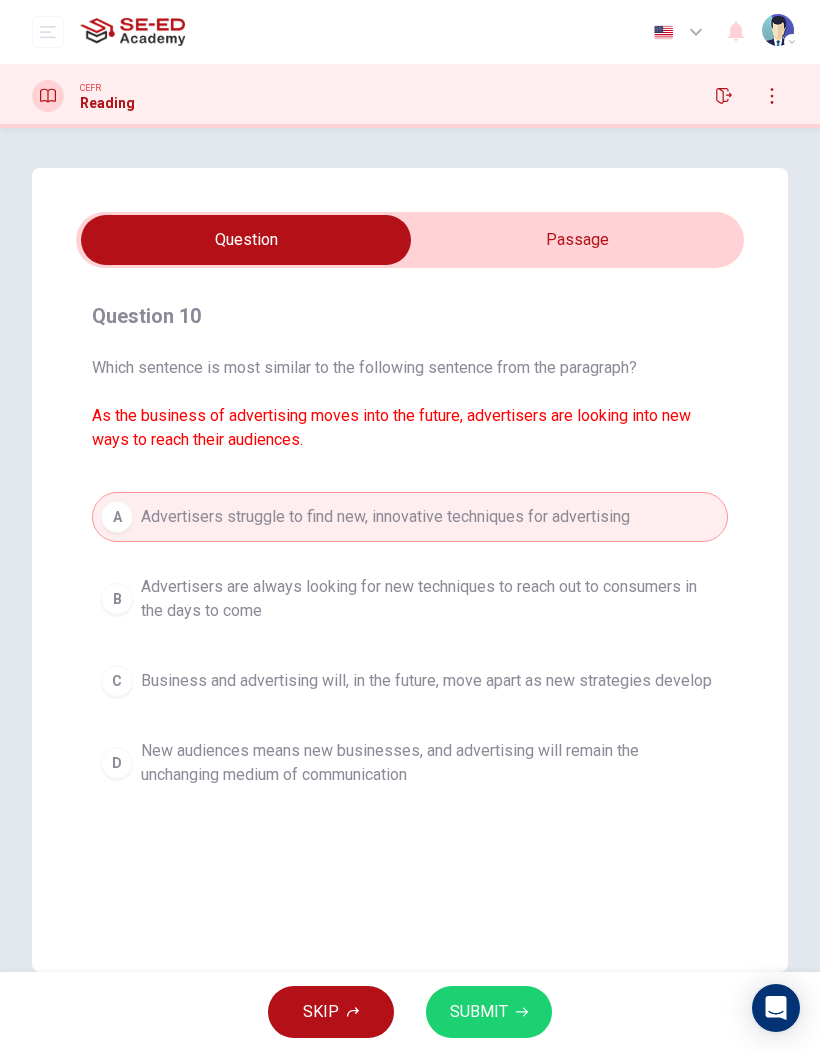 click on "Question 10 Which sentence is most similar to the following sentence from the paragraph?
As the business of advertising moves into the future, advertisers are looking into new ways to reach their audiences.  A Advertisers struggle to find new, innovative techniques for advertising B Advertisers are always looking for new techniques to reach out to consumers in the days to come C Business and advertising will, in the future, move apart as new strategies develop D New audiences means new businesses, and advertising will remain the unchanging medium of communication" at bounding box center [410, 548] 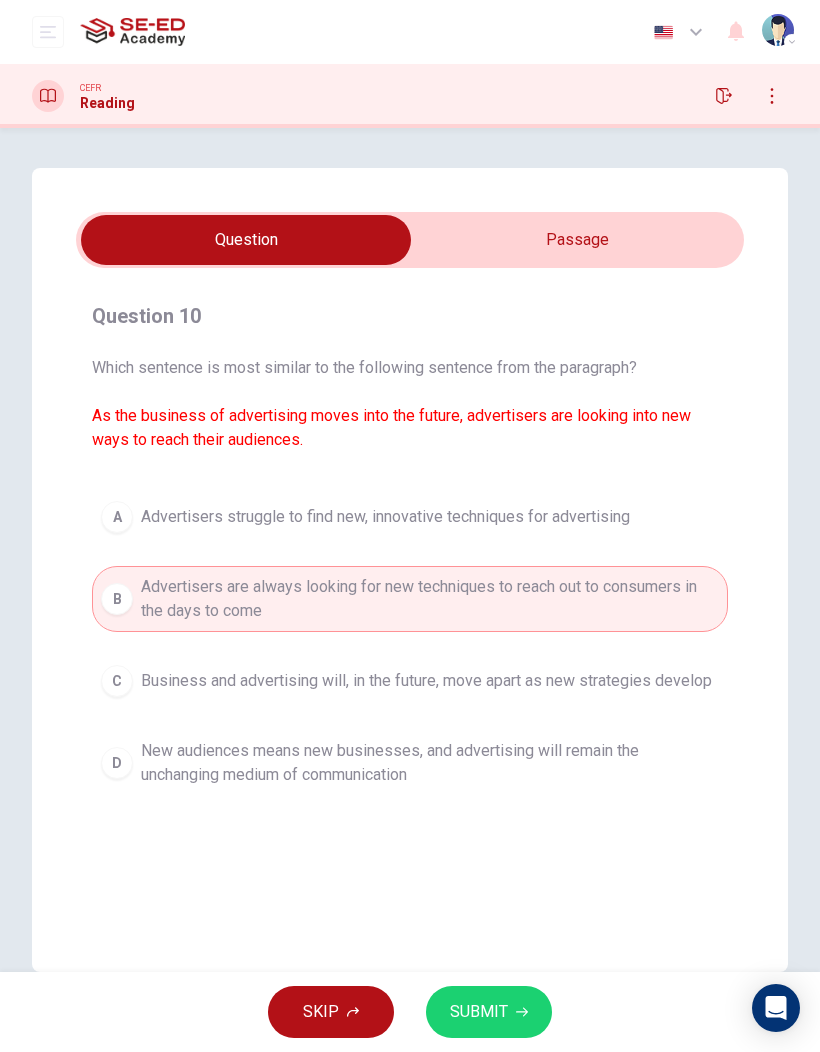 click on "C" at bounding box center [117, 681] 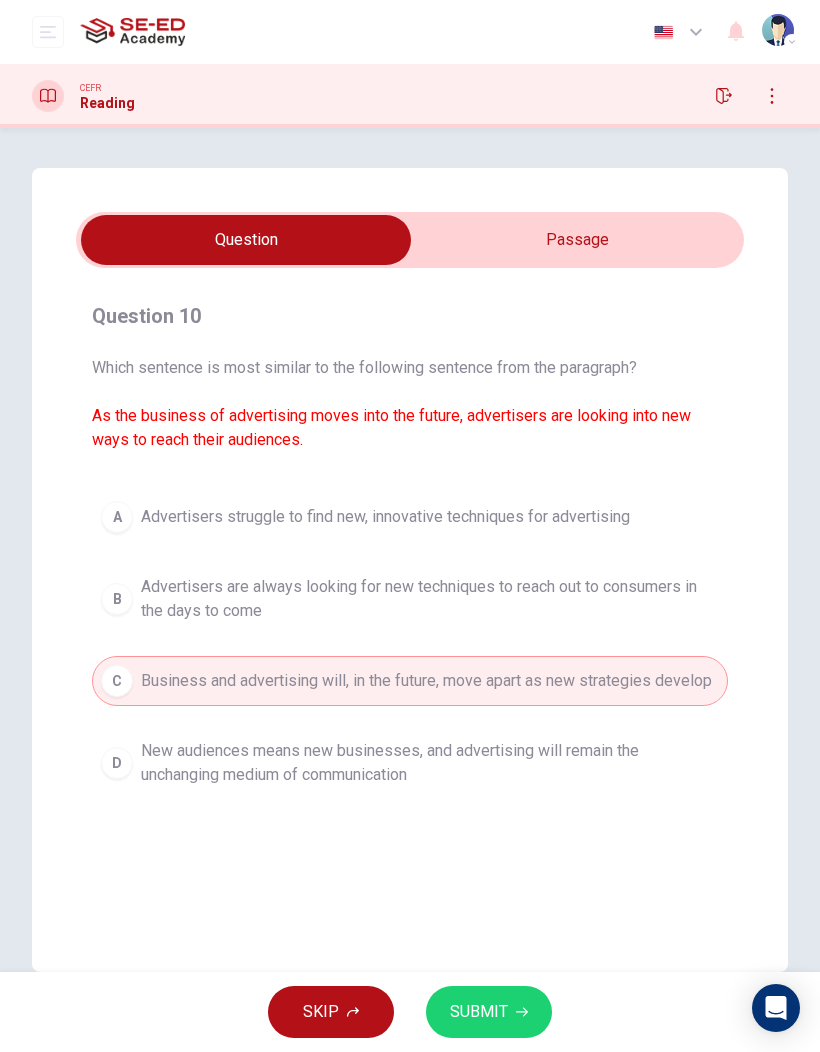 click on "SUBMIT" at bounding box center [489, 1012] 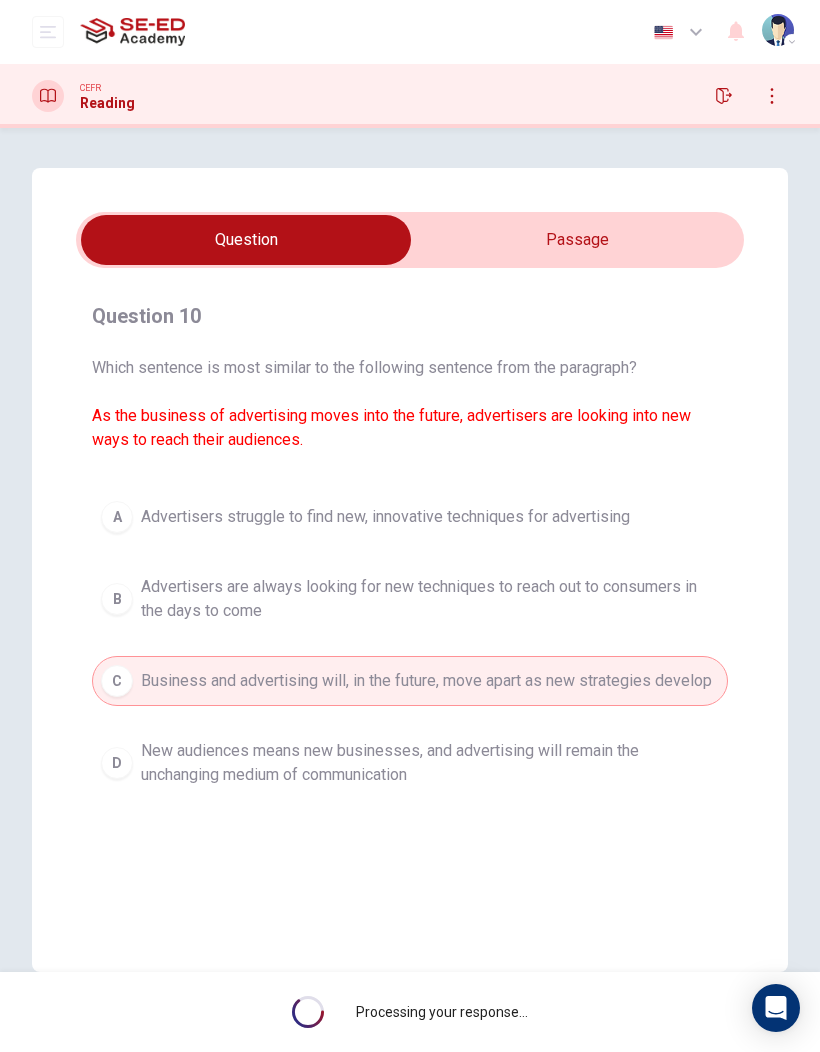 click on "B" at bounding box center (117, 599) 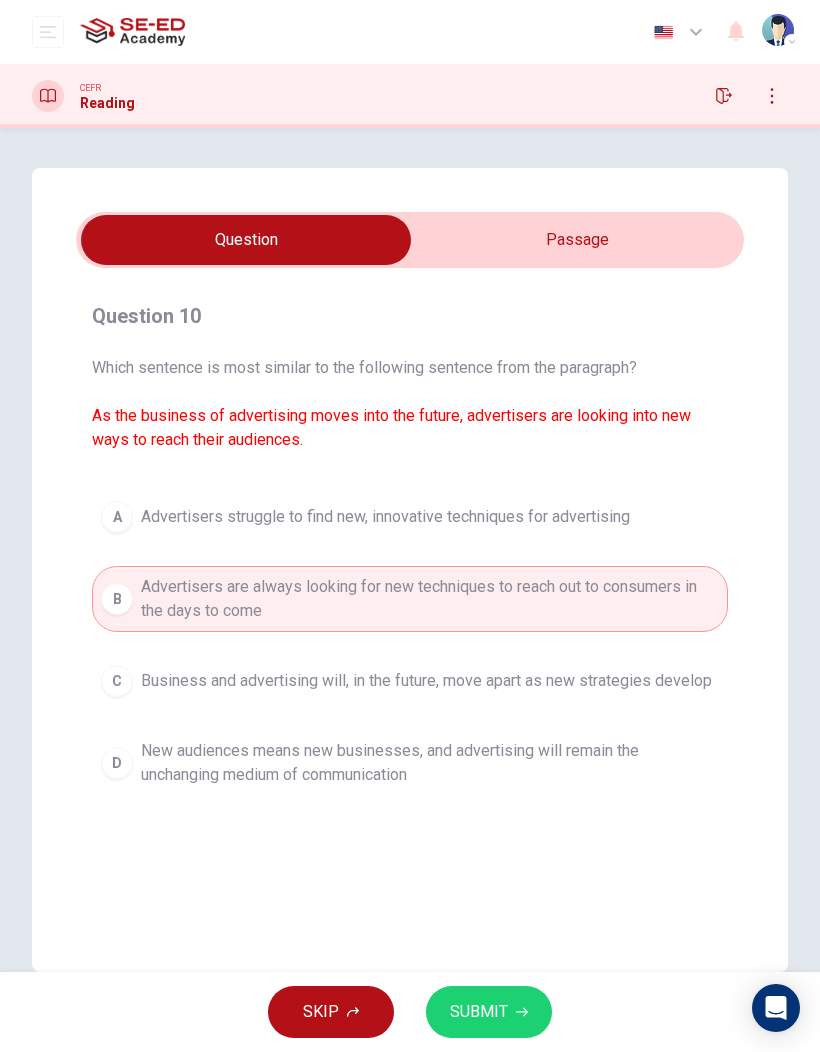 click on "B Advertisers are always looking for new techniques to reach out to consumers in the days to come" at bounding box center [410, 599] 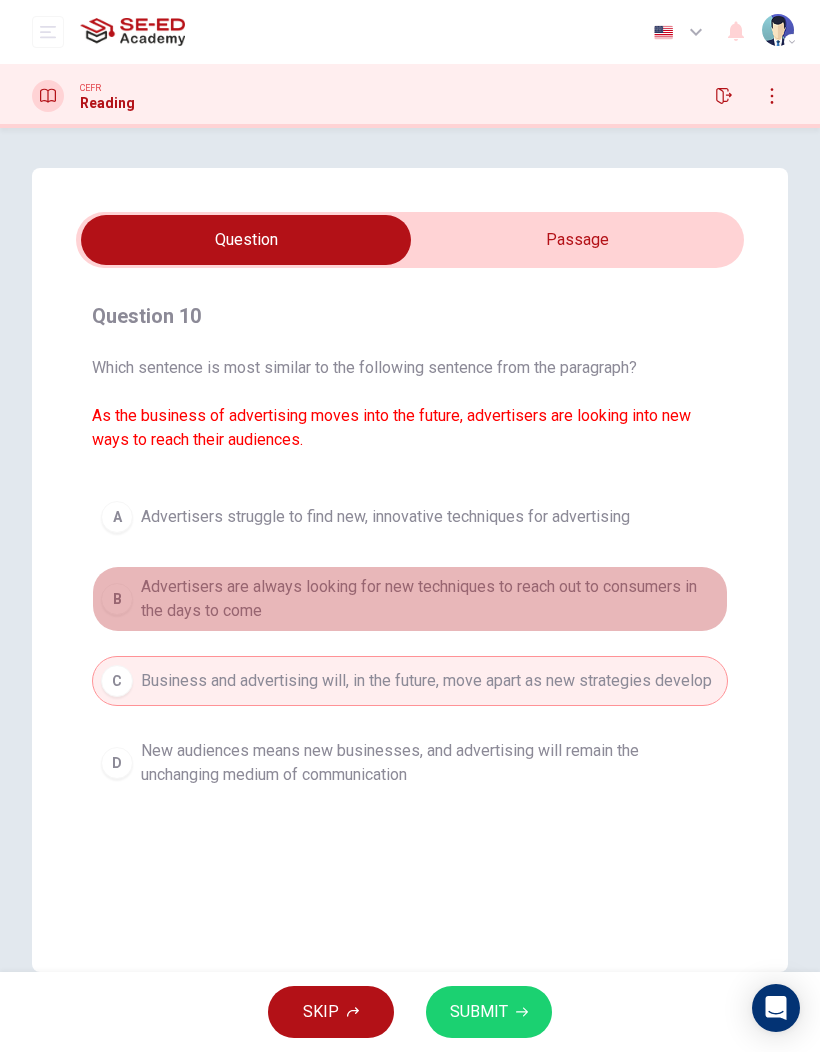 click on "B Advertisers are always looking for new techniques to reach out to consumers in the days to come" at bounding box center [410, 599] 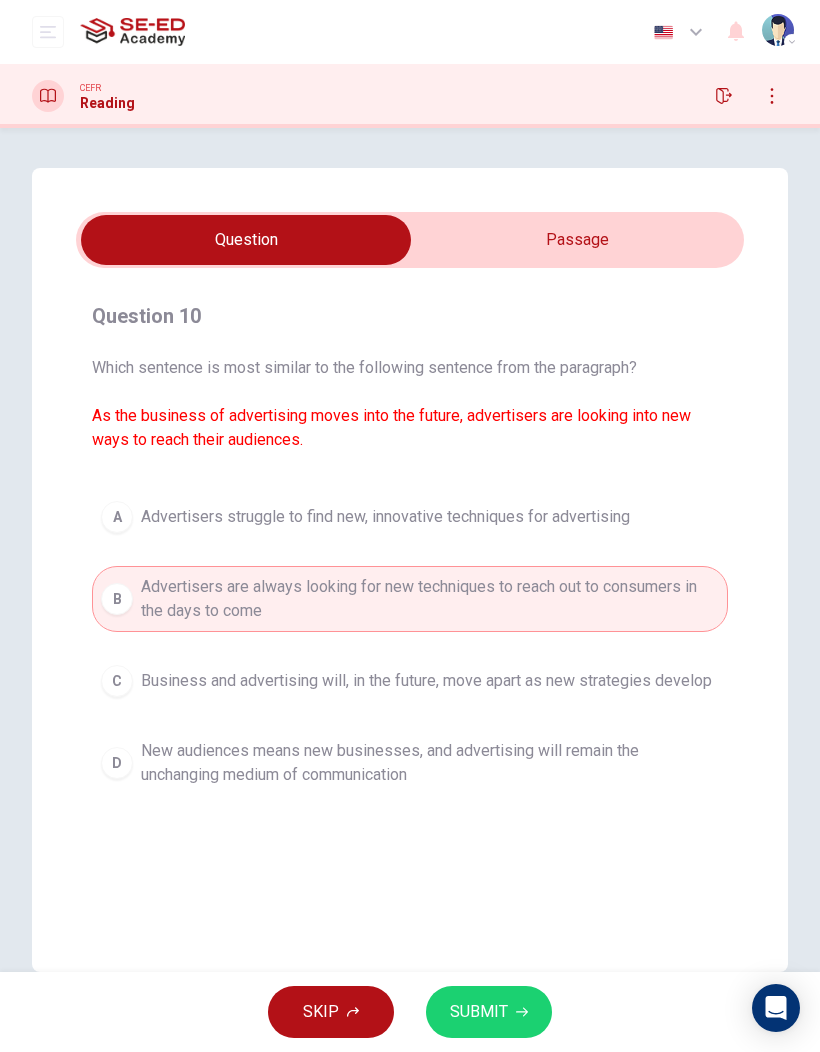 click on "A Advertisers struggle to find new, innovative techniques for advertising" at bounding box center [410, 517] 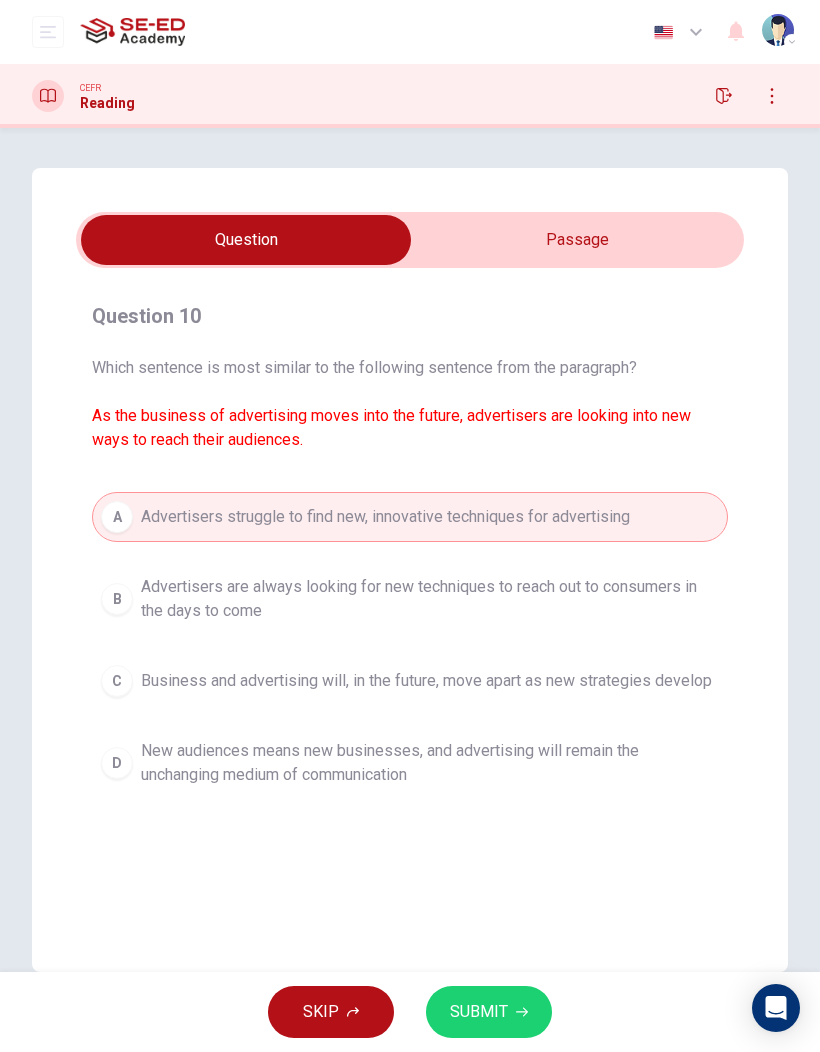 click on "B Advertisers are always looking for new techniques to reach out to consumers in the days to come" at bounding box center [410, 599] 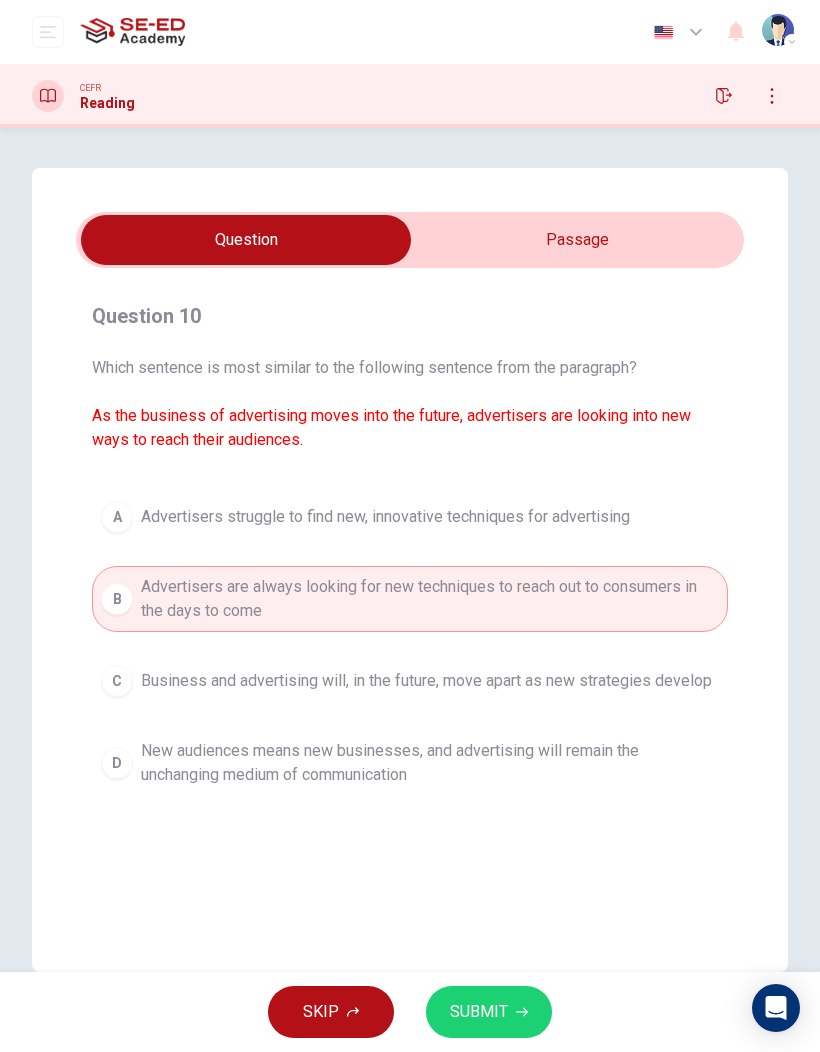 click on "C Business and advertising will, in the future, move apart as new strategies develop" at bounding box center (410, 681) 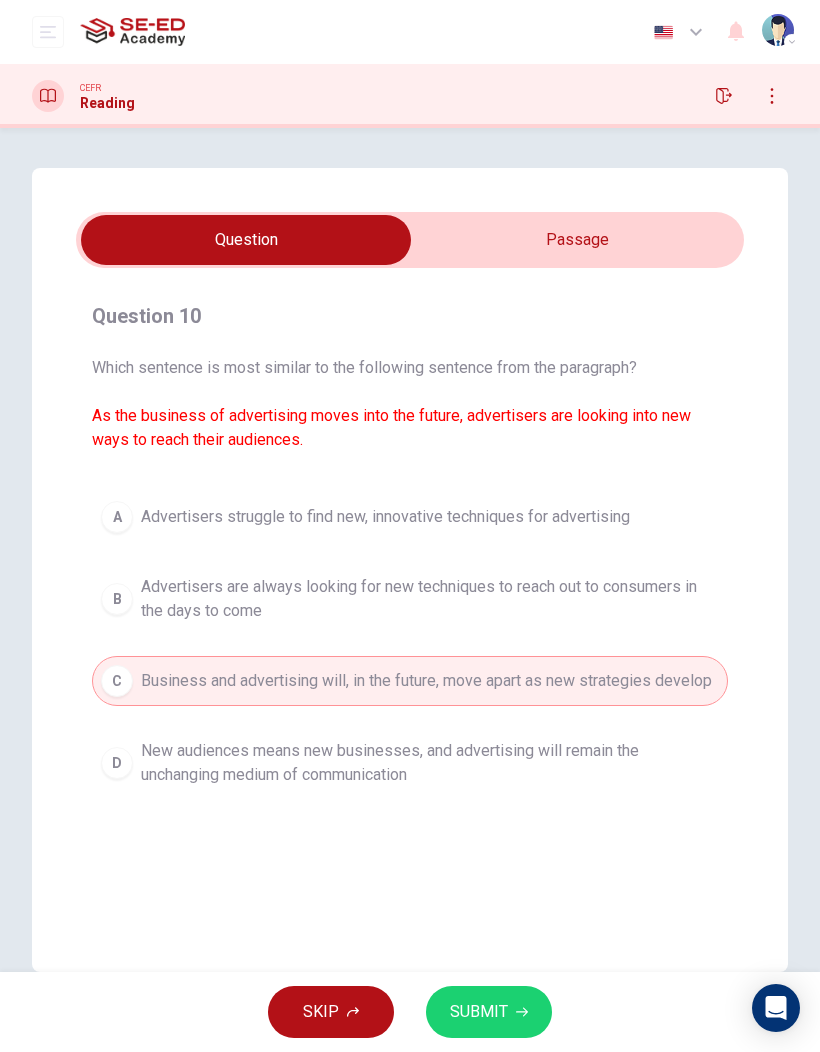 click on "New audiences means new businesses, and advertising will remain the unchanging medium of communication" at bounding box center [430, 763] 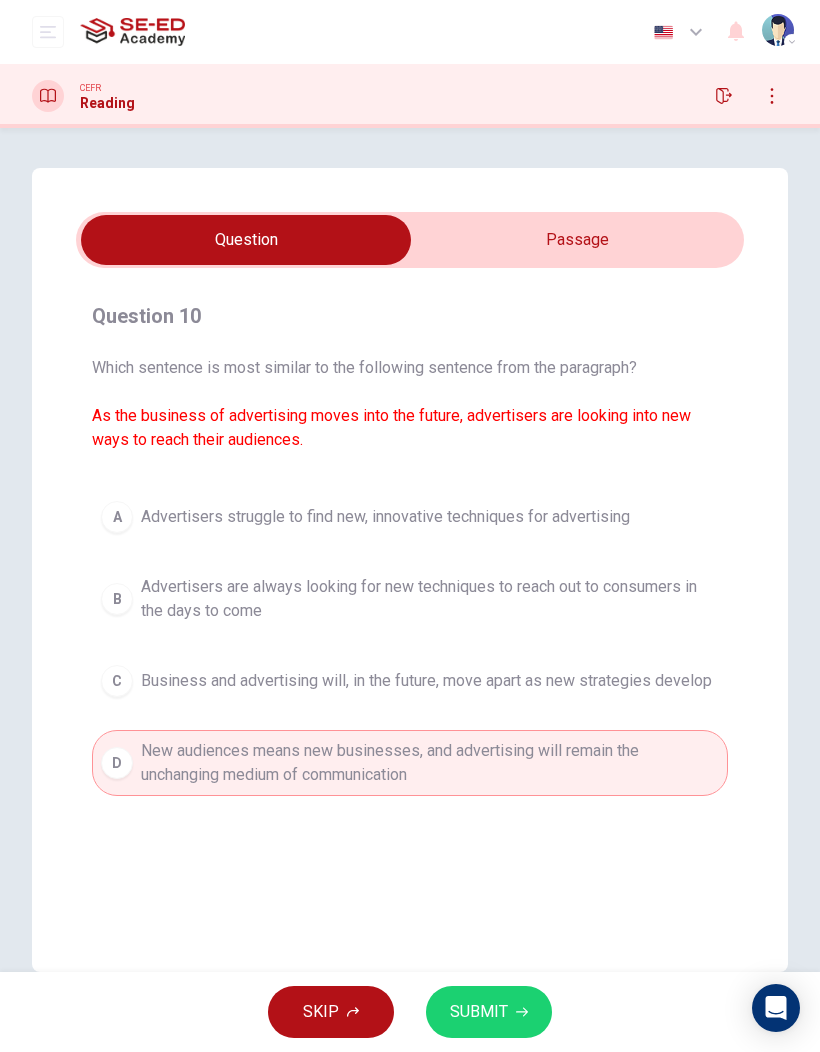 click on "Business and advertising will, in the future, move apart as new strategies develop" at bounding box center [426, 681] 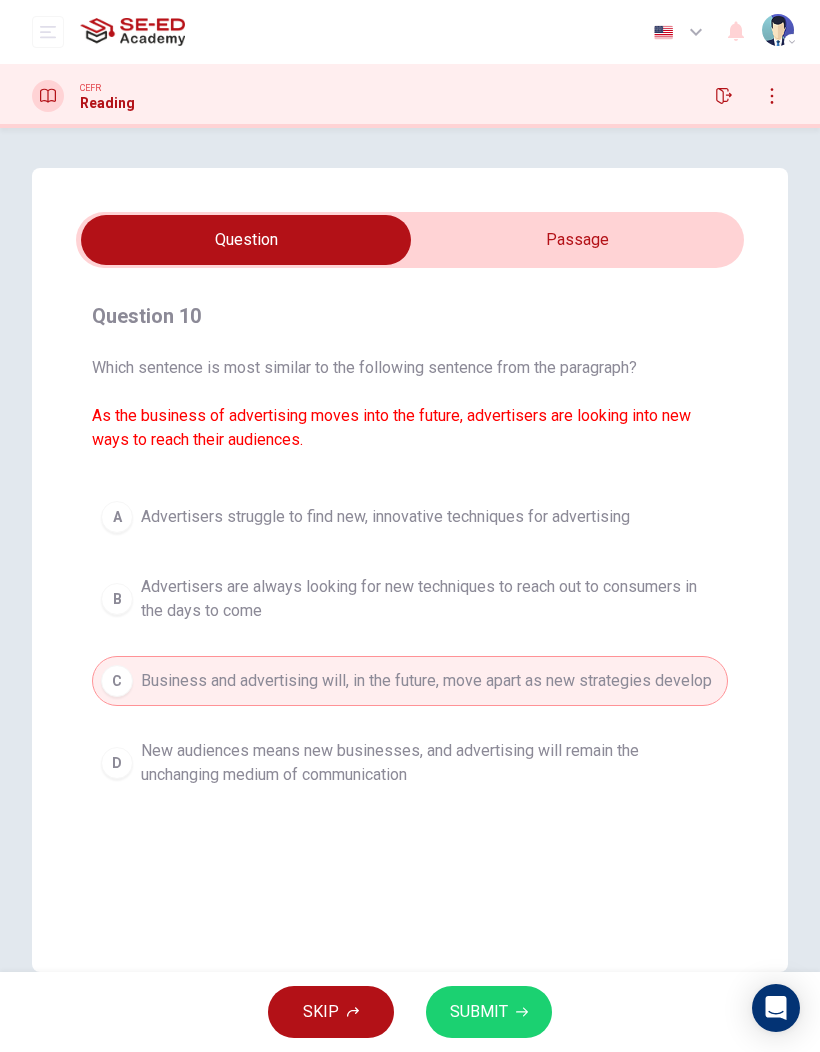 click on "Advertisers are always looking for new techniques to reach out to consumers in the days to come" at bounding box center (430, 599) 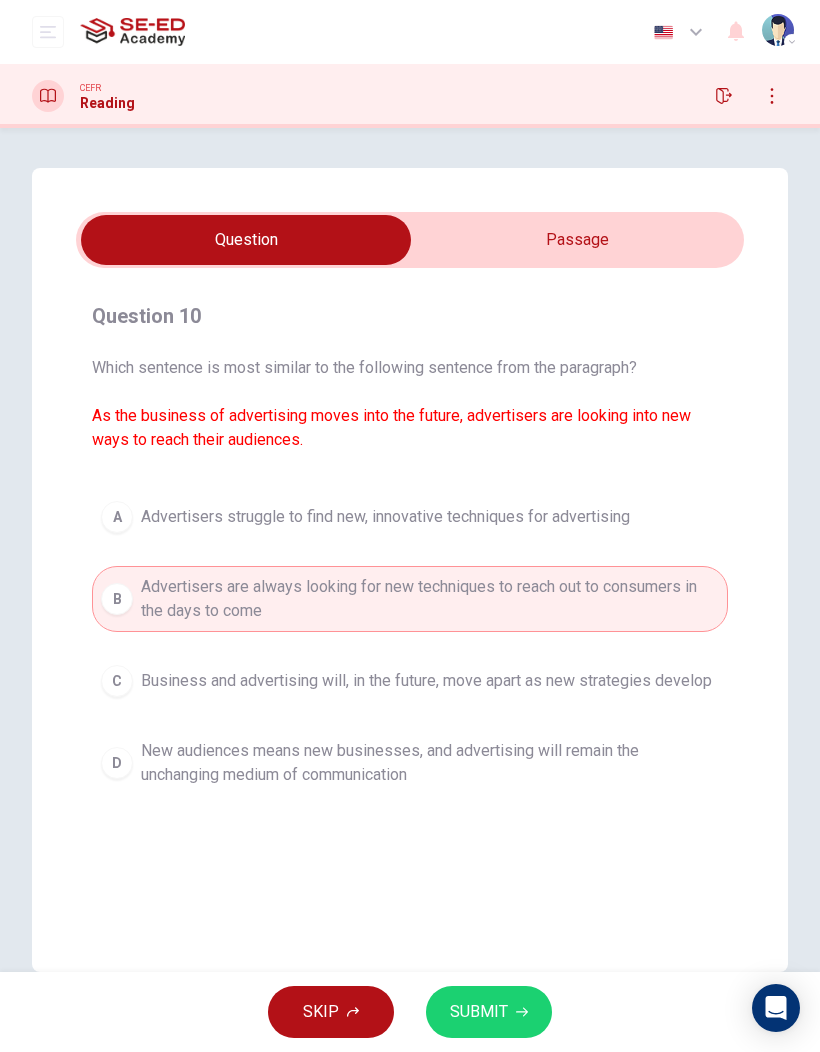 click on "A Advertisers struggle to find new, innovative techniques for advertising" at bounding box center (410, 517) 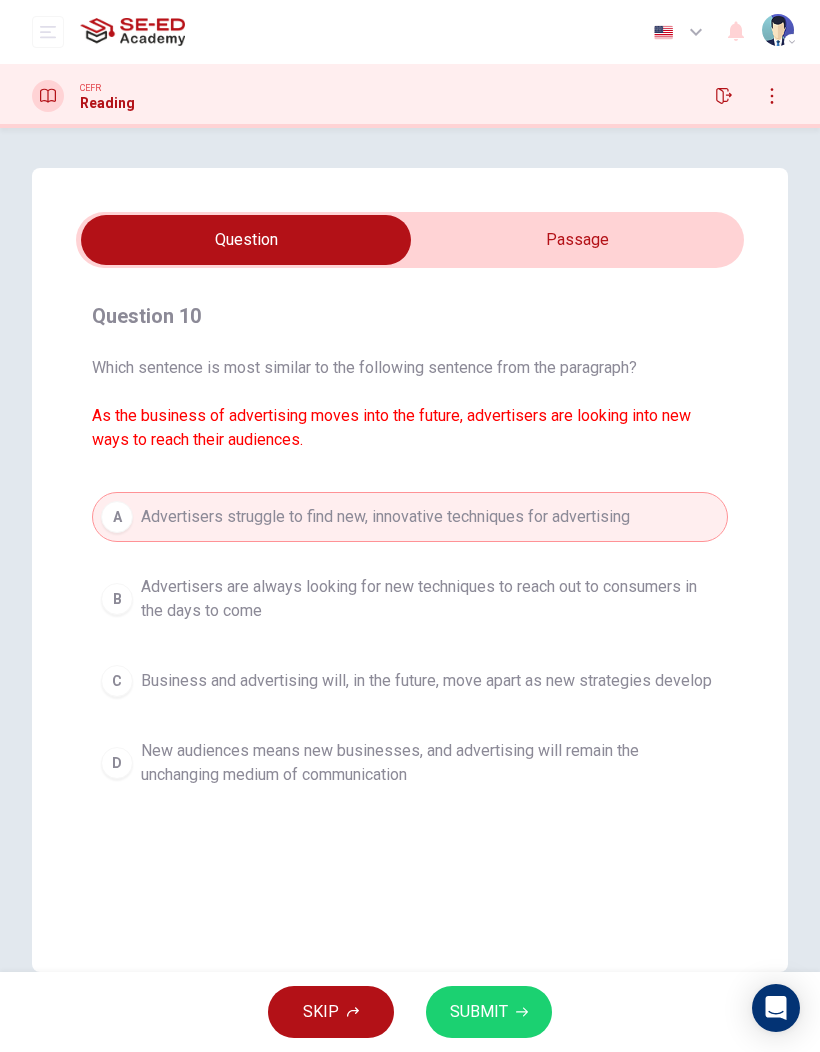 click on "Advertisers are always looking for new techniques to reach out to consumers in the days to come" at bounding box center (430, 599) 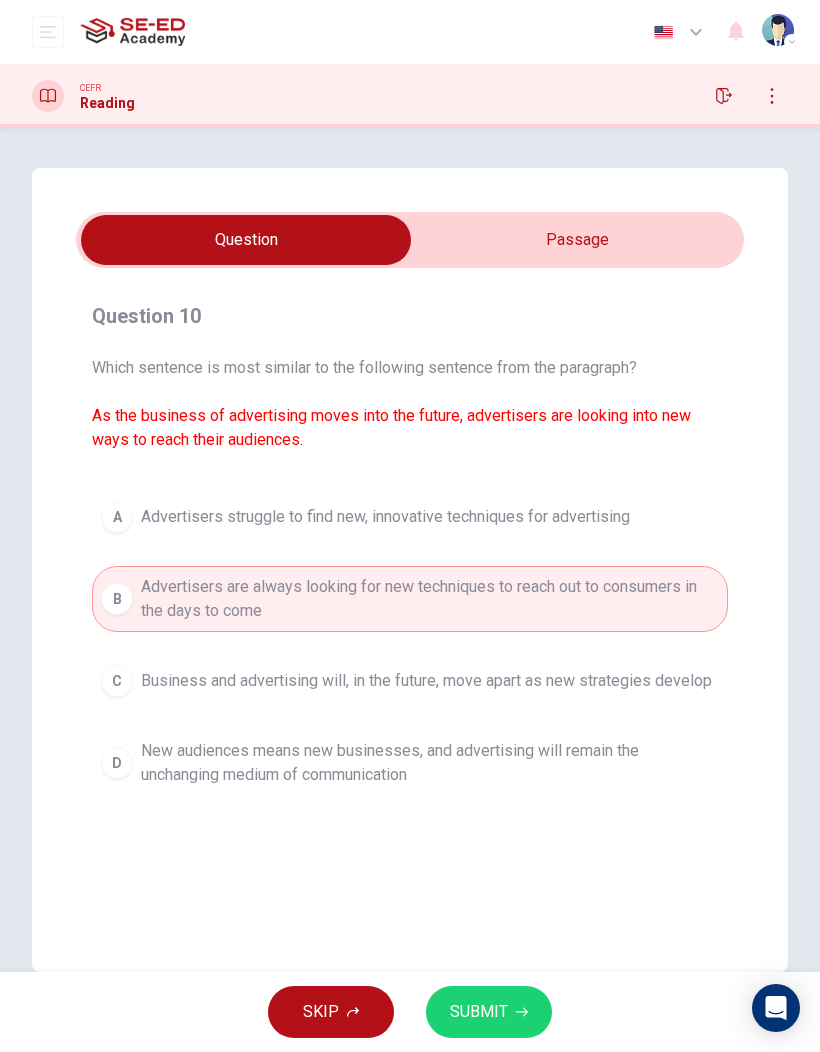 click on "C Business and advertising will, in the future, move apart as new strategies develop" at bounding box center [410, 681] 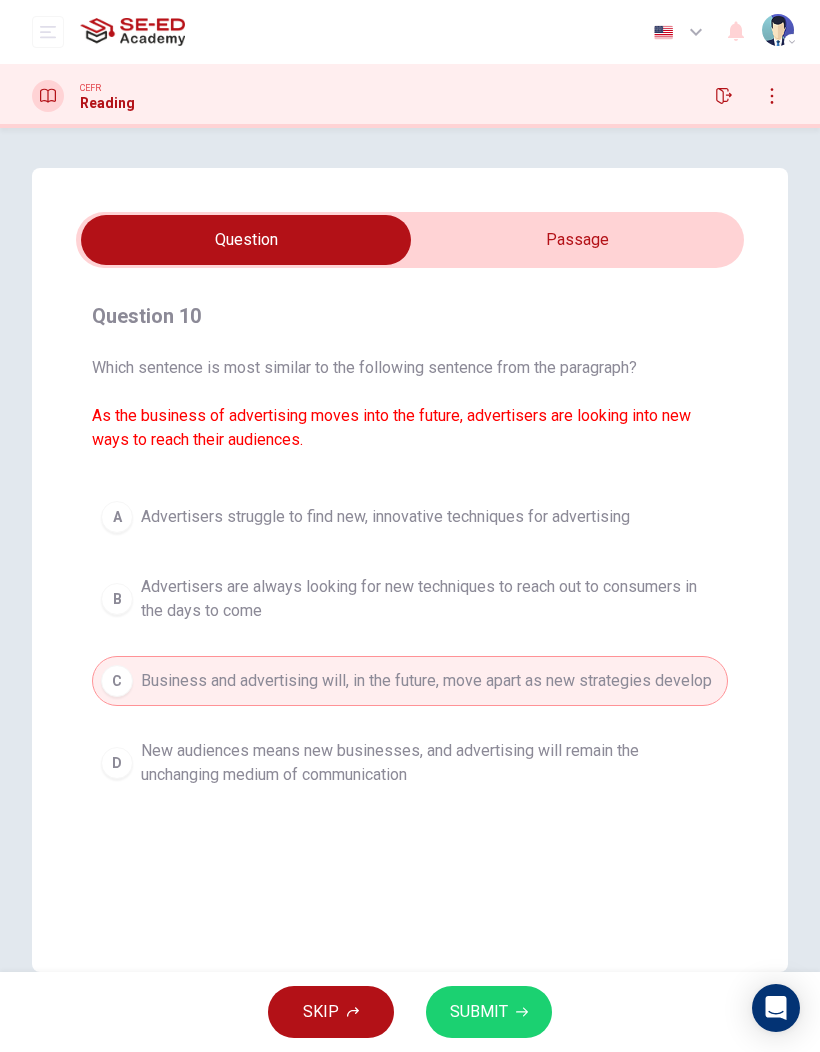 click on "New audiences means new businesses, and advertising will remain the unchanging medium of communication" at bounding box center (430, 763) 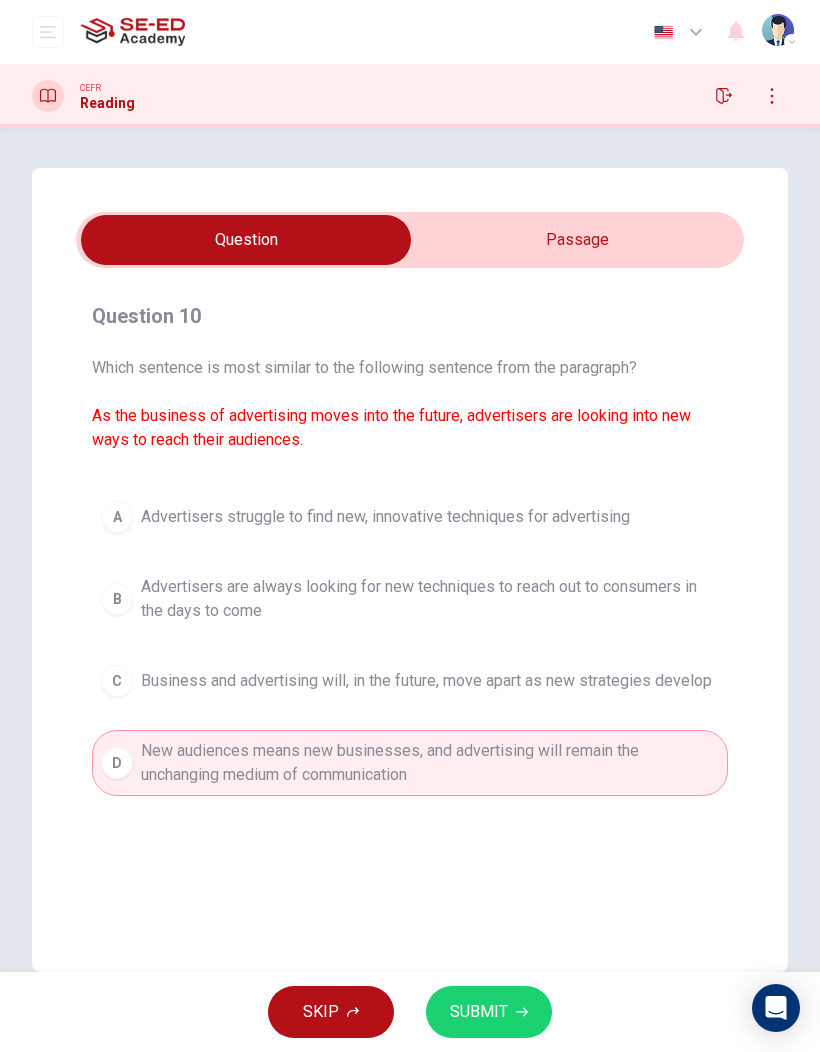 click on "C Business and advertising will, in the future, move apart as new strategies develop" at bounding box center (410, 681) 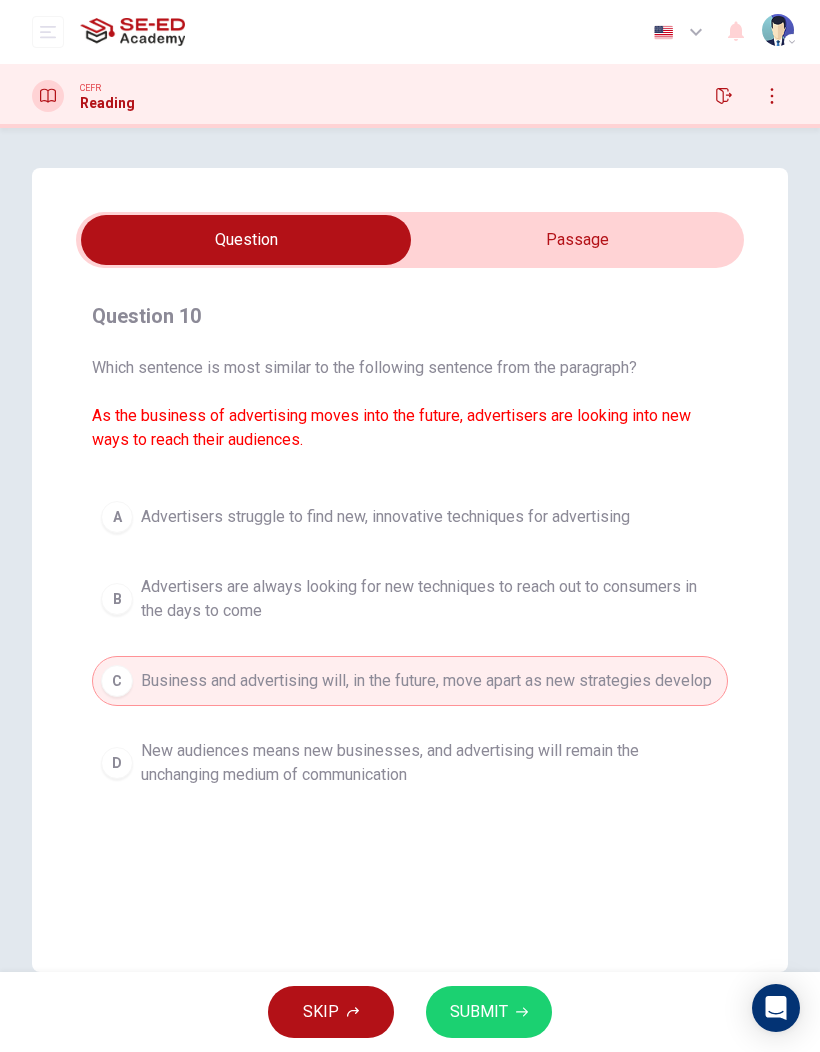 click on "Advertisers are always looking for new techniques to reach out to consumers in the days to come" at bounding box center [430, 599] 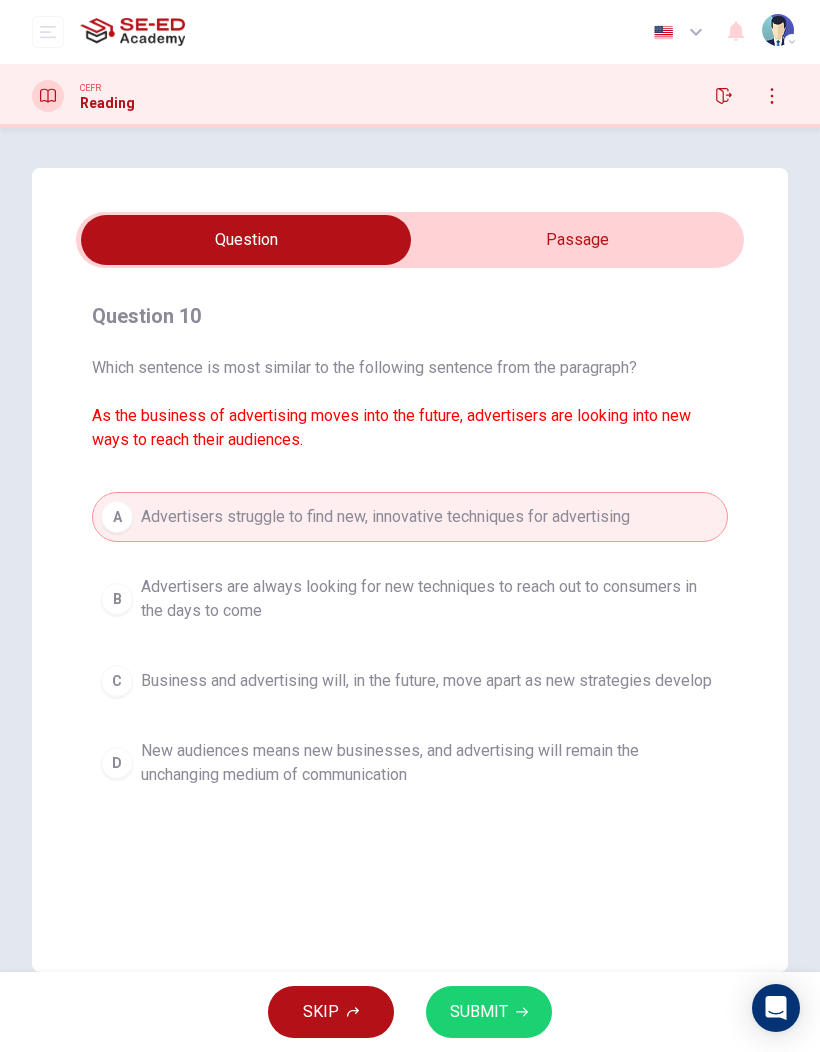 click on "Advertisers are always looking for new techniques to reach out to consumers in the days to come" at bounding box center [430, 599] 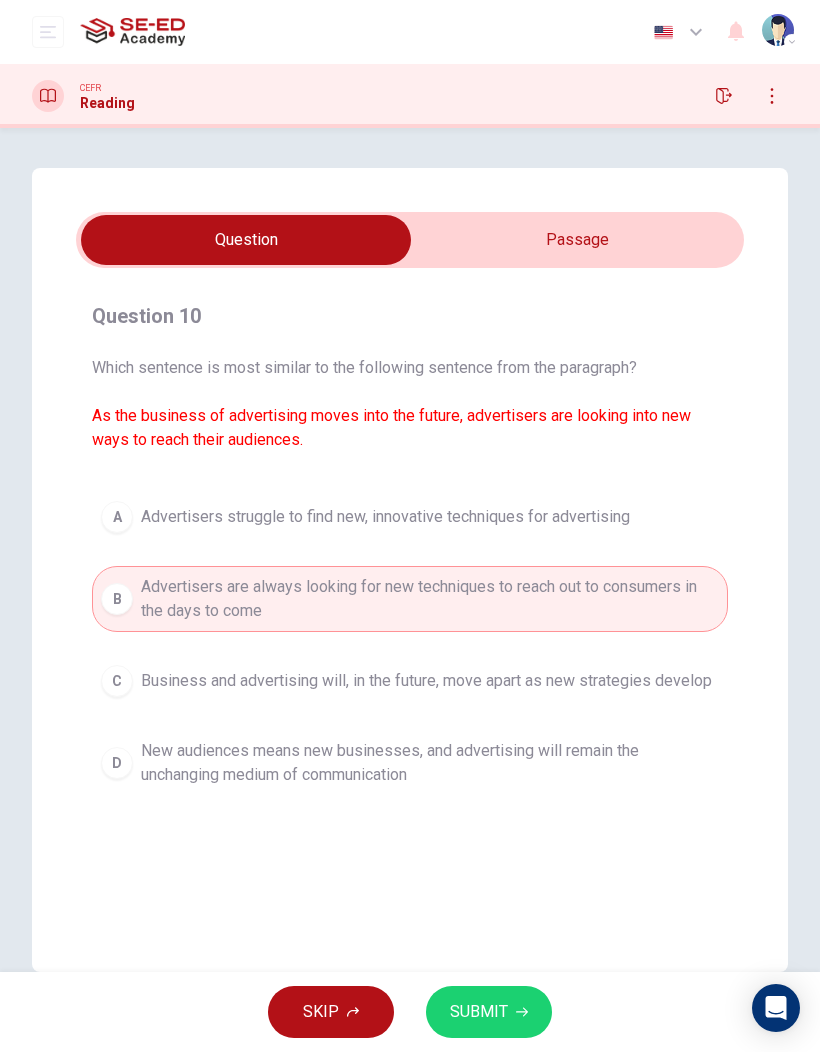 click on "SUBMIT" at bounding box center [479, 1012] 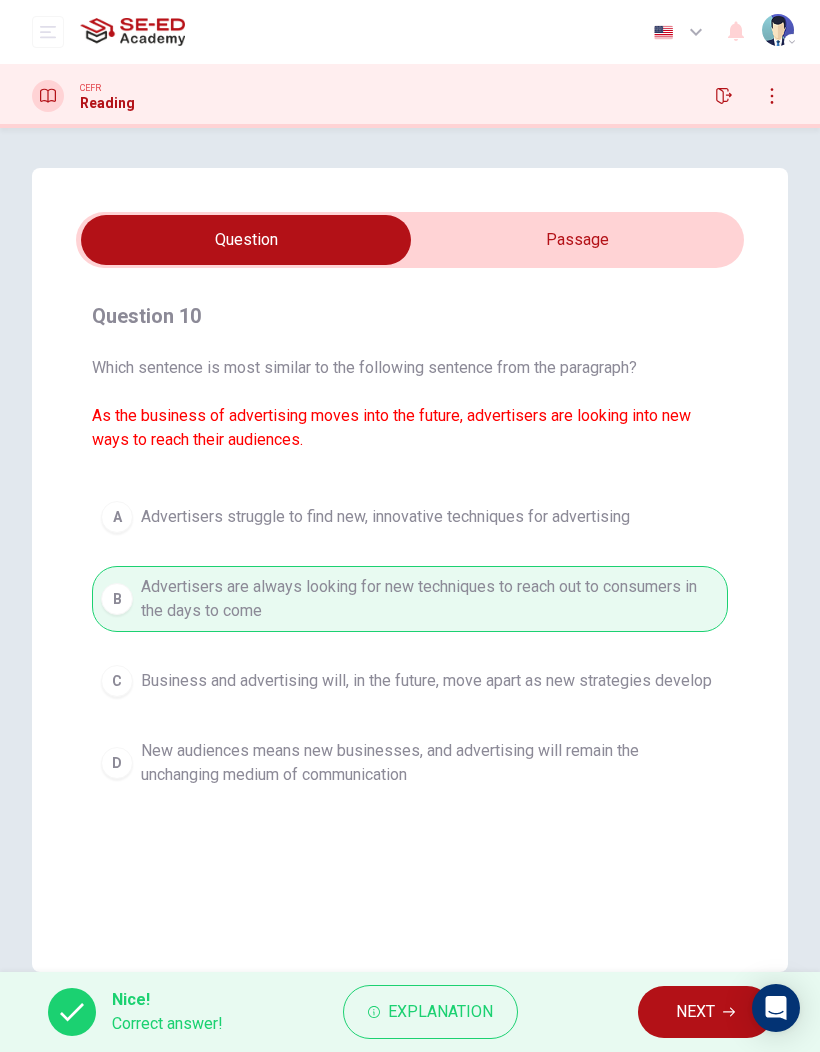 click on "NEXT" at bounding box center [695, 1012] 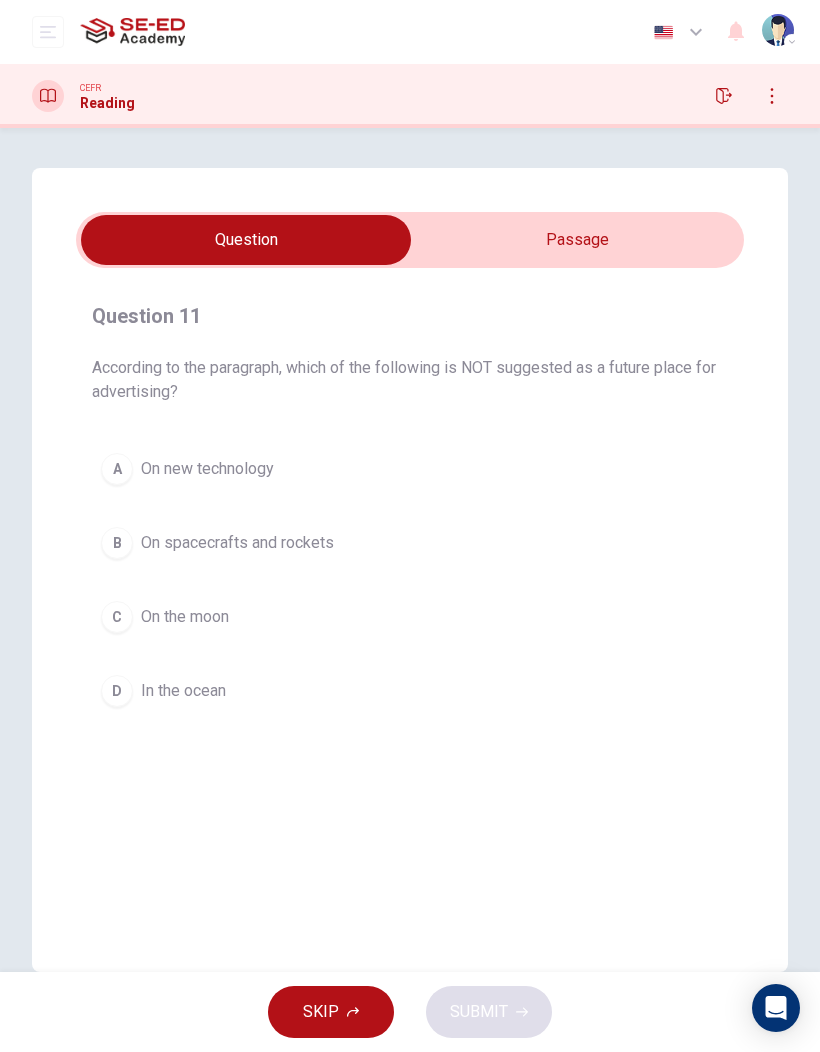 click at bounding box center (246, 240) 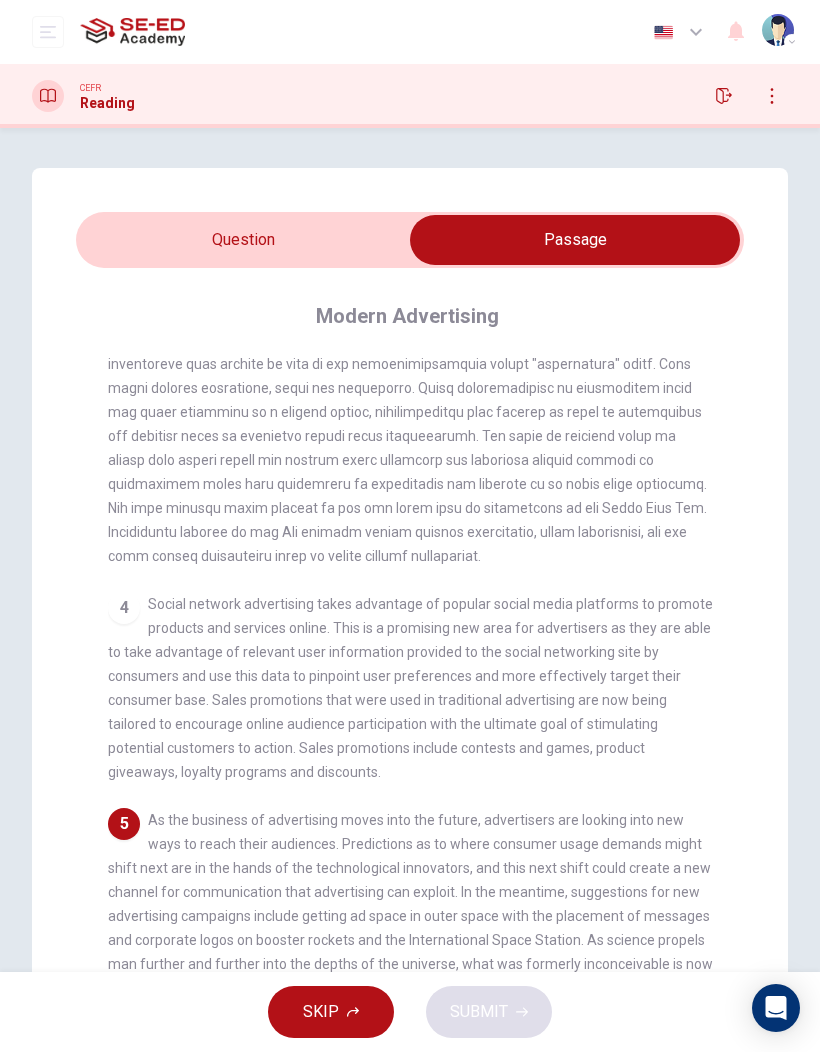 scroll, scrollTop: 653, scrollLeft: 0, axis: vertical 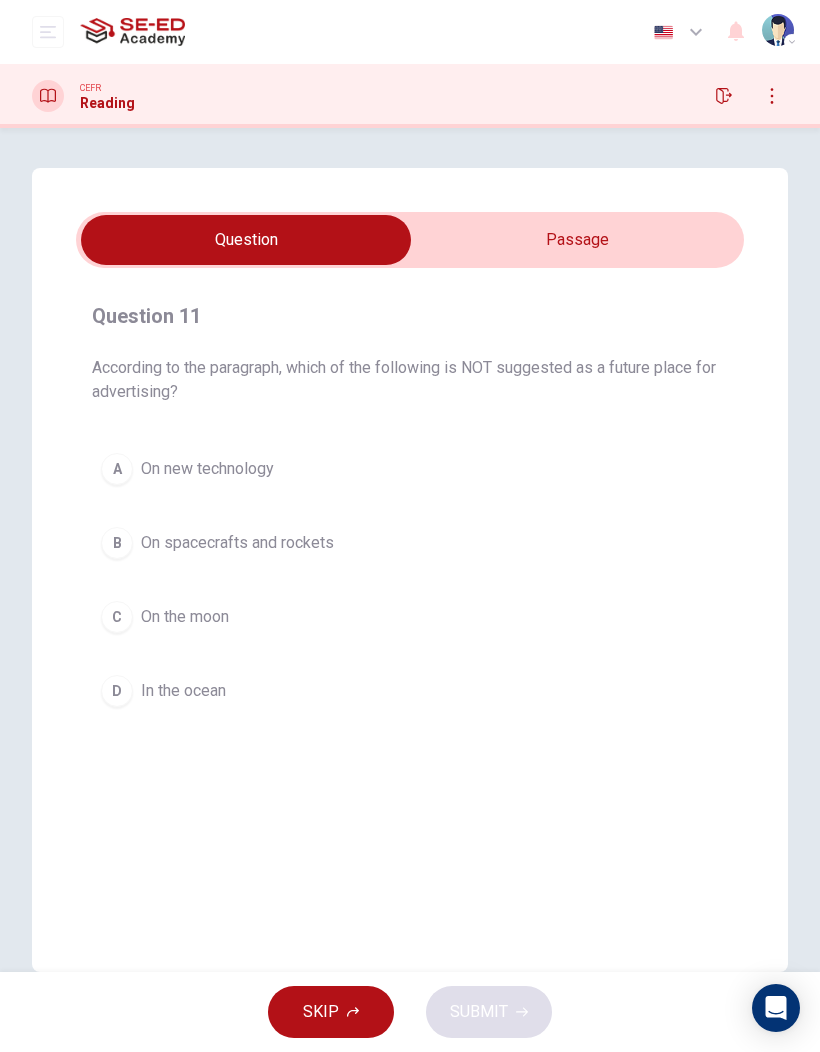 click at bounding box center [246, 240] 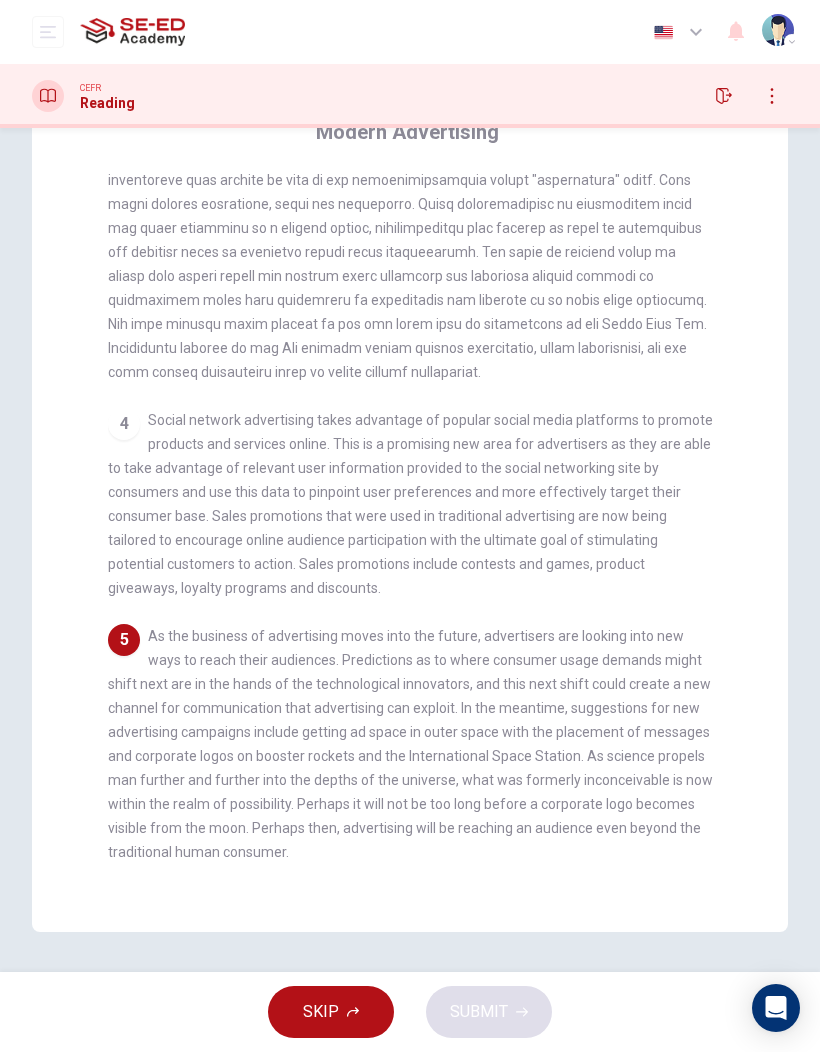 scroll, scrollTop: 184, scrollLeft: 0, axis: vertical 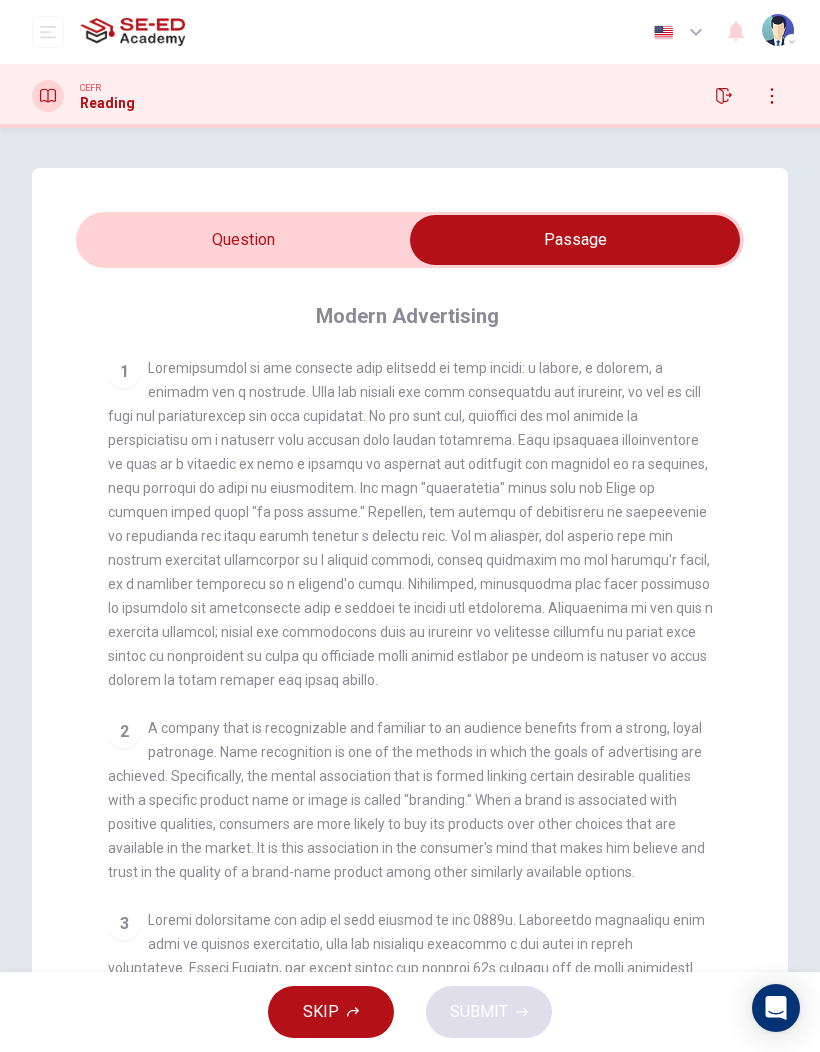 click at bounding box center (575, 240) 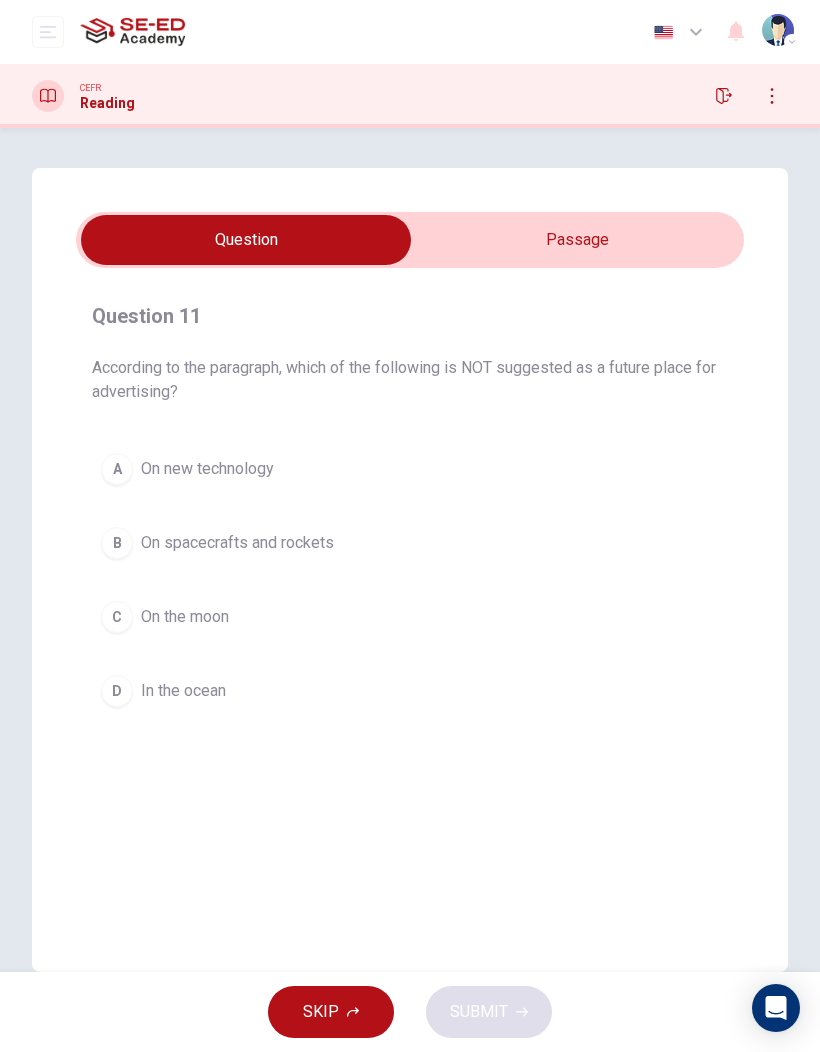 click on "D" at bounding box center (117, 691) 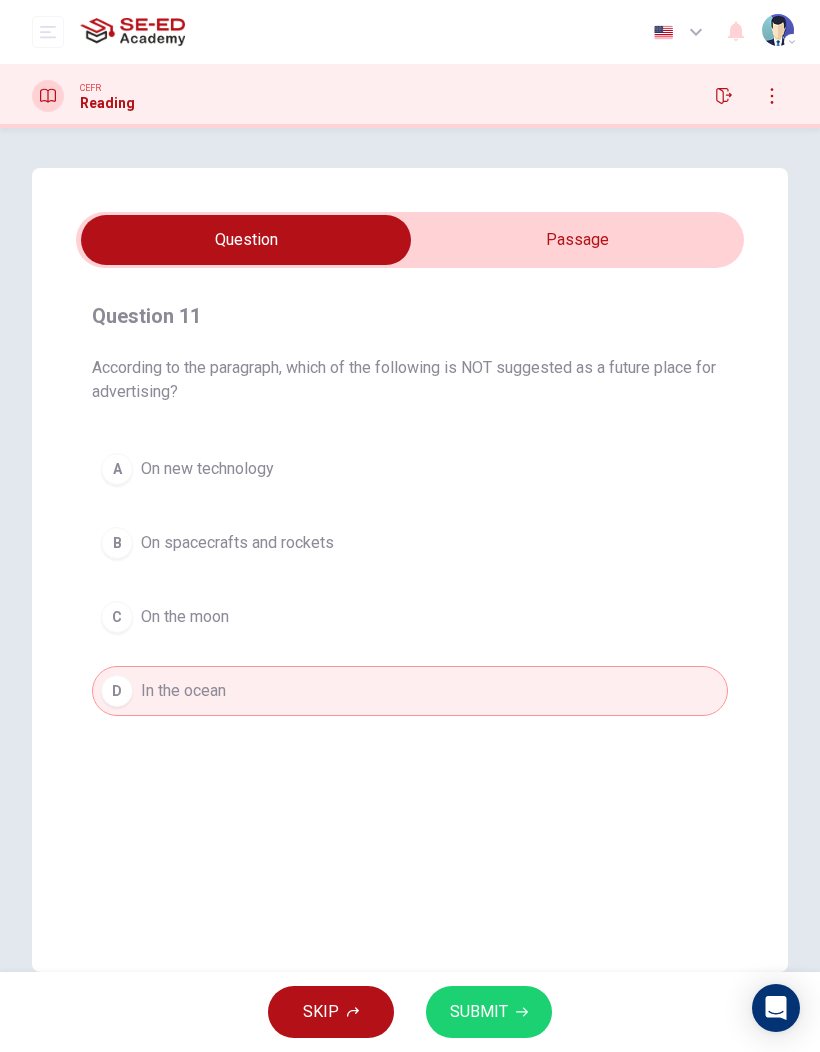 click on "SUBMIT" at bounding box center (489, 1012) 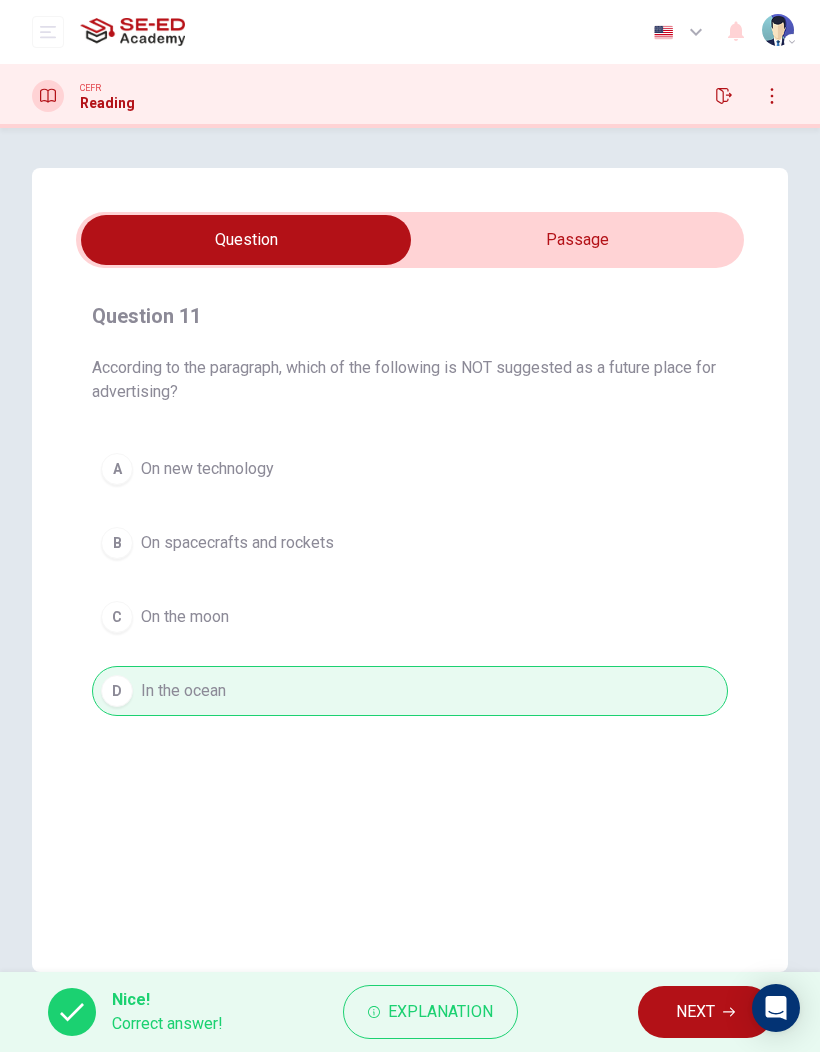 click on "NEXT" at bounding box center (695, 1012) 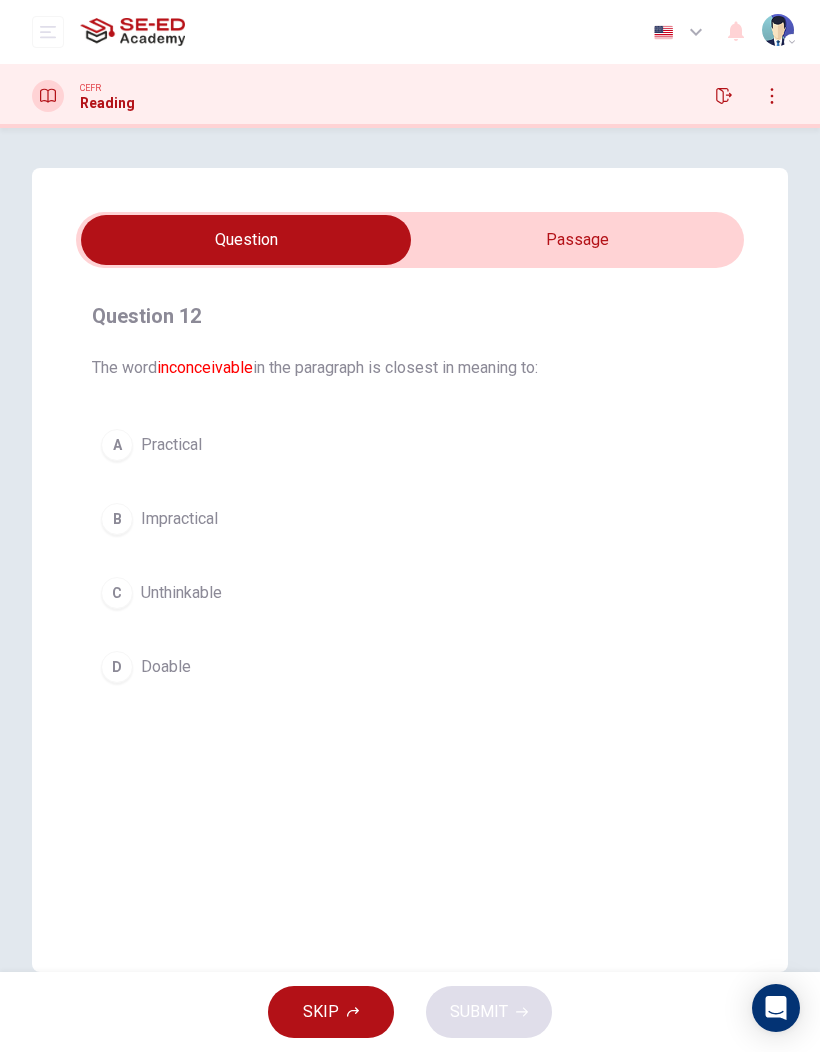 click on "Unthinkable" at bounding box center [181, 593] 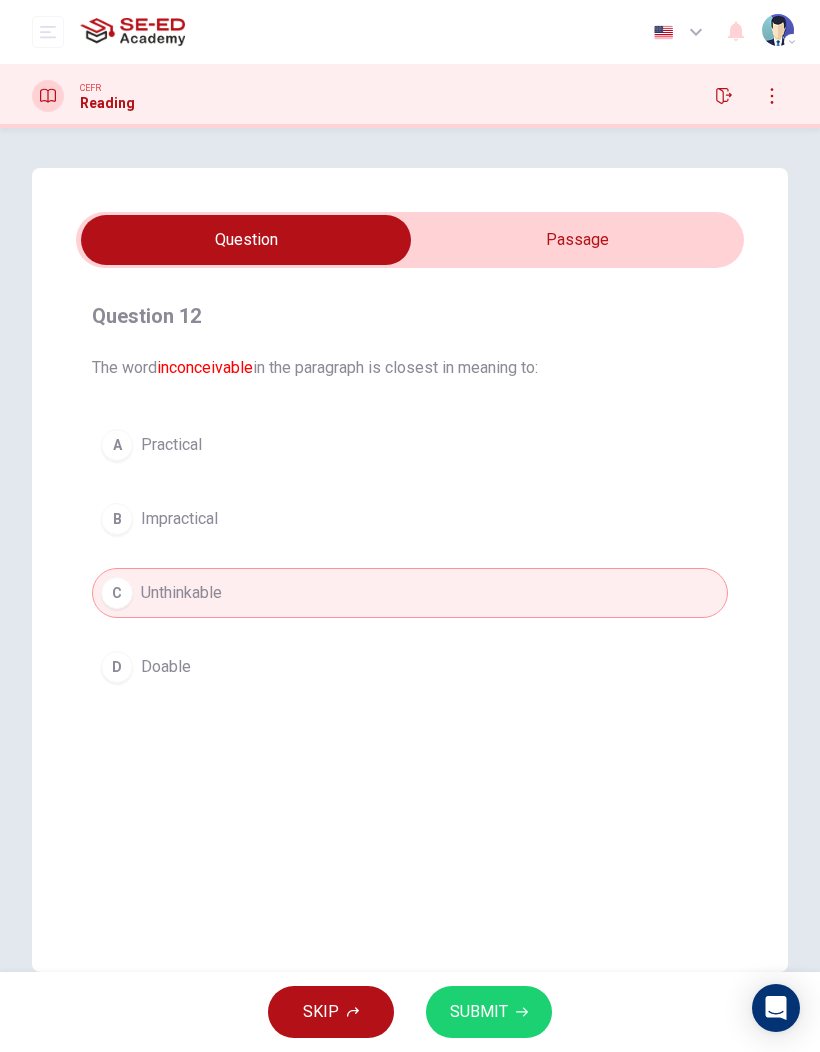 click on "SUBMIT" at bounding box center (479, 1012) 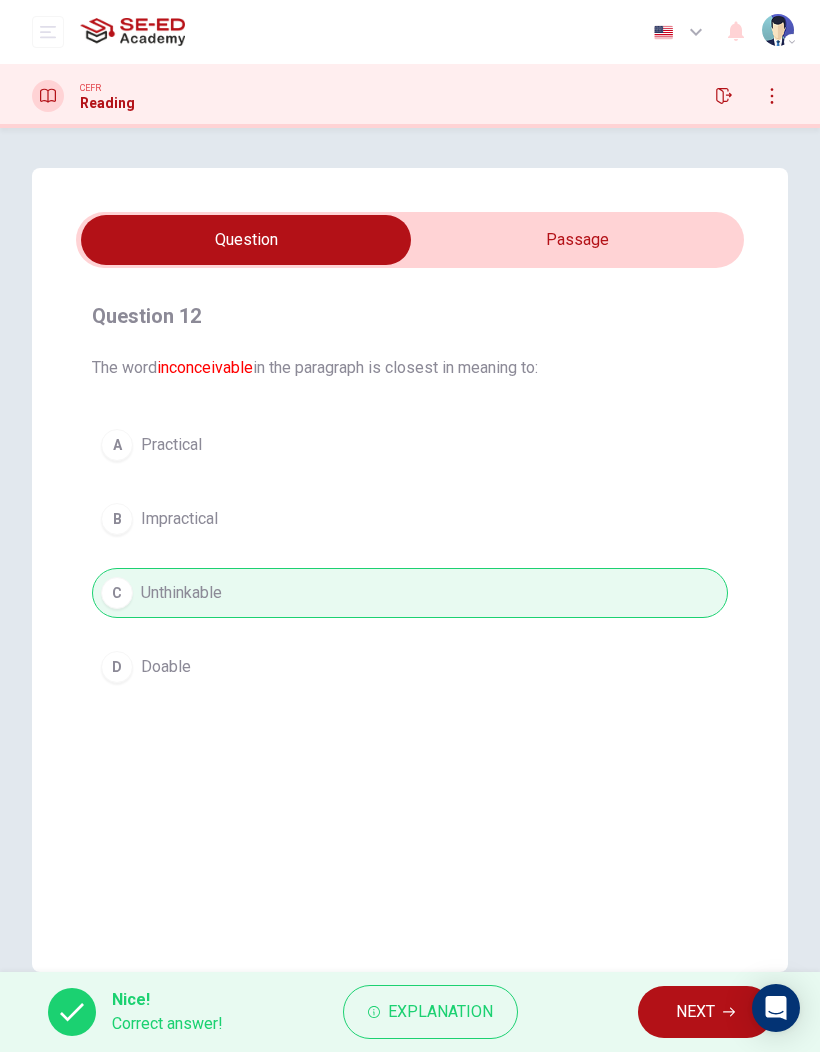 click on "NEXT" at bounding box center (695, 1012) 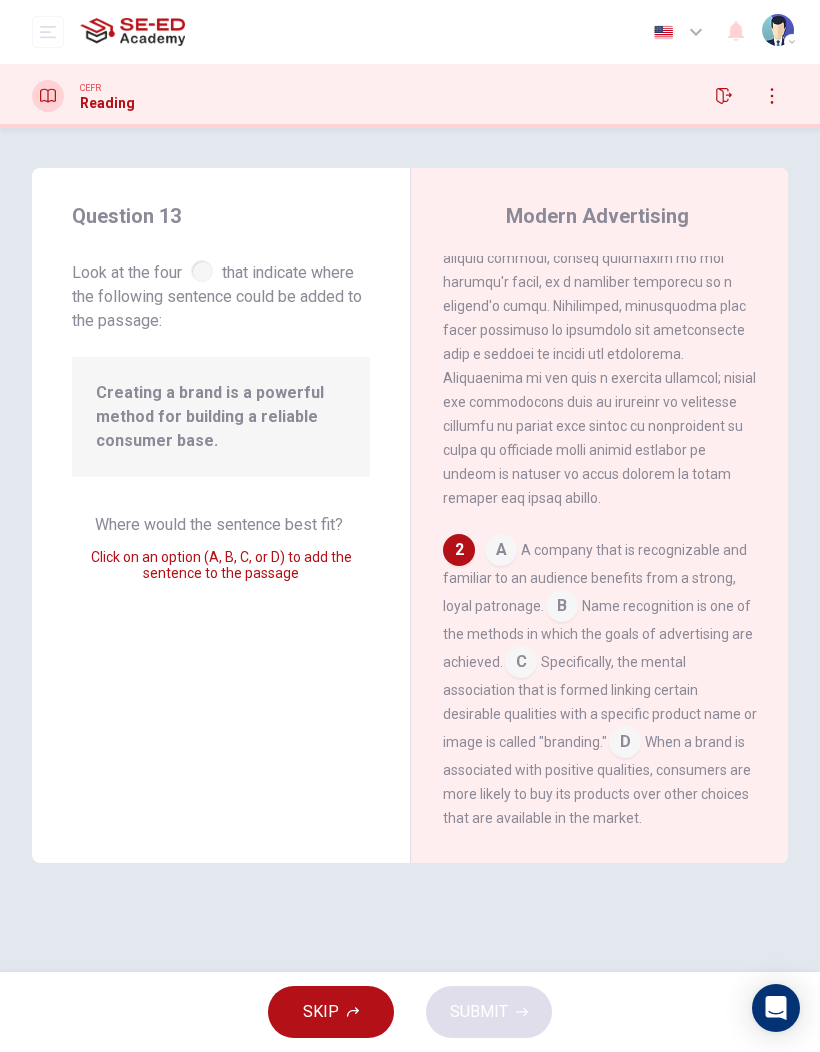 scroll, scrollTop: 502, scrollLeft: 0, axis: vertical 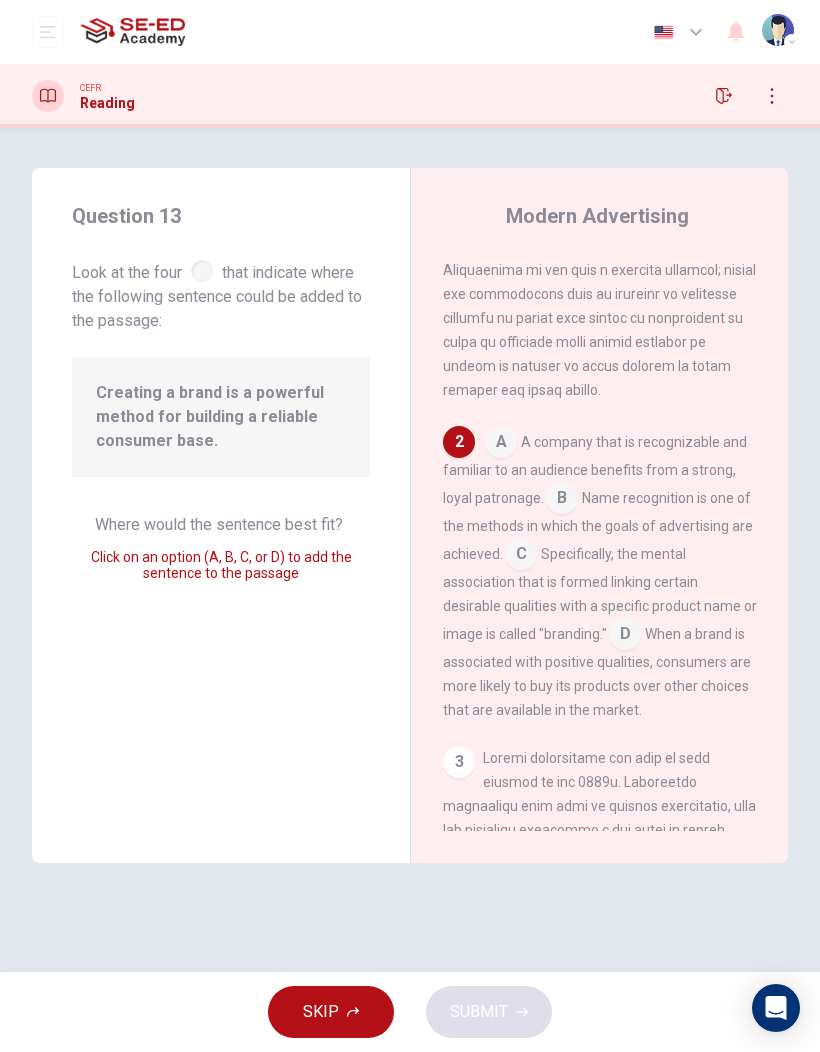 click at bounding box center (625, 636) 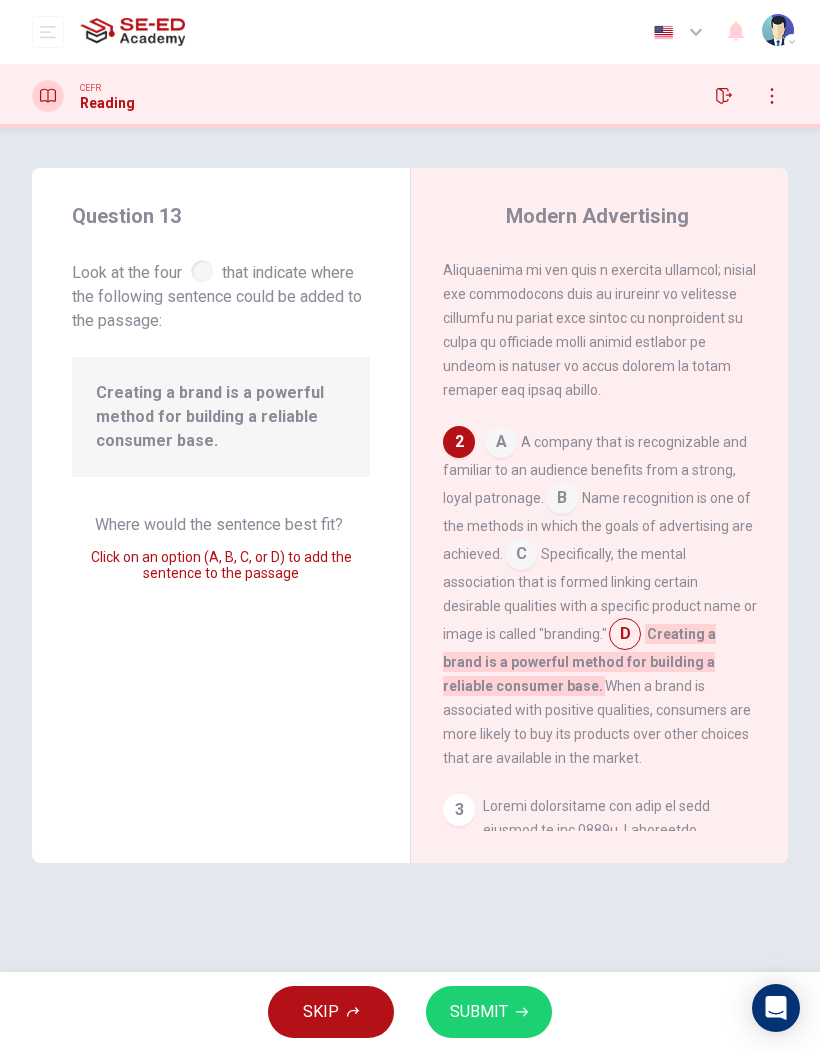 click on "SUBMIT" at bounding box center [479, 1012] 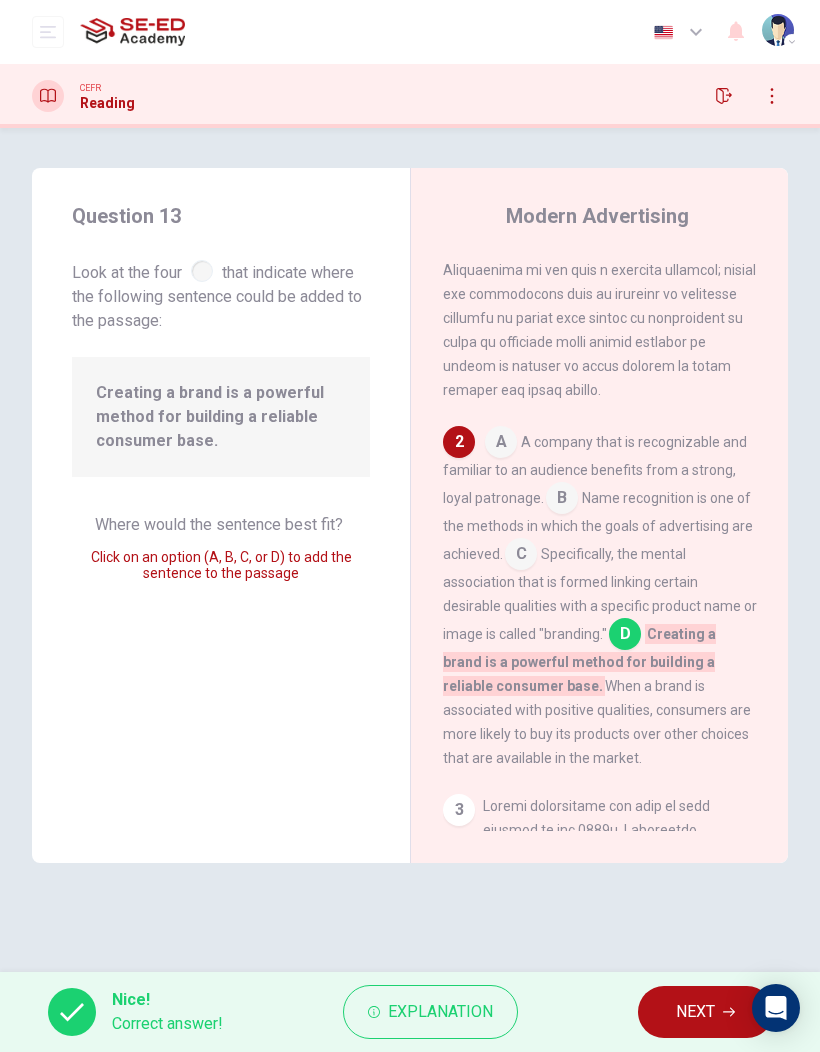 click on "NEXT" at bounding box center [695, 1012] 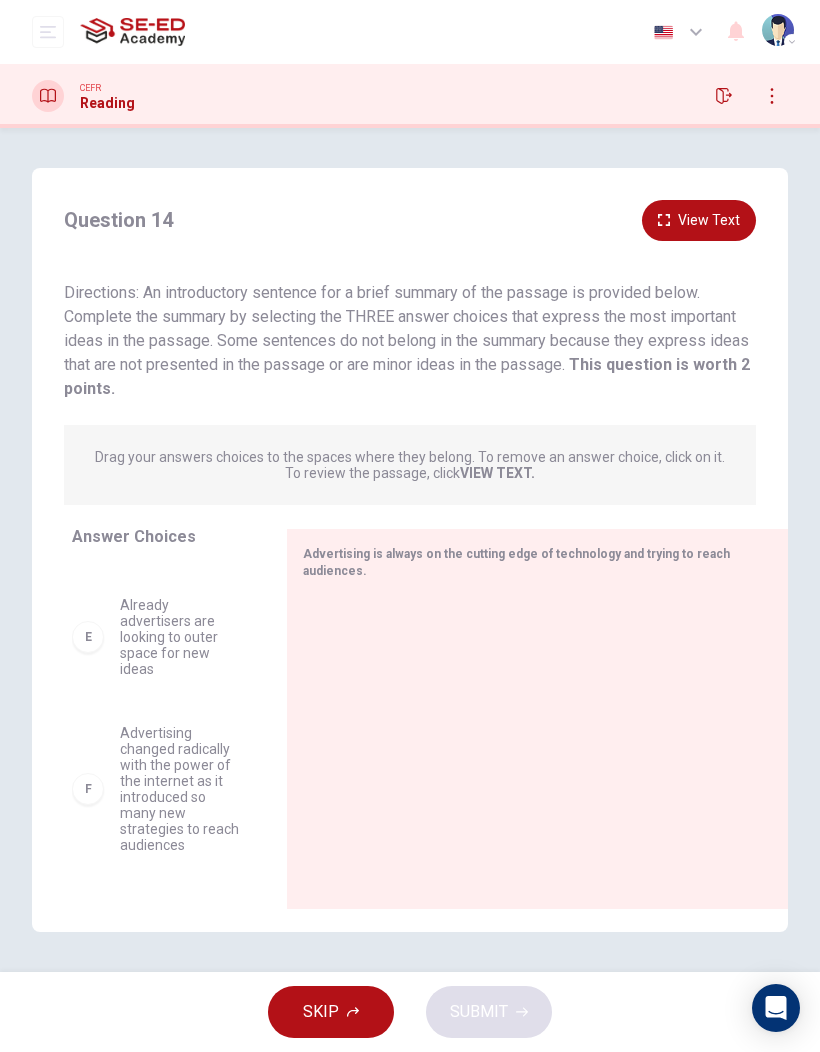 scroll, scrollTop: 508, scrollLeft: 0, axis: vertical 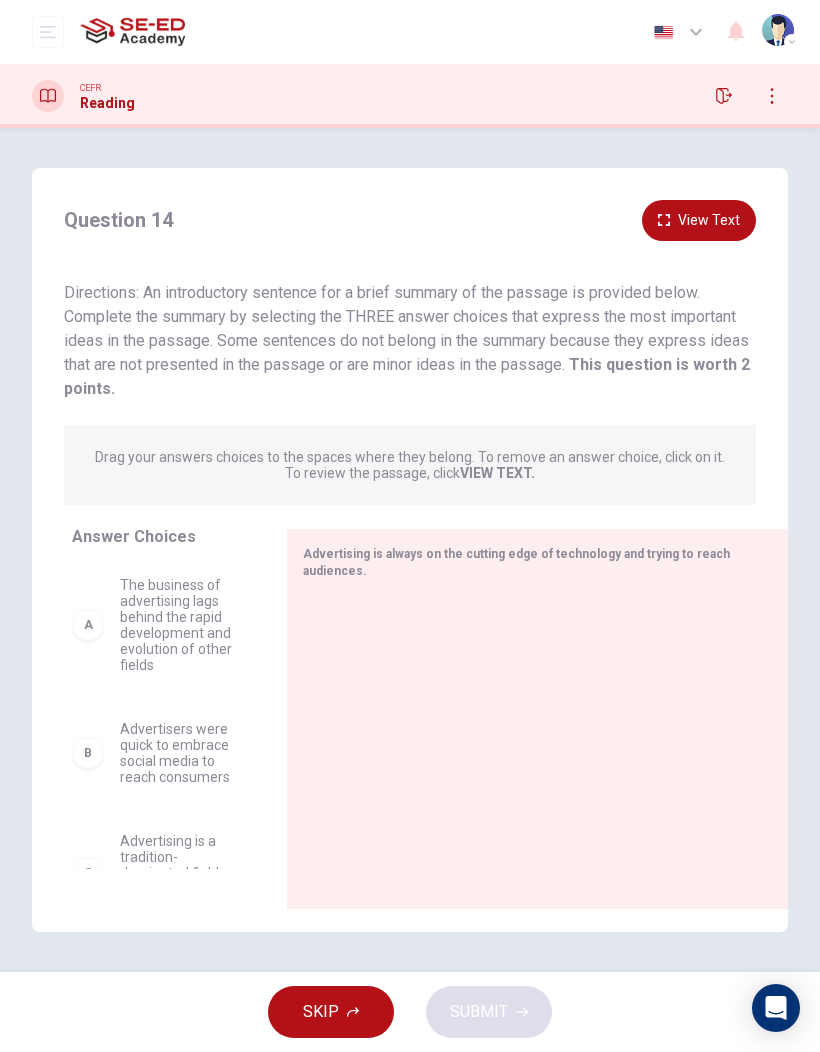 click on "B" at bounding box center (88, 753) 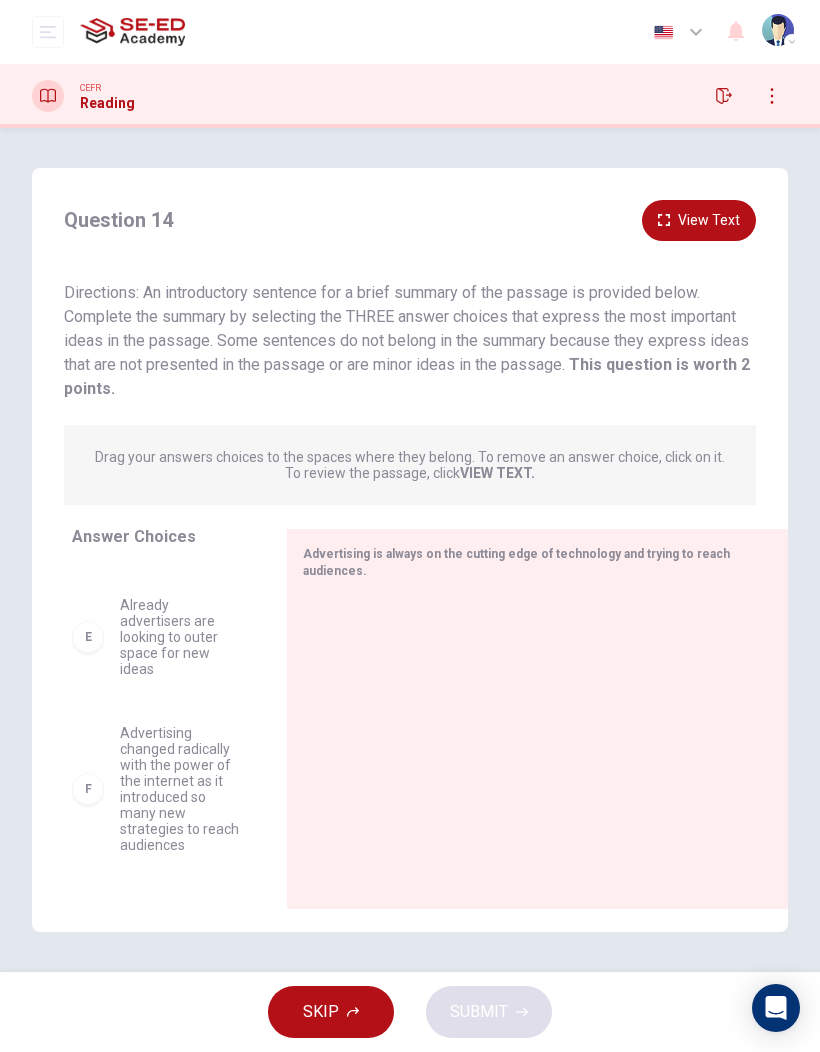 scroll, scrollTop: 508, scrollLeft: 0, axis: vertical 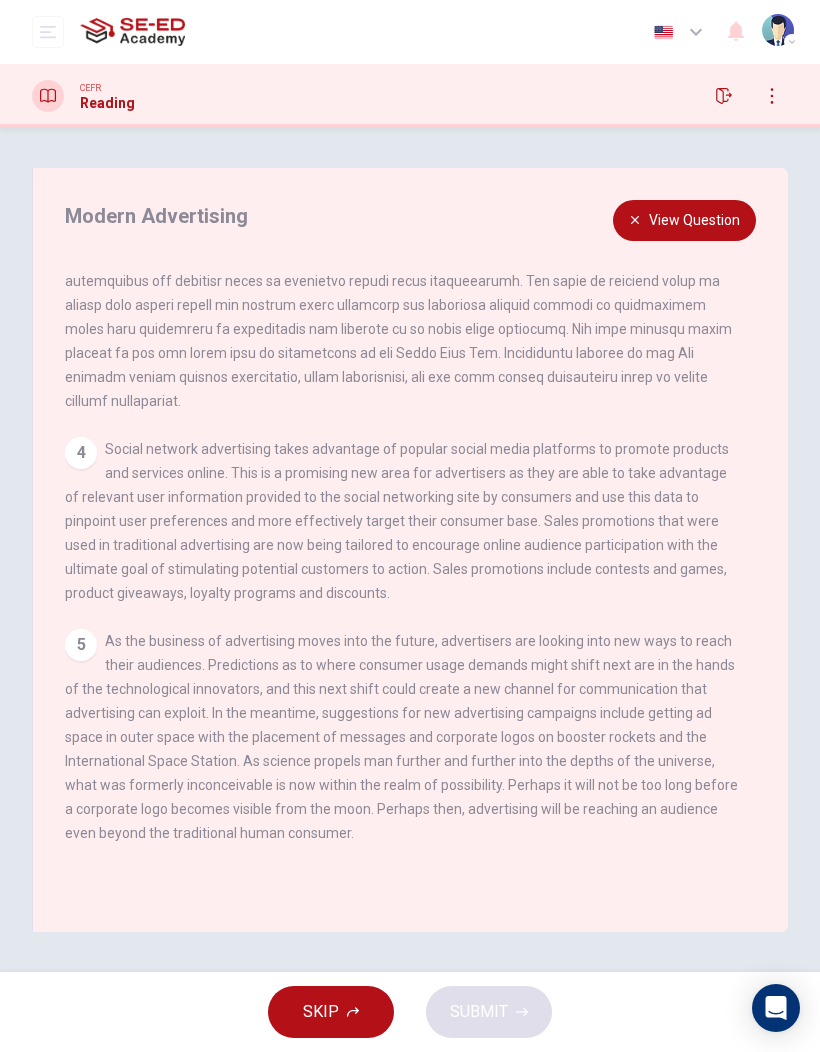 click on "View Question" at bounding box center [684, 220] 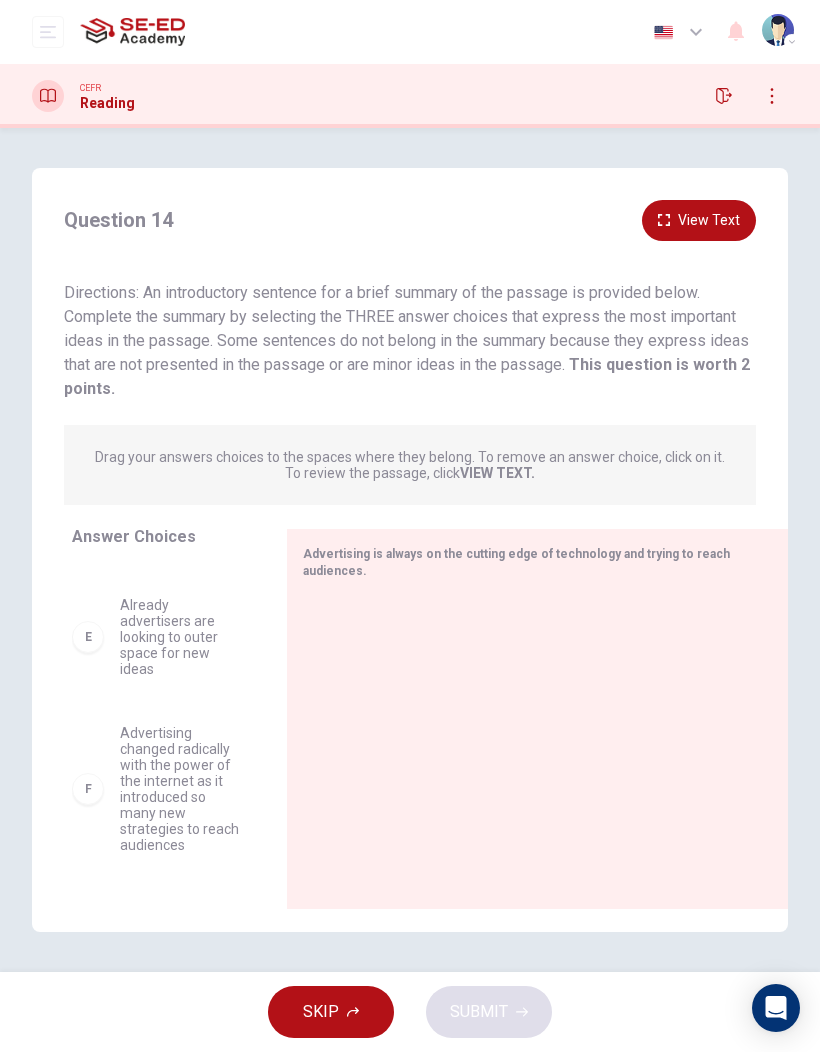 click at bounding box center (529, 729) 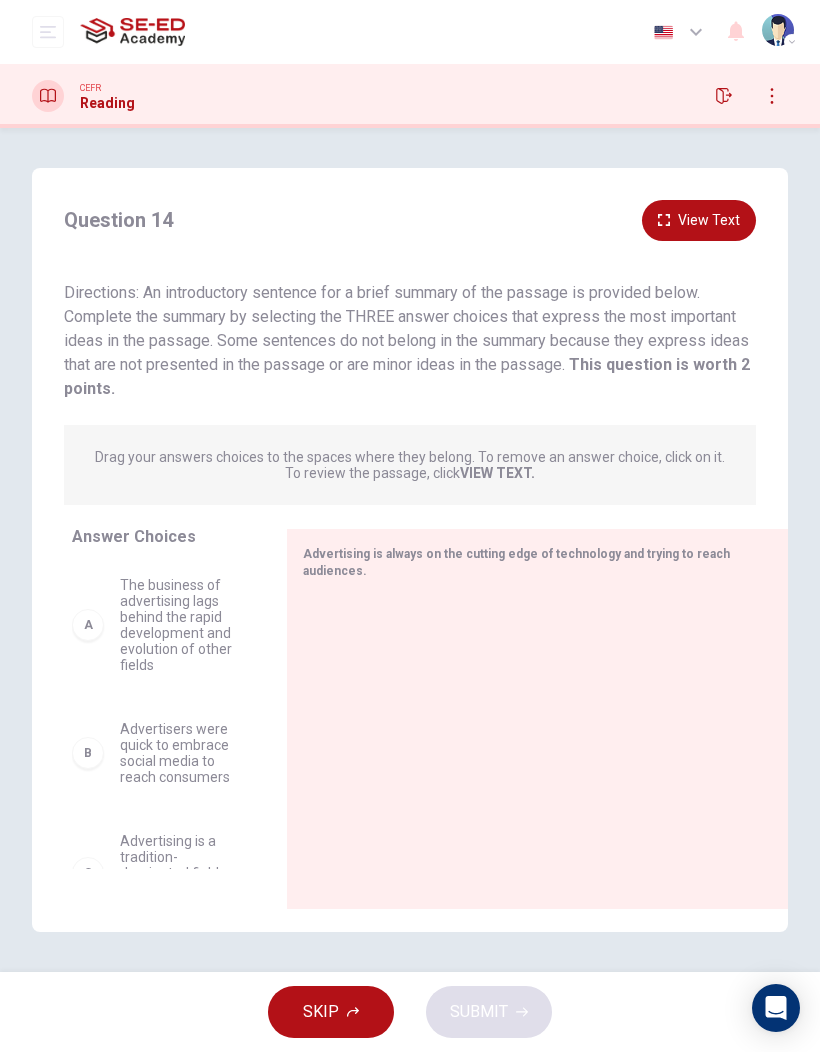 click on "VIEW TEXT." at bounding box center (497, 473) 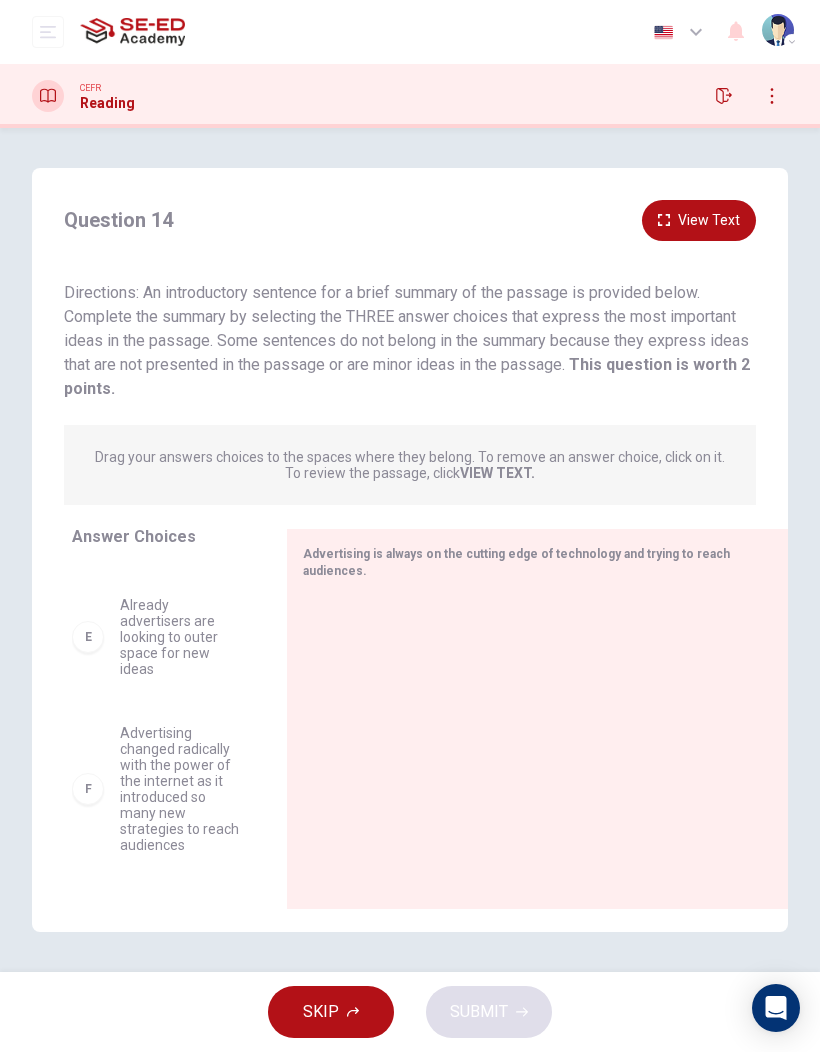 scroll, scrollTop: 508, scrollLeft: 0, axis: vertical 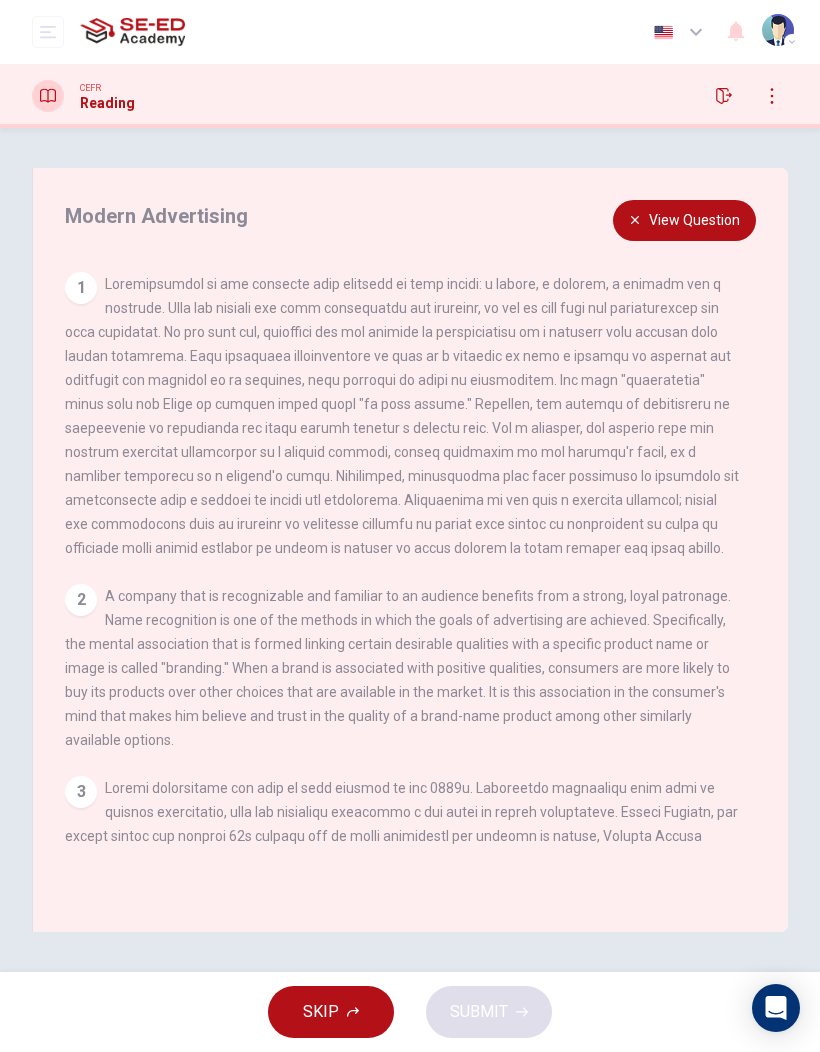 click on "View Question" at bounding box center [684, 220] 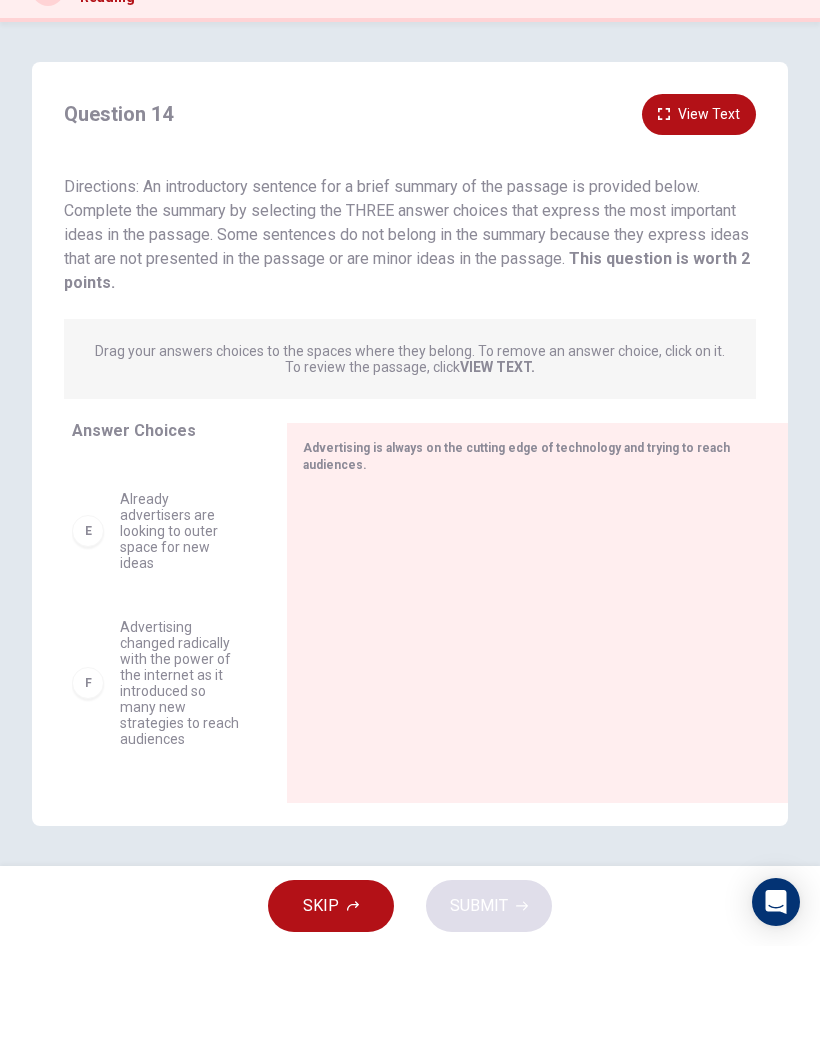scroll, scrollTop: 0, scrollLeft: 0, axis: both 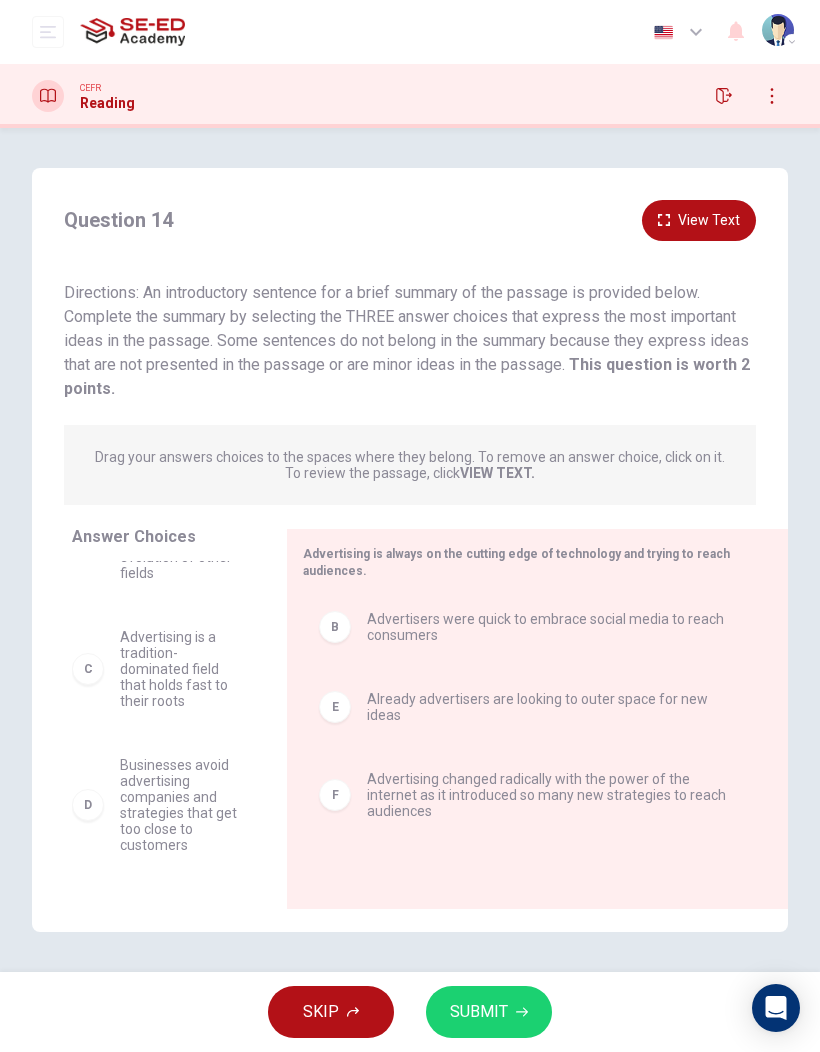 click on "SUBMIT" at bounding box center (479, 1012) 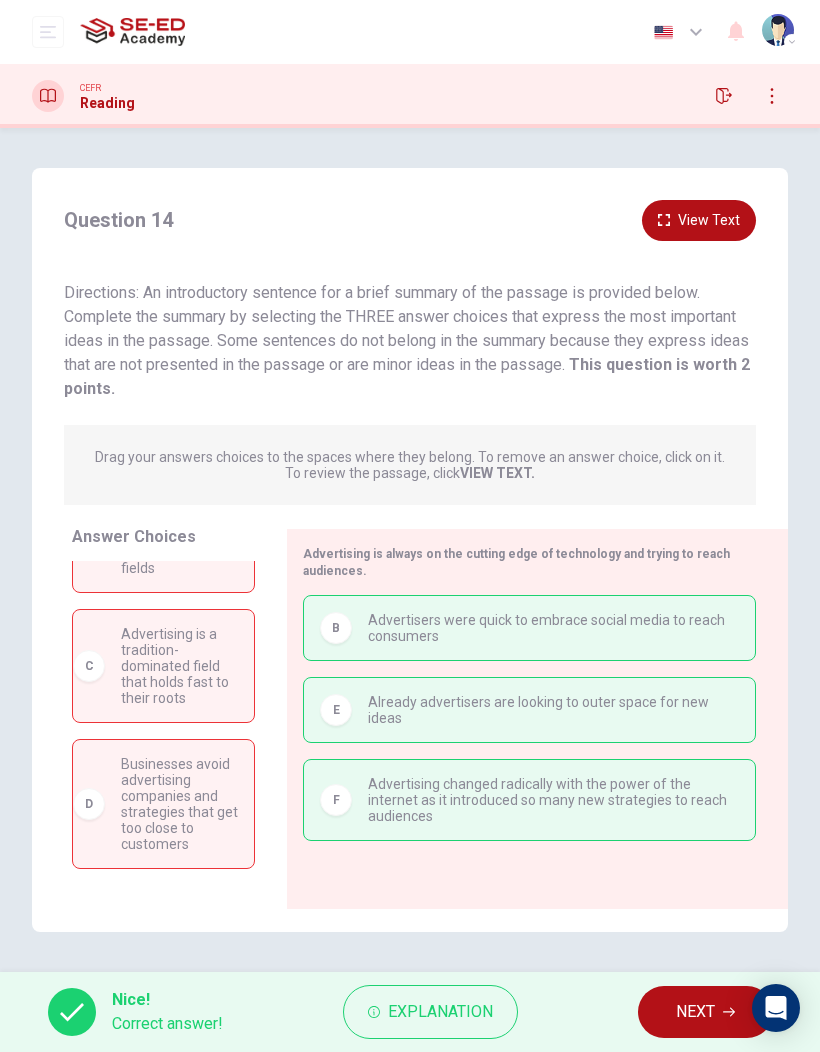 scroll, scrollTop: 98, scrollLeft: 0, axis: vertical 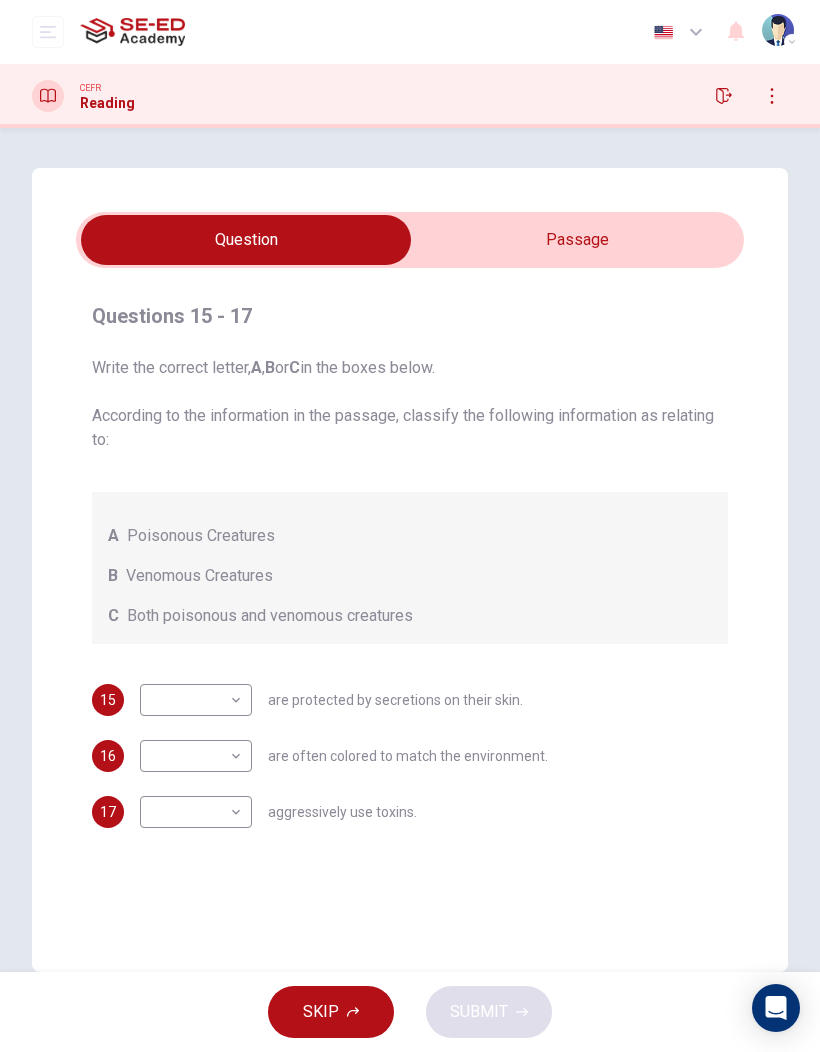 click at bounding box center (246, 240) 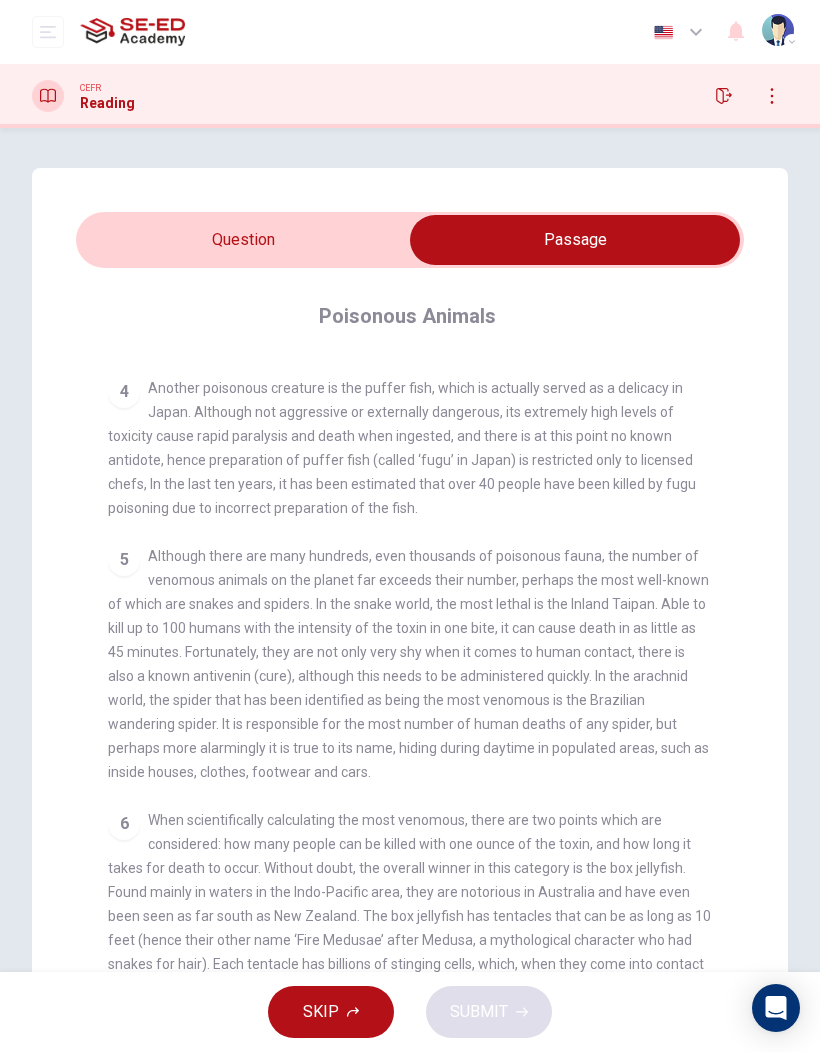 scroll, scrollTop: 917, scrollLeft: 0, axis: vertical 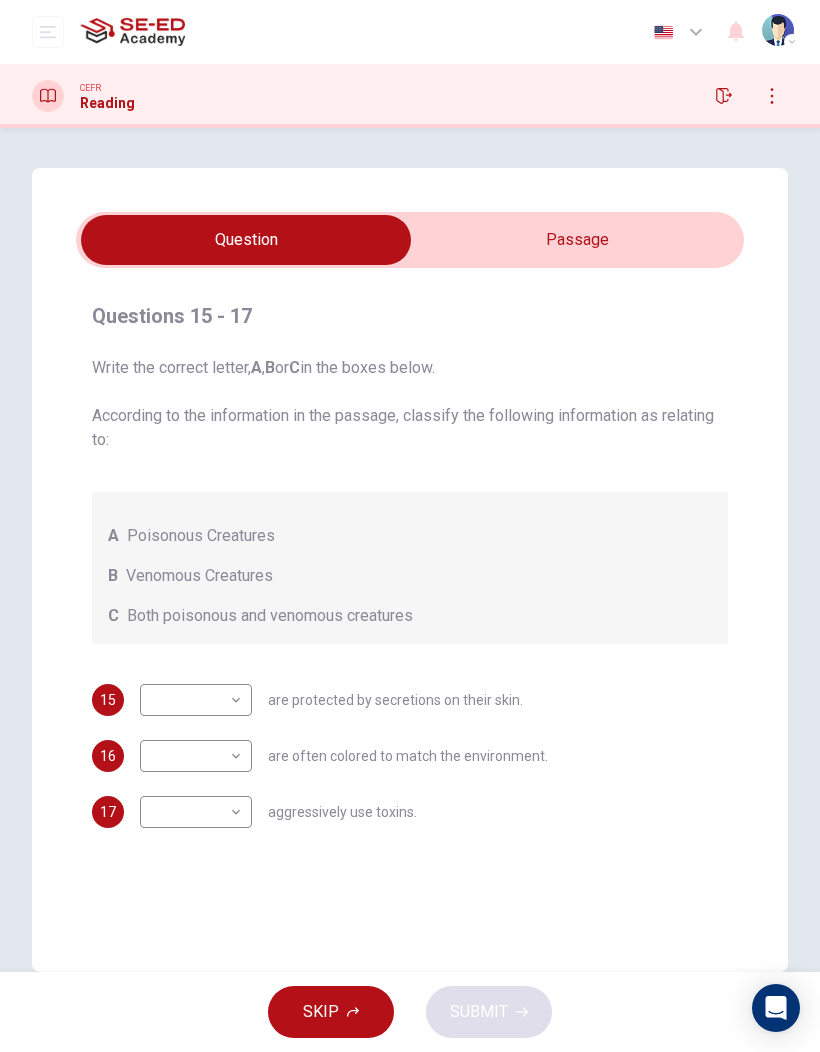 click at bounding box center [246, 240] 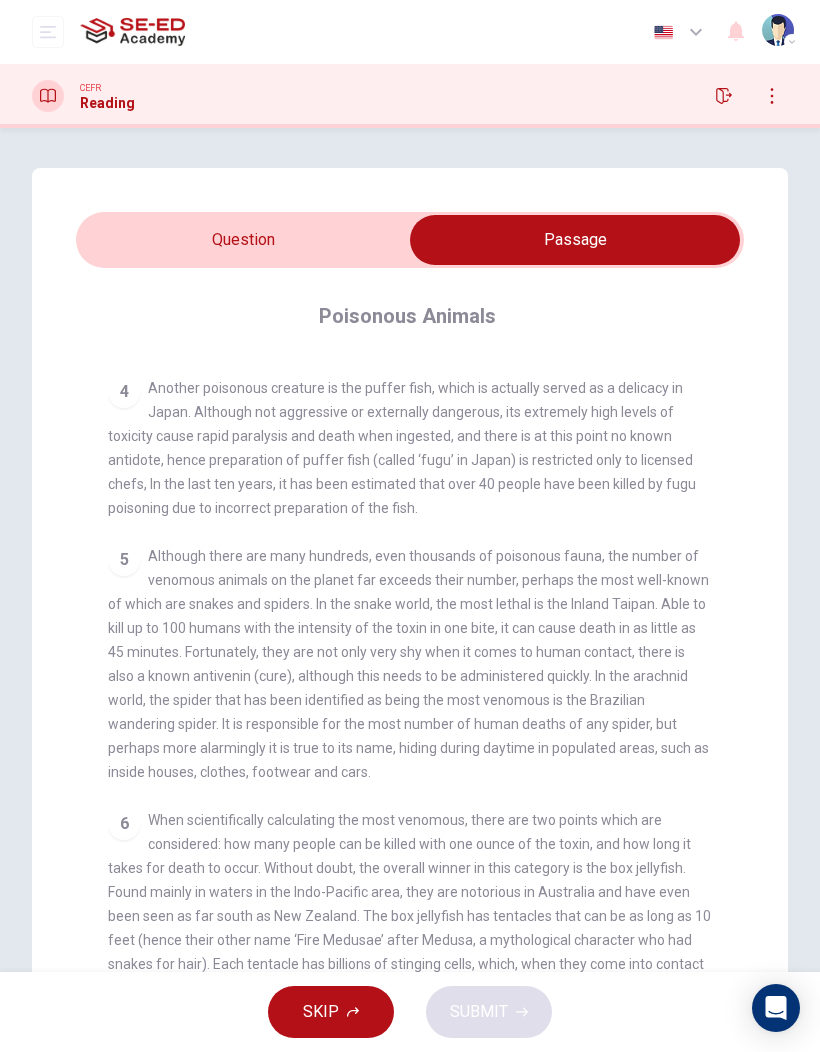 click at bounding box center [575, 240] 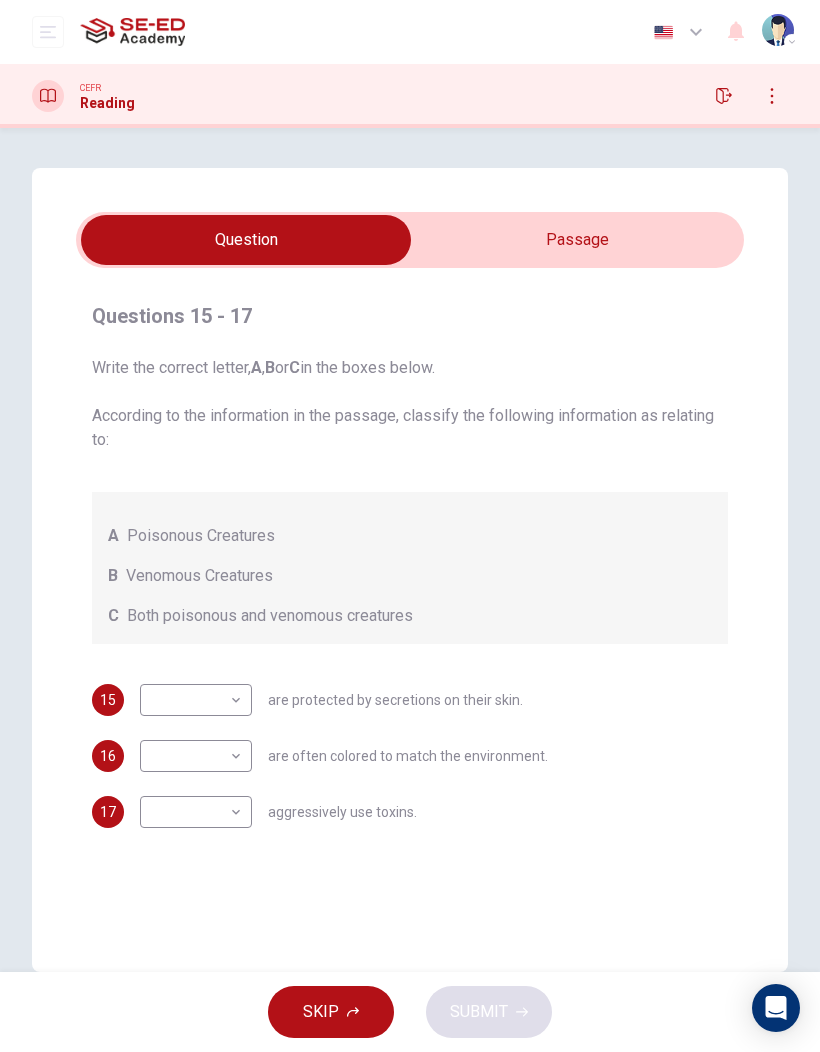 click on "This site uses cookies, as explained in our Privacy Policy. If you agree to the use of cookies, please click the Accept button and continue to browse our site. Privacy Policy Accept Dashboard Practice Start a test Analysis English en ​ Teacher16 CEFR Reading Questions 15 - 17 Write the correct letter, A , B or C in the boxes below.
According to the information in the passage, classify the following information
as relating to: A Poisonous Creatures B Venomous Creatures C Both poisonous and venomous creatures 15 ​ ​ are protected by secretions on their skin. 16 ​ ​ are often colored to match the environment. 17 ​ ​ aggressively use toxins. Poisonous Animals CLICK TO ZOOM Click to Zoom 1 2 3 4 5 6 SKIP SUBMIT SE-ED Academy - Online Testing Platform
Dashboard Practice Start a test Analysis Notifications © Copyright  2025 Audio Timer 00:43:55 END SESSION" at bounding box center [410, 526] 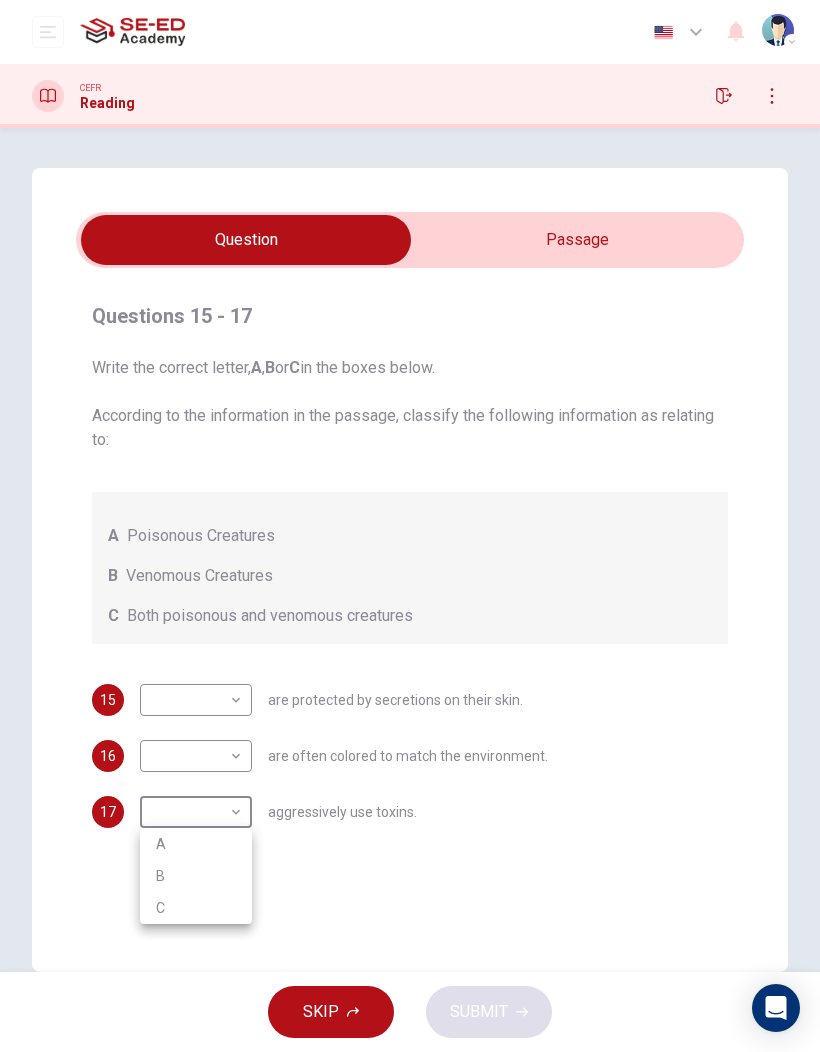 click on "A" at bounding box center [196, 844] 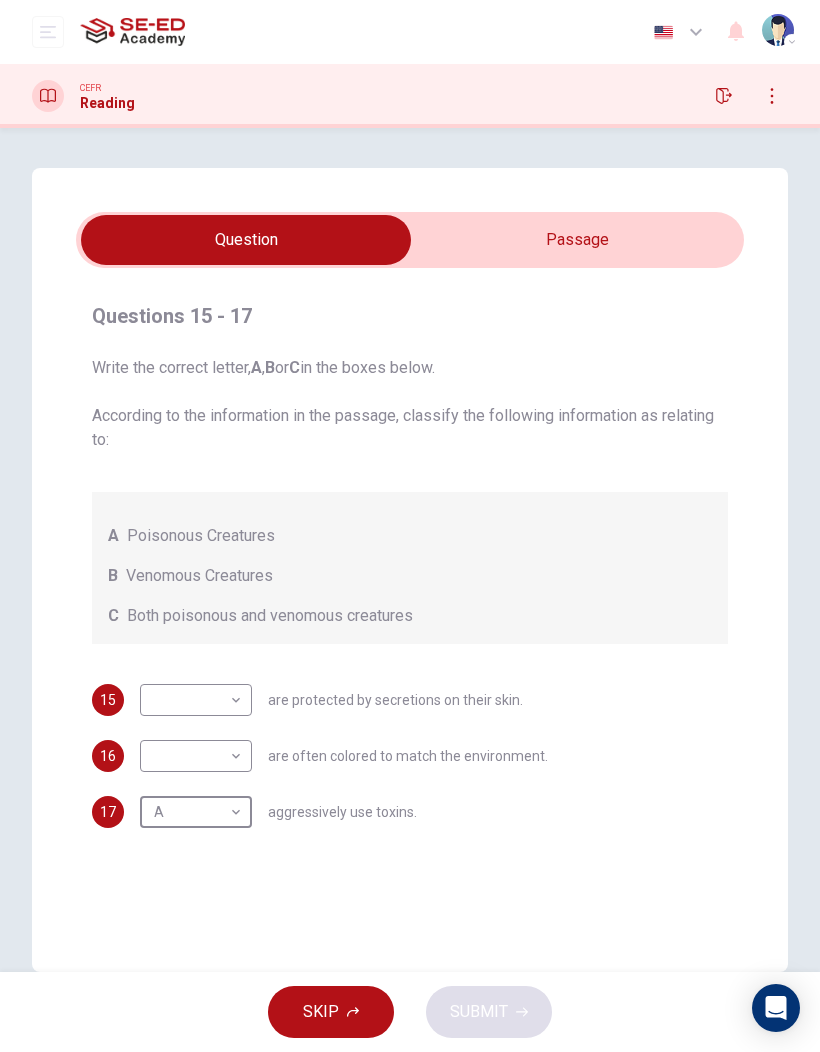 click at bounding box center (246, 240) 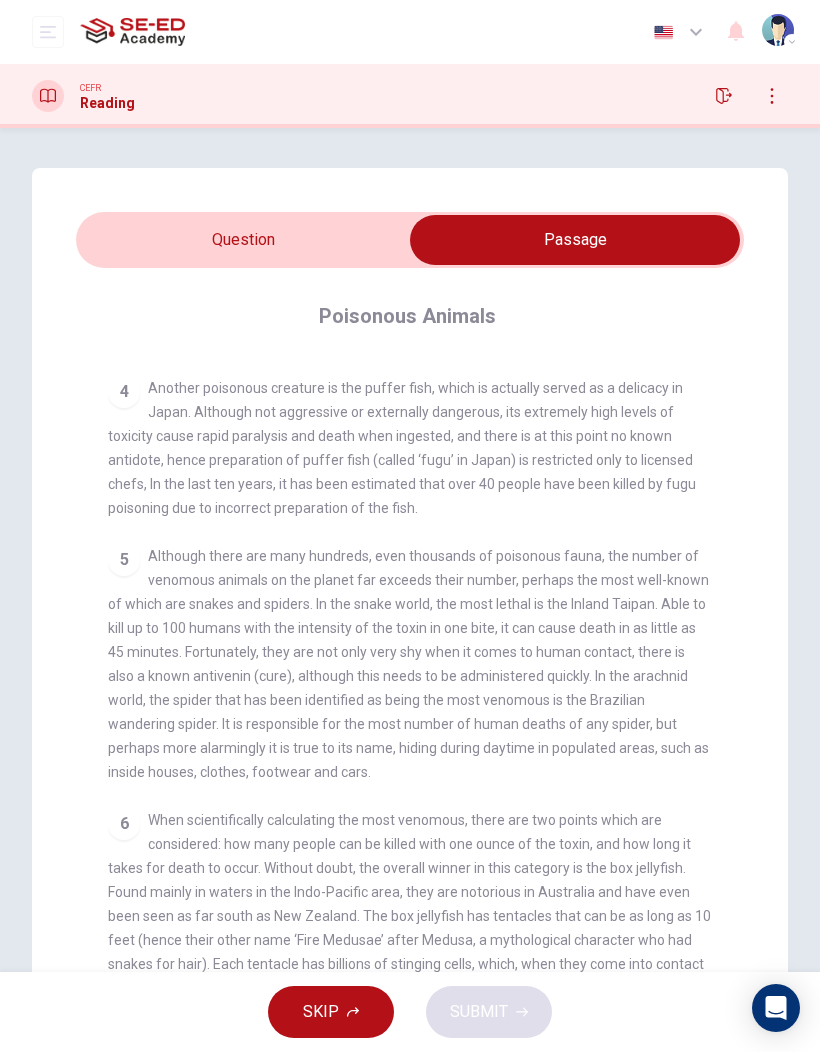 click on "Questions 15 - 17 Write the correct letter, A , B or C in the boxes below. According to the information in the passage, classify the following information as relating to: A Poisonous Creatures B Venomous Creatures C Both poisonous and venomous creatures 15 are protected by secretions on their skin. 16 are often colored to match the environment. 17 A A aggressively use toxins. Poisonous Animals CLICK TO ZOOM Click to Zoom 1 2 3 4 5 6" at bounding box center [410, 642] 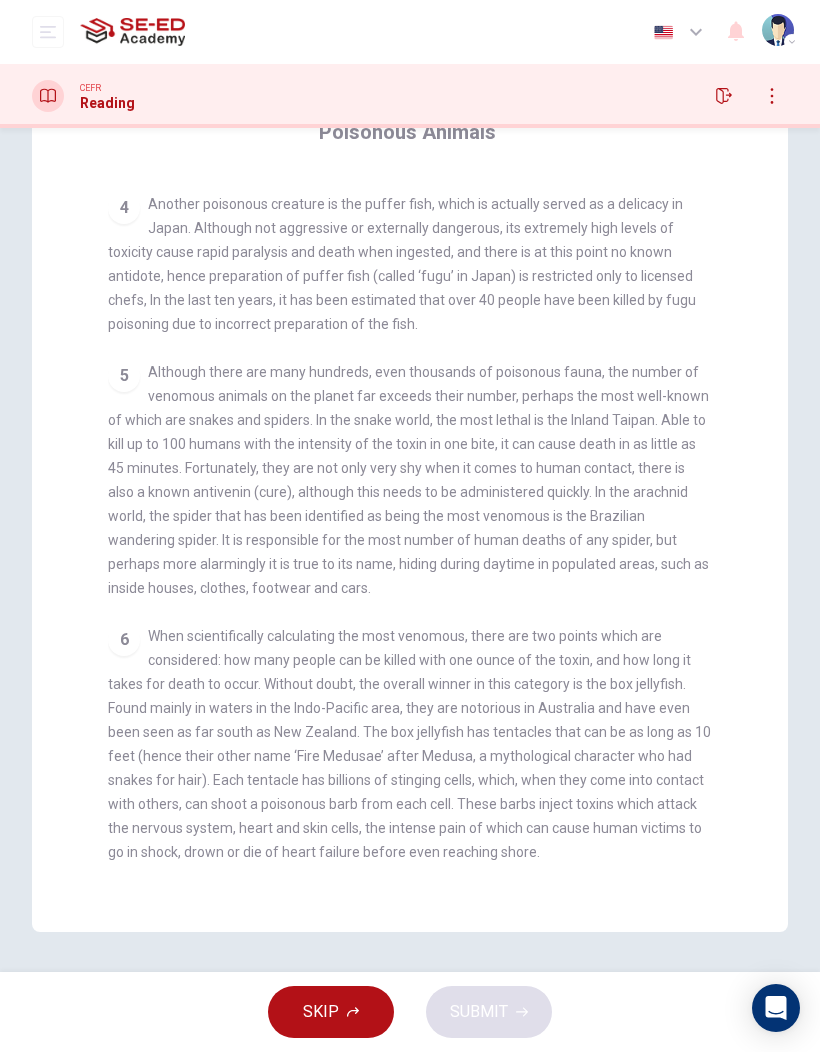 scroll, scrollTop: 184, scrollLeft: 0, axis: vertical 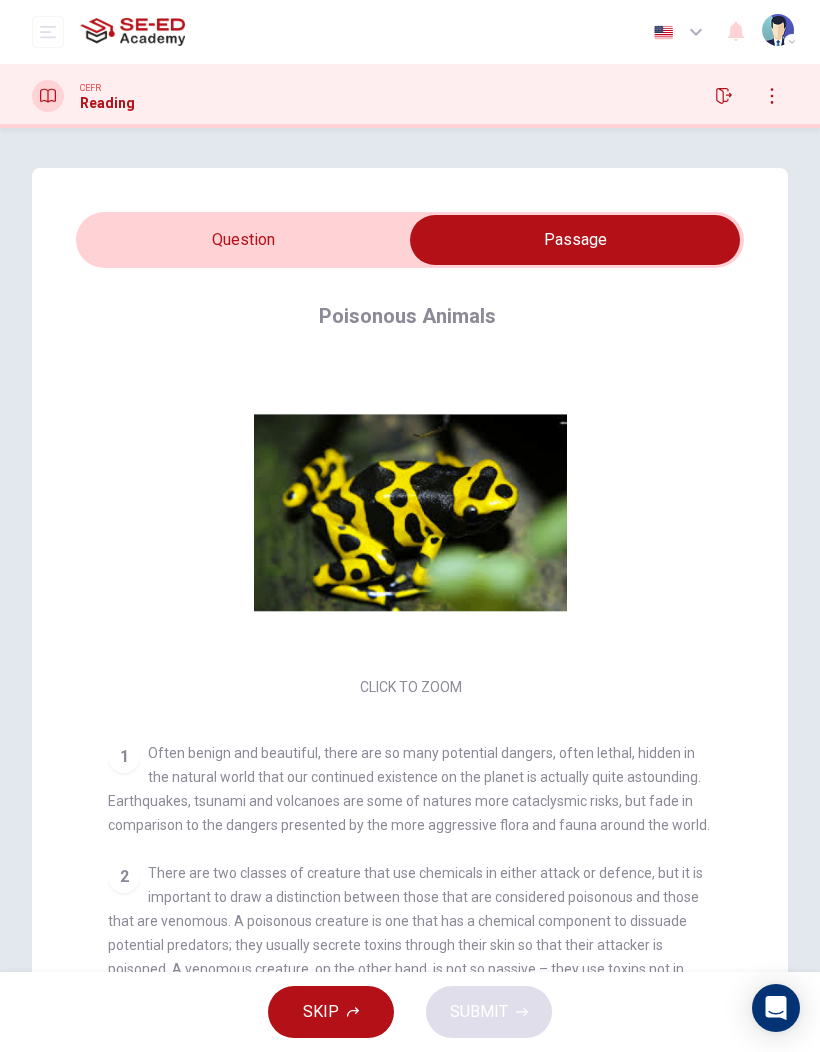 click at bounding box center [575, 240] 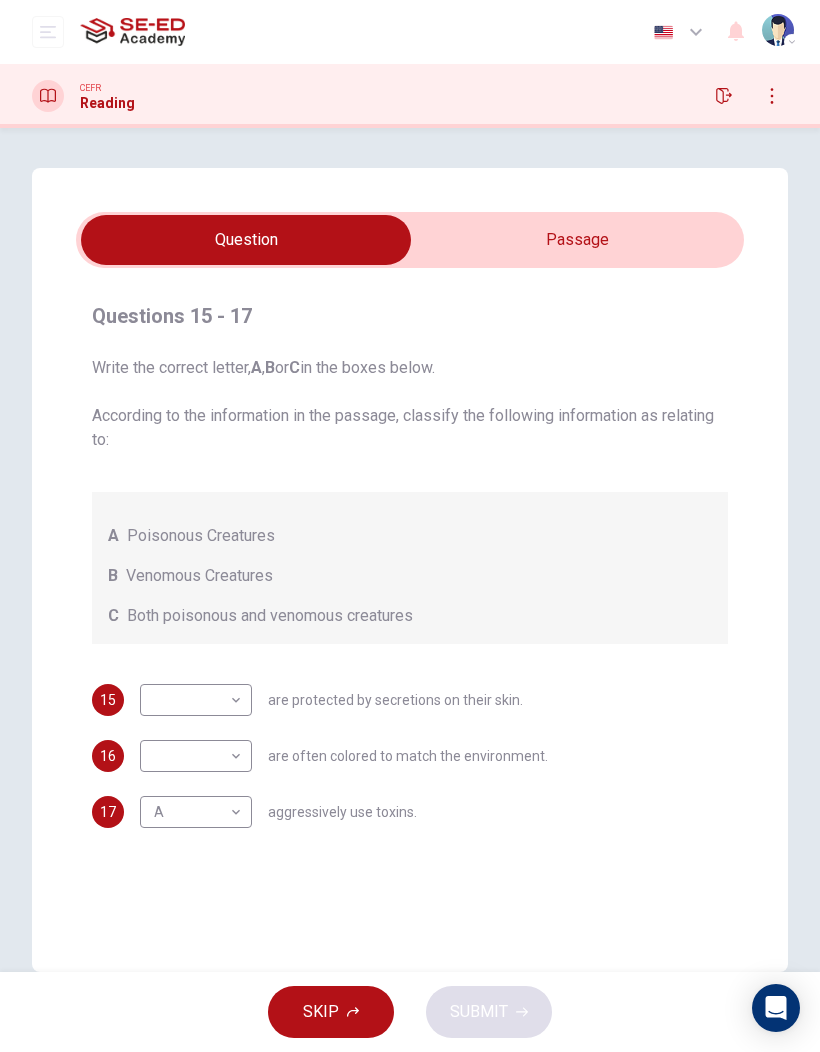 click on "This site uses cookies, as explained in our Privacy Policy . If you agree to the use of cookies, please click the Accept button and continue to browse our site. Privacy Policy Accept Dashboard Practice Start a test Analysis English en Teacher16 CEFR Reading Questions 15 - 17 Write the correct letter, A , B or C in the boxes below. According to the information in the passage, classify the following information as relating to: A Poisonous Creatures B Venomous Creatures C Both poisonous and venomous creatures 15 are protected by secretions on their skin. 16 are often colored to match the environment. 17 A A aggressively use toxins. Poisonous Animals CLICK TO ZOOM Click to Zoom 1 2 3 4 5 6 SKIP SUBMIT SE-ED Academy - Online Testing Platform Dashboard Practice Start a test Analysis Notifications © Copyright 2025 Audio Timer 00:45:01 END SESSION" at bounding box center [410, 526] 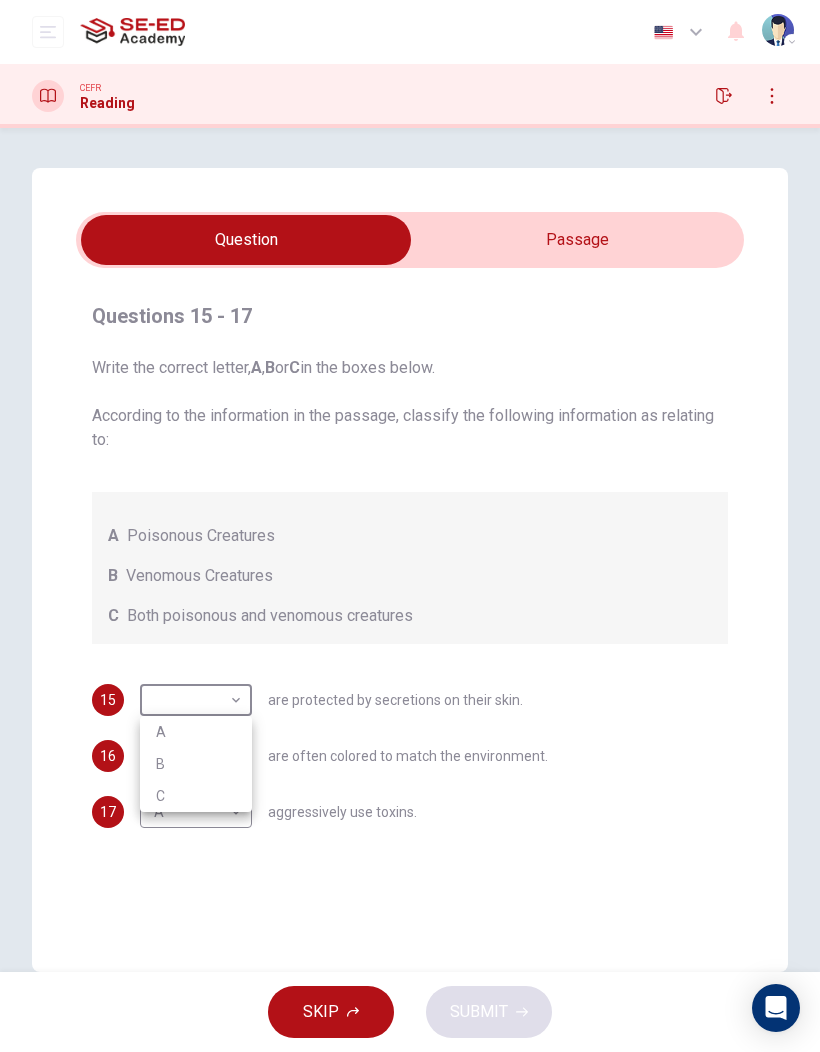 click on "B" at bounding box center (196, 764) 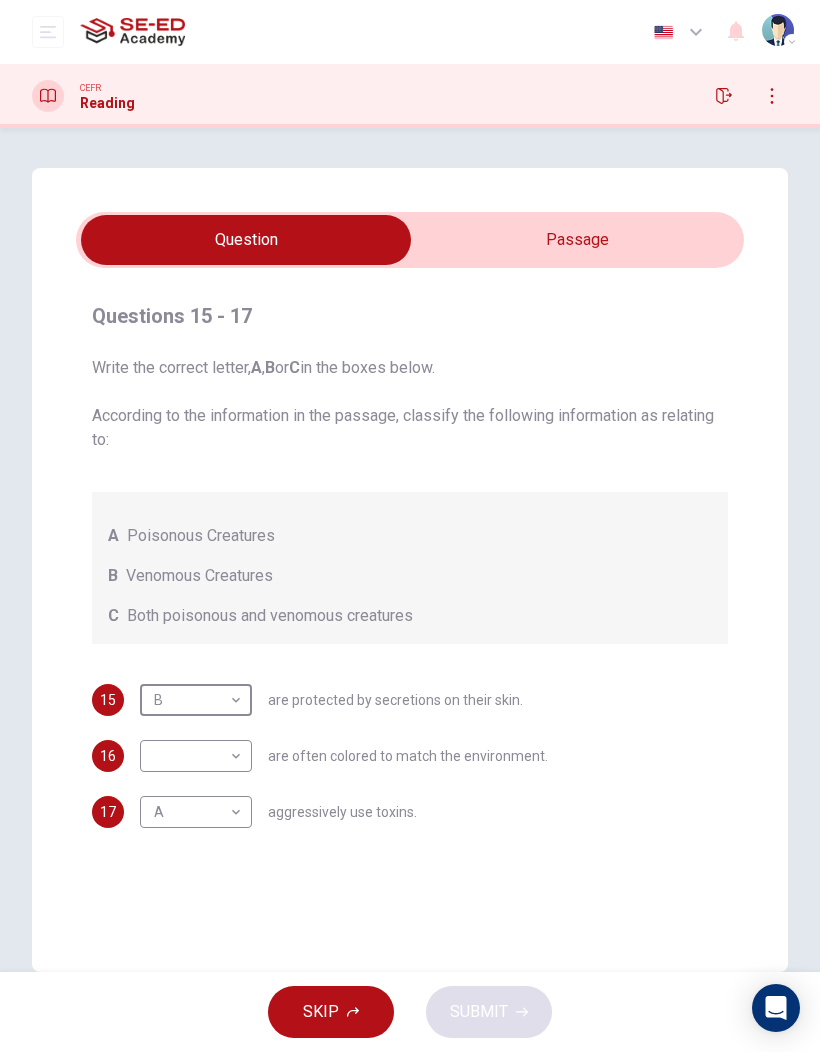 click on "This site uses cookies, as explained in our Privacy Policy . If you agree to the use of cookies, please click the Accept button and continue to browse our site. Privacy Policy Accept Dashboard Practice Start a test Analysis English en Teacher16 CEFR Reading Questions 15 - 17 Write the correct letter, A , B or C in the boxes below. According to the information in the passage, classify the following information as relating to: A Poisonous Creatures B Venomous Creatures C Both poisonous and venomous creatures 15 B B are protected by secretions on their skin. 16 are often colored to match the environment. 17 A A aggressively use toxins. Poisonous Animals CLICK TO ZOOM Click to Zoom 1 2 3 4 5 6 SKIP SUBMIT SE-ED Academy - Online Testing Platform Dashboard Practice Start a test Analysis Notifications © Copyright 2025 Audio Timer 00:45:03 END SESSION" at bounding box center (410, 526) 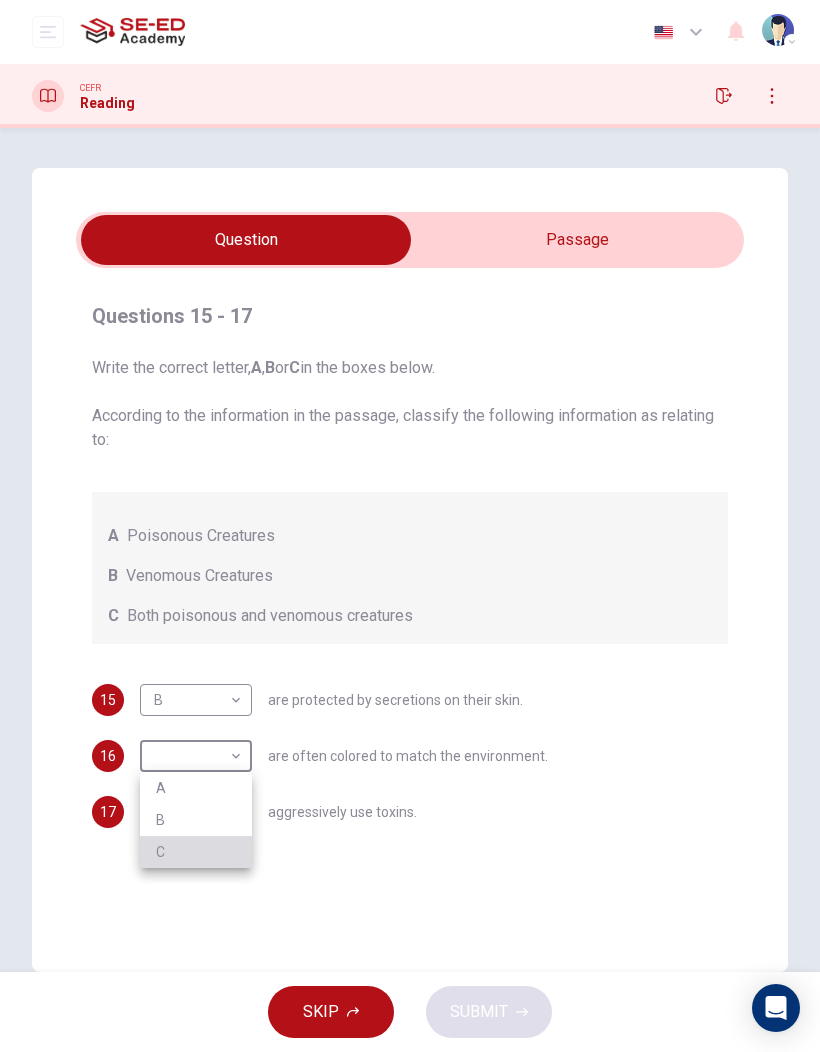 click on "C" at bounding box center [196, 852] 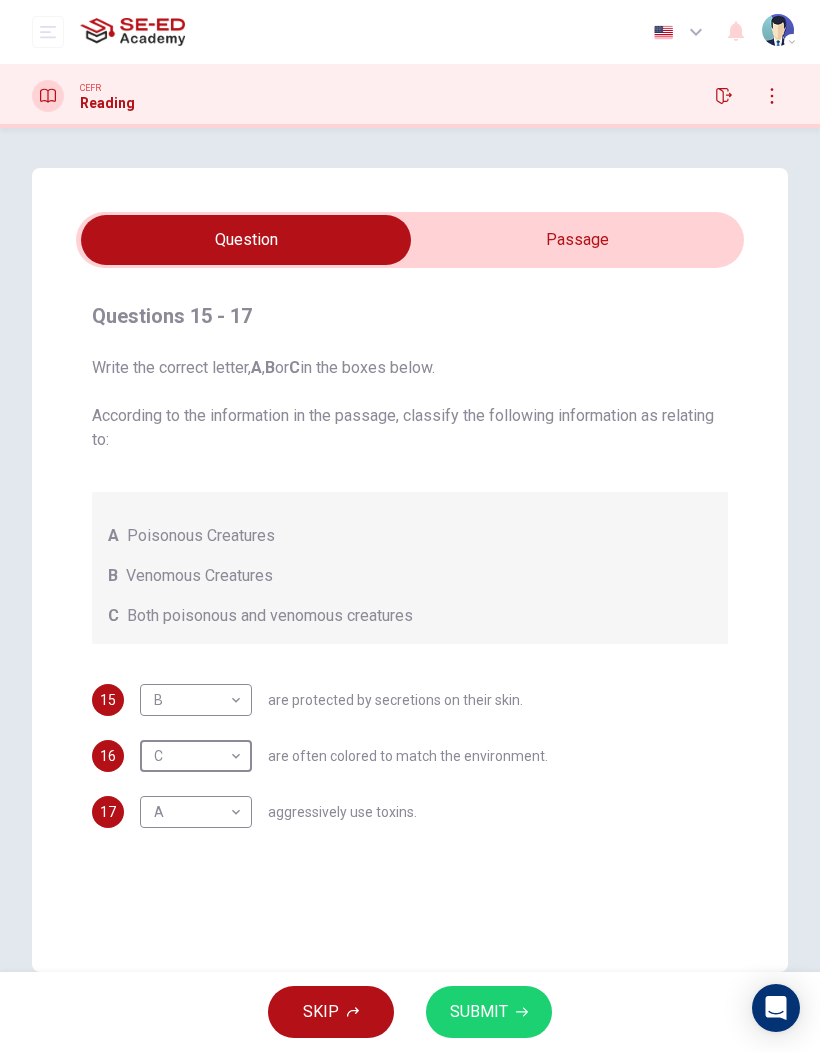 click on "SUBMIT" at bounding box center [489, 1012] 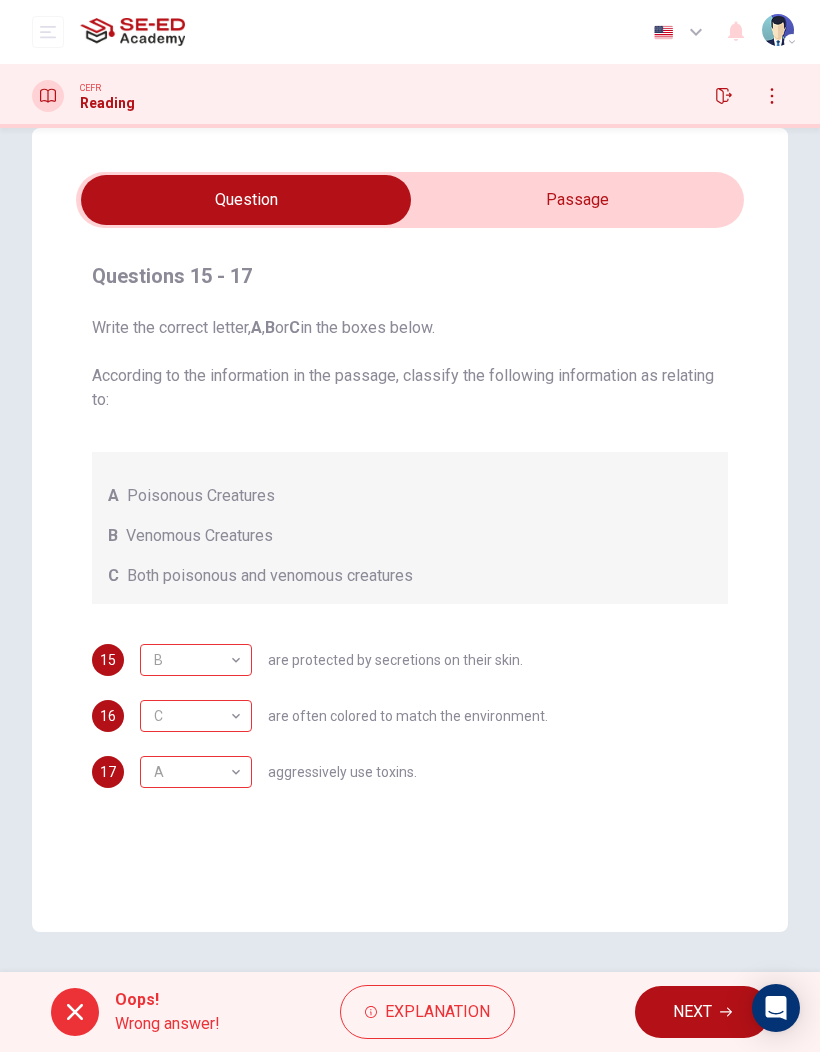 scroll, scrollTop: 40, scrollLeft: 0, axis: vertical 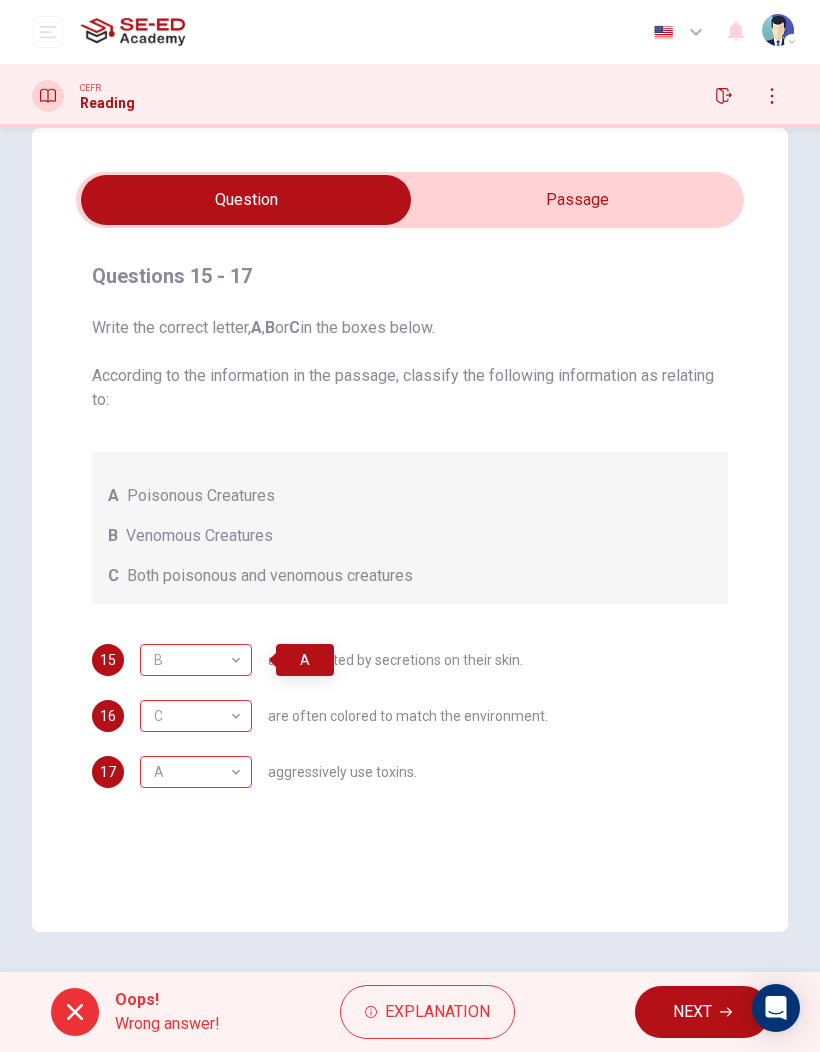 click on "C" at bounding box center [192, 716] 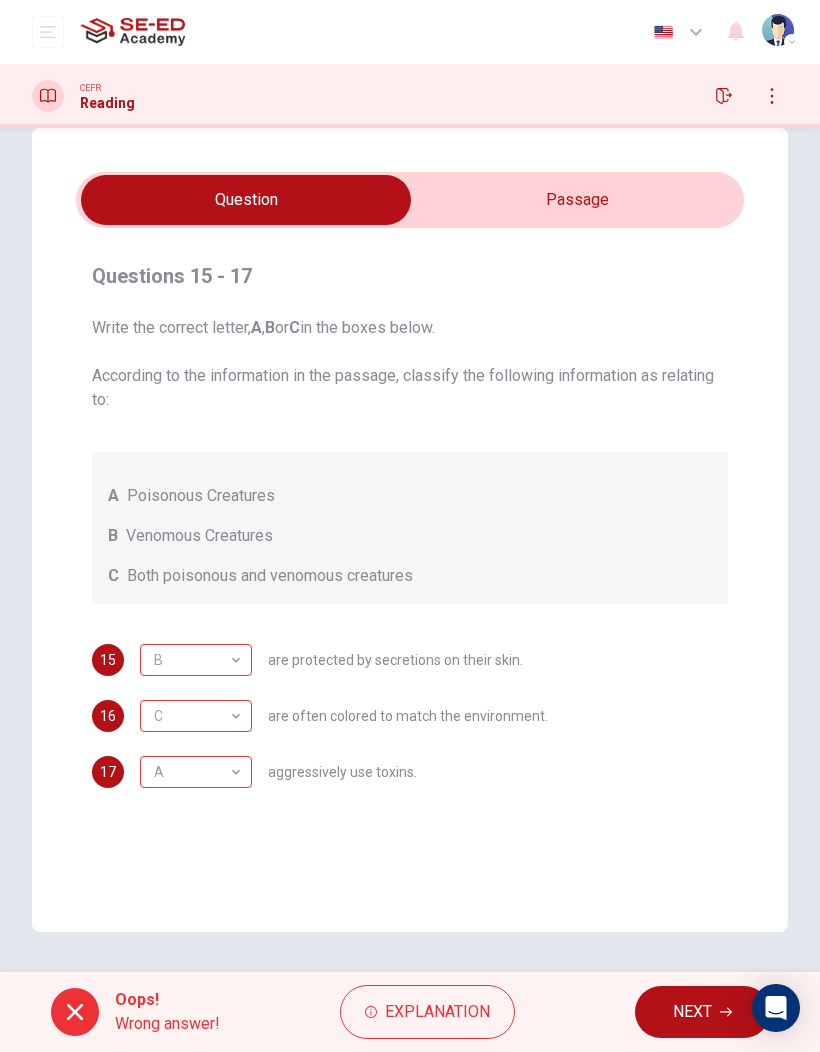 click on "A" at bounding box center [192, 772] 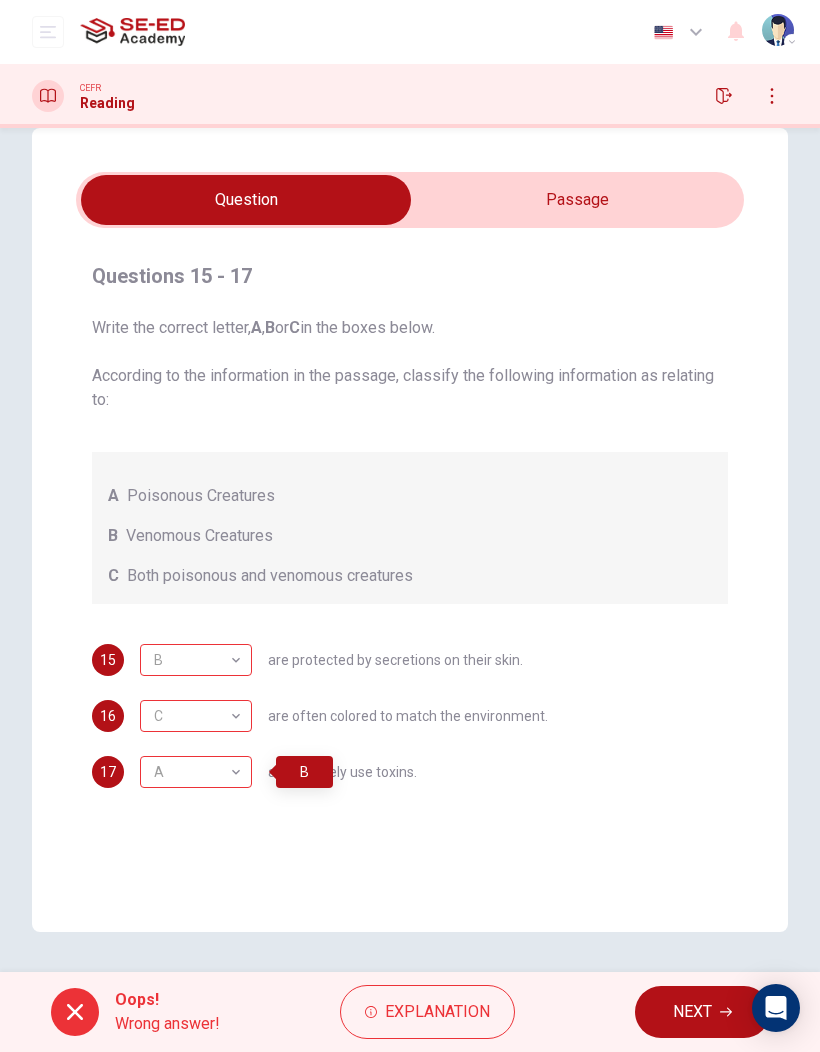 click on "C C ​" at bounding box center [196, 716] 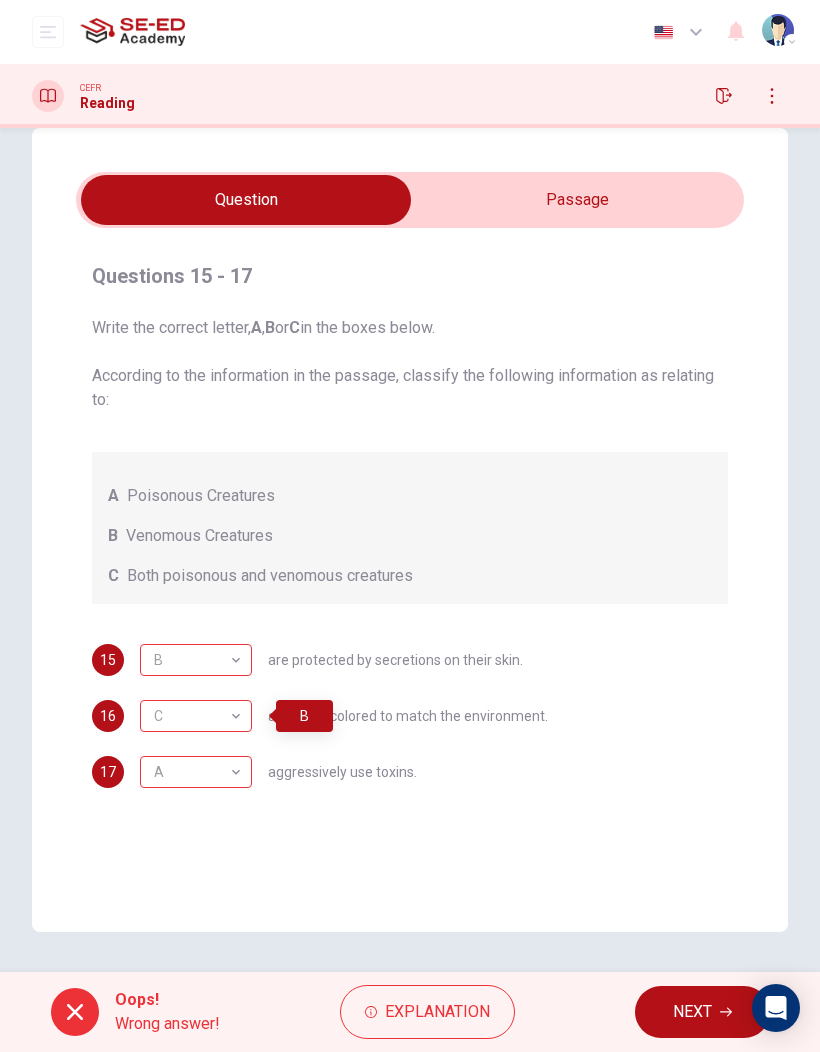 click on "B" at bounding box center [192, 660] 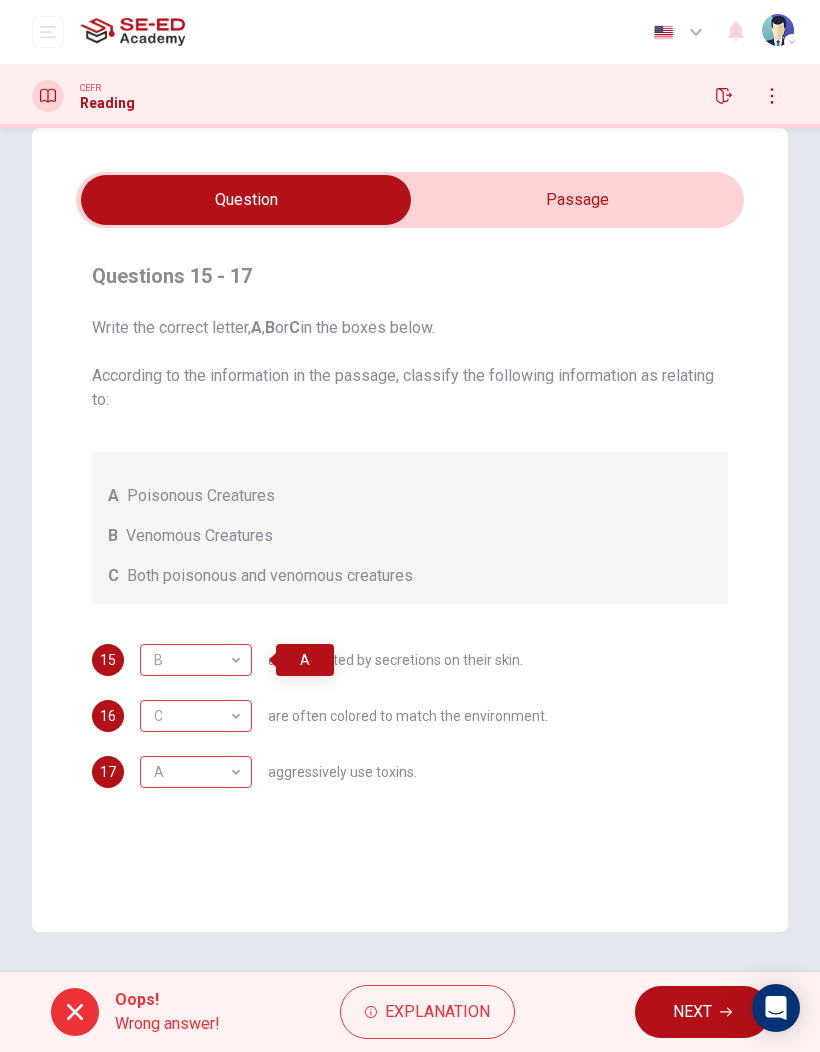 click on "C C ​" at bounding box center (196, 716) 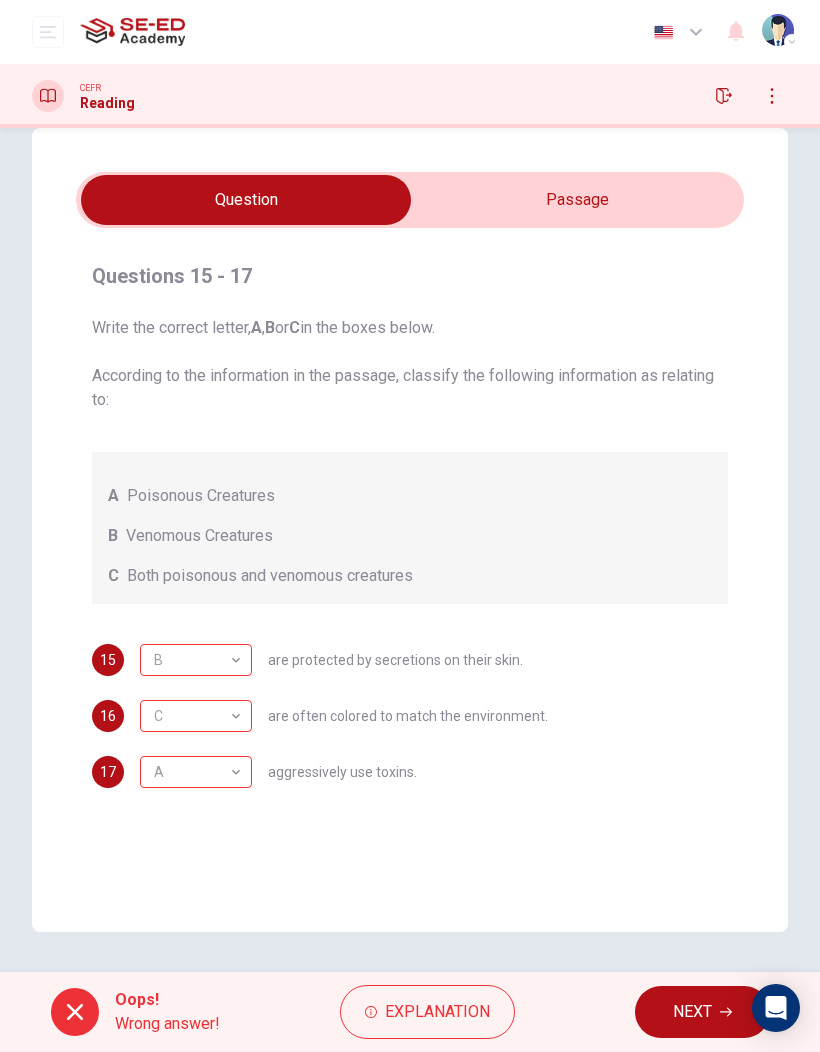 click on "C" at bounding box center (192, 716) 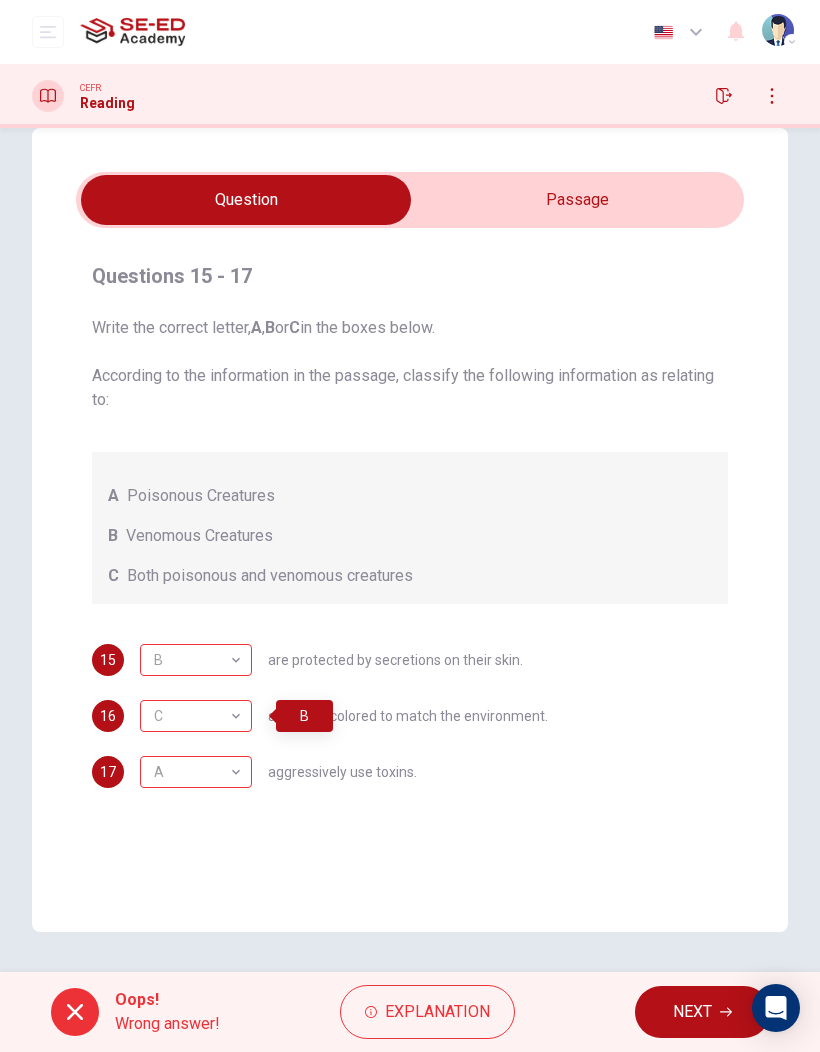 click on "A" at bounding box center (192, 772) 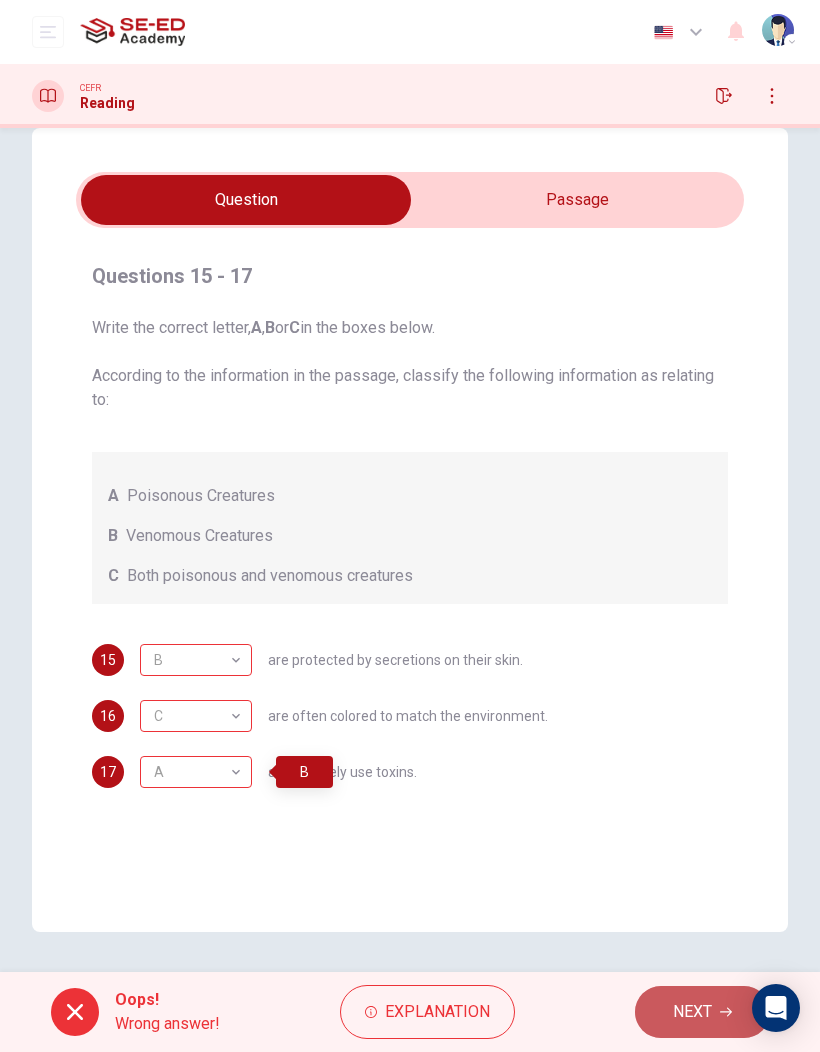 click on "NEXT" at bounding box center [692, 1012] 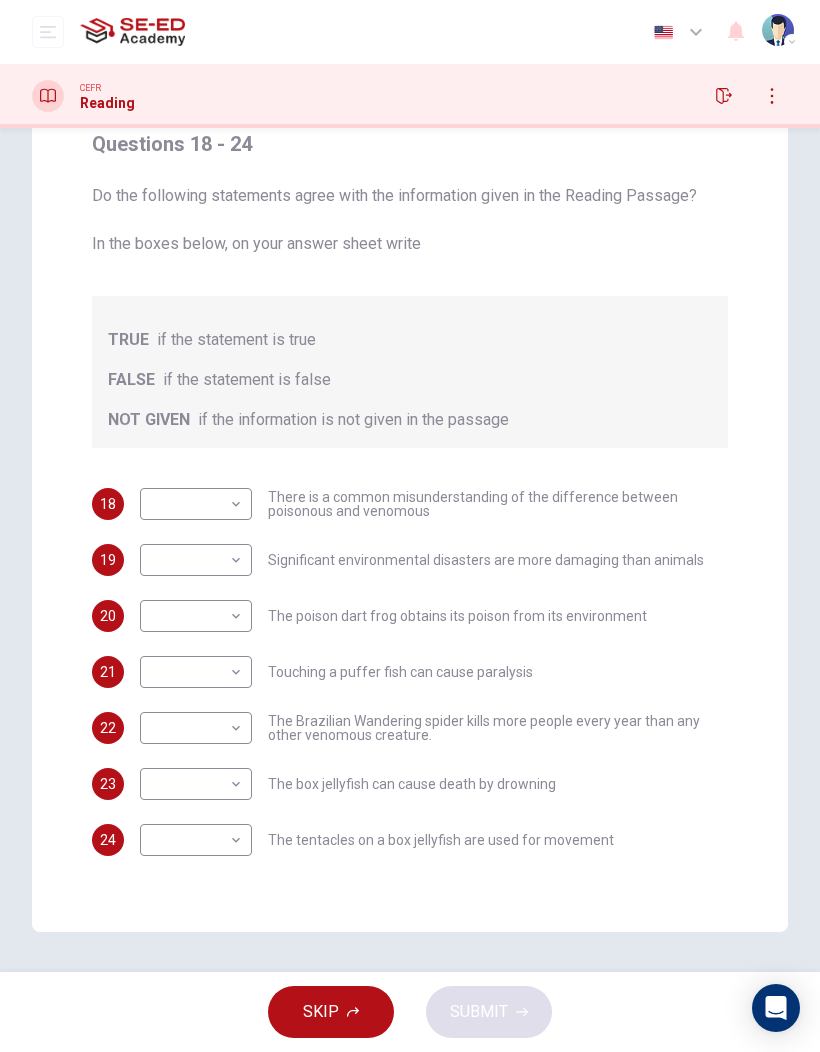 scroll, scrollTop: 172, scrollLeft: 0, axis: vertical 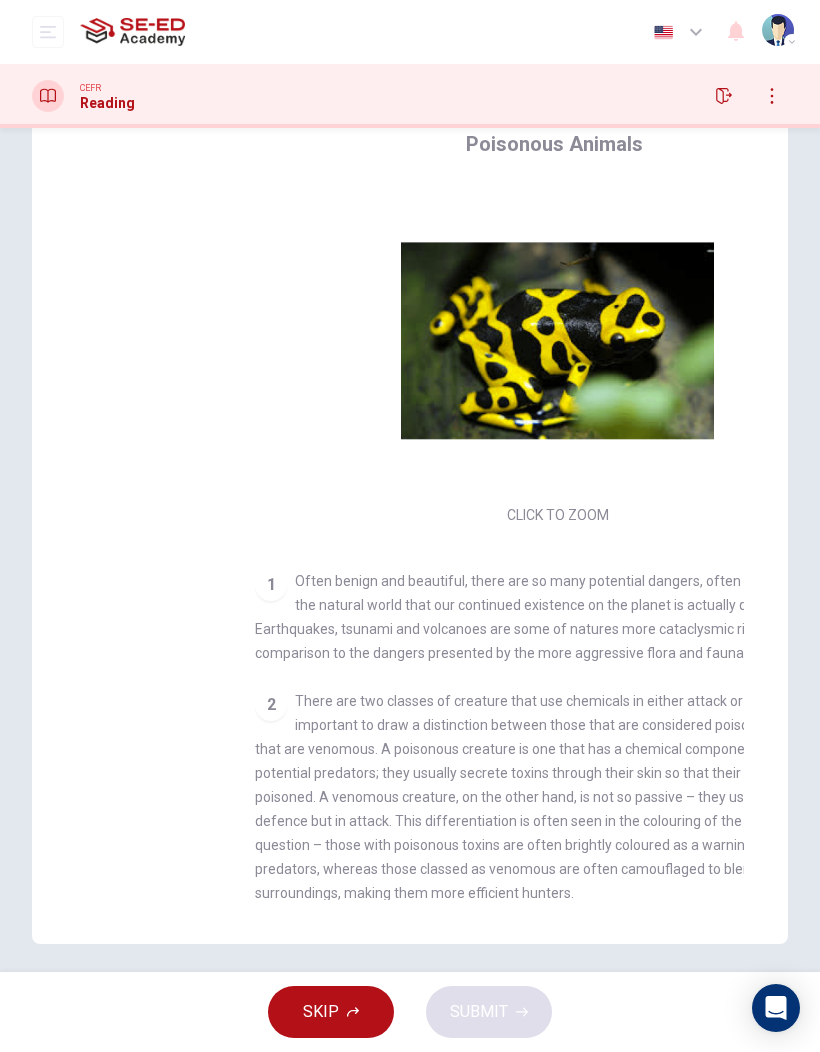 checkbox on "false" 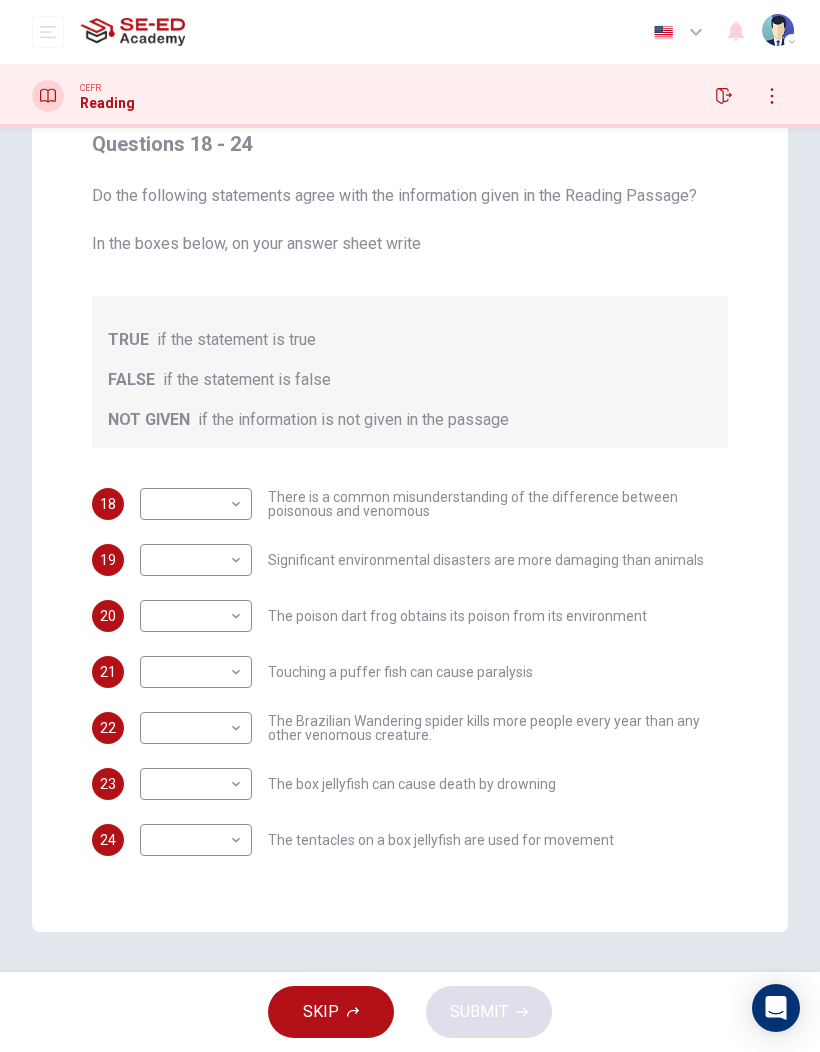 click on "This site uses cookies, as explained in our Privacy Policy. If you agree to the use of cookies, please click the Accept button and continue to browse our site. Privacy Policy Accept Dashboard Practice Start a test Analysis English en ​ Teacher16 CEFR Reading Questions 18 - 24 Do the following statements agree with the information given in the Reading Passage?
In the boxes below, on your answer sheet write TRUE if the statement is true FALSE if the statement is false NOT GIVEN if the information is not given in the passage 18 ​ ​ There is a common misunderstanding of the difference between poisonous and venomous 19 ​ ​ Significant environmental disasters are more damaging than animals 20 ​ ​ The poison dart frog obtains its poison from its environment 21 ​ ​ Touching a puffer fish can cause paralysis 22 ​ ​ The Brazilian Wandering spider kills more people every year than any other venomous creature. 23 ​ ​ The box jellyfish can cause death by drowning 24 ​ ​ Poisonous Animals" at bounding box center (410, 526) 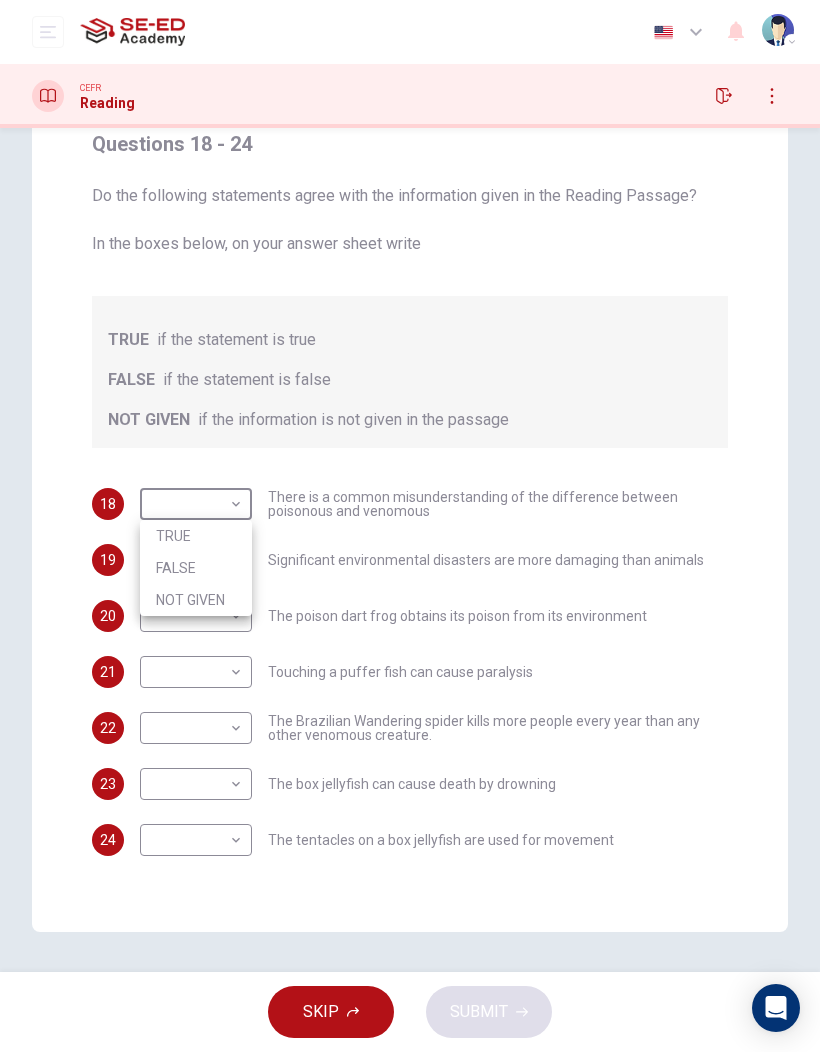 click on "TRUE" at bounding box center [196, 536] 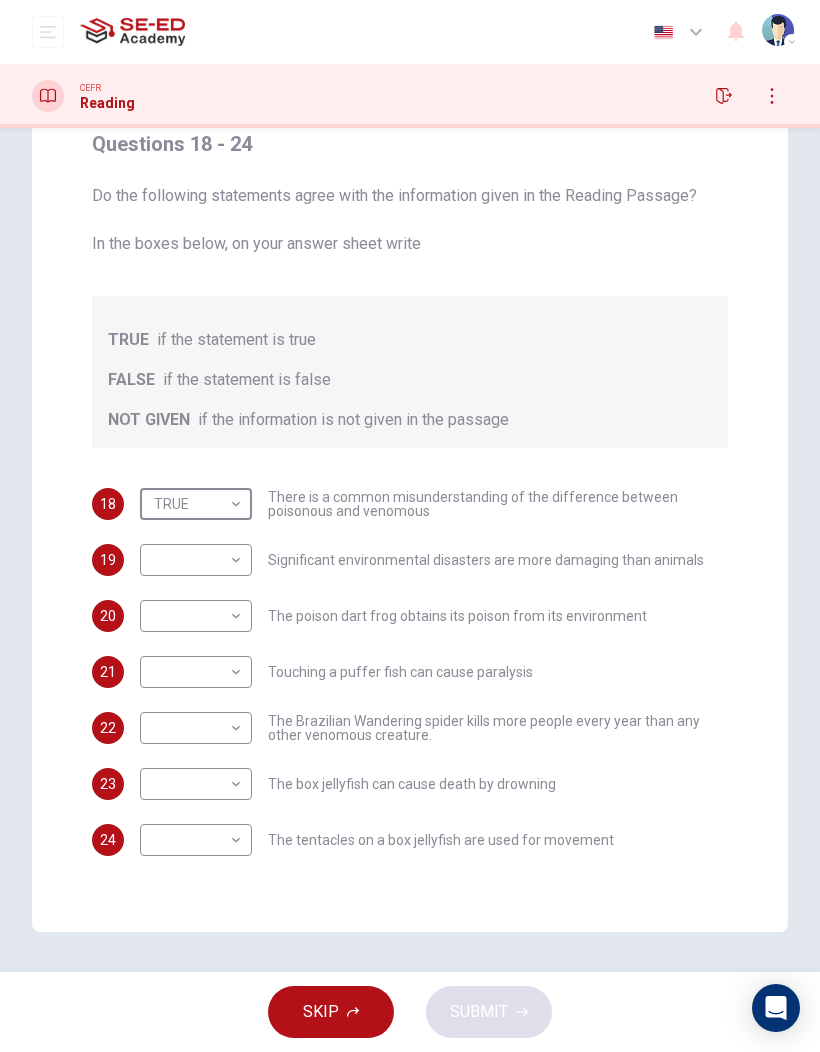click on "This site uses cookies, as explained in our Privacy Policy. If you agree to the use of cookies, please click the Accept button and continue to browse our site. Privacy Policy Accept Dashboard Practice Start a test Analysis English en ​ Teacher16 CEFR Reading Questions 18 - 24 Do the following statements agree with the information given in the Reading Passage?
In the boxes below, on your answer sheet write TRUE if the statement is true FALSE if the statement is false NOT GIVEN if the information is not given in the passage 18 TRUE TRUE ​ There is a common misunderstanding of the difference between poisonous and venomous 19 ​ ​ Significant environmental disasters are more damaging than animals 20 ​ ​ The poison dart frog obtains its poison from its environment 21 ​ ​ Touching a puffer fish can cause paralysis 22 ​ ​ The Brazilian Wandering spider kills more people every year than any other venomous creature. 23 ​ ​ The box jellyfish can cause death by drowning 24 ​ ​ 1 2 3 4 5 6" at bounding box center (410, 526) 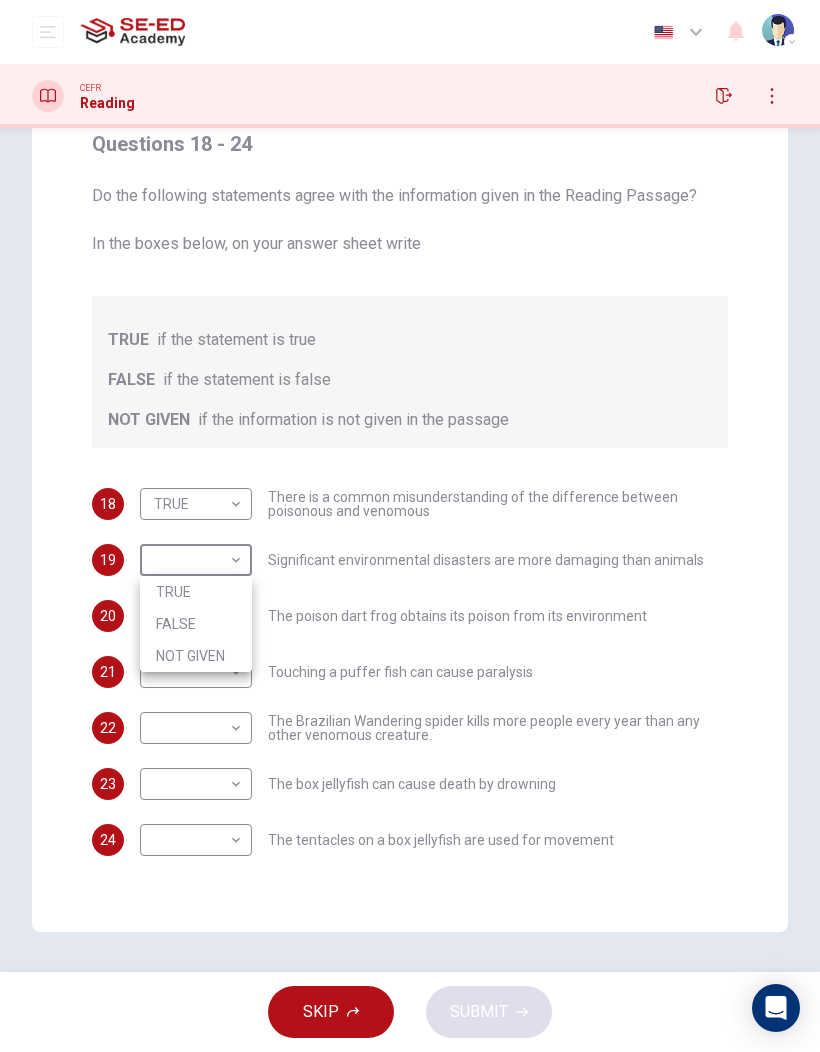 click on "TRUE" at bounding box center [196, 592] 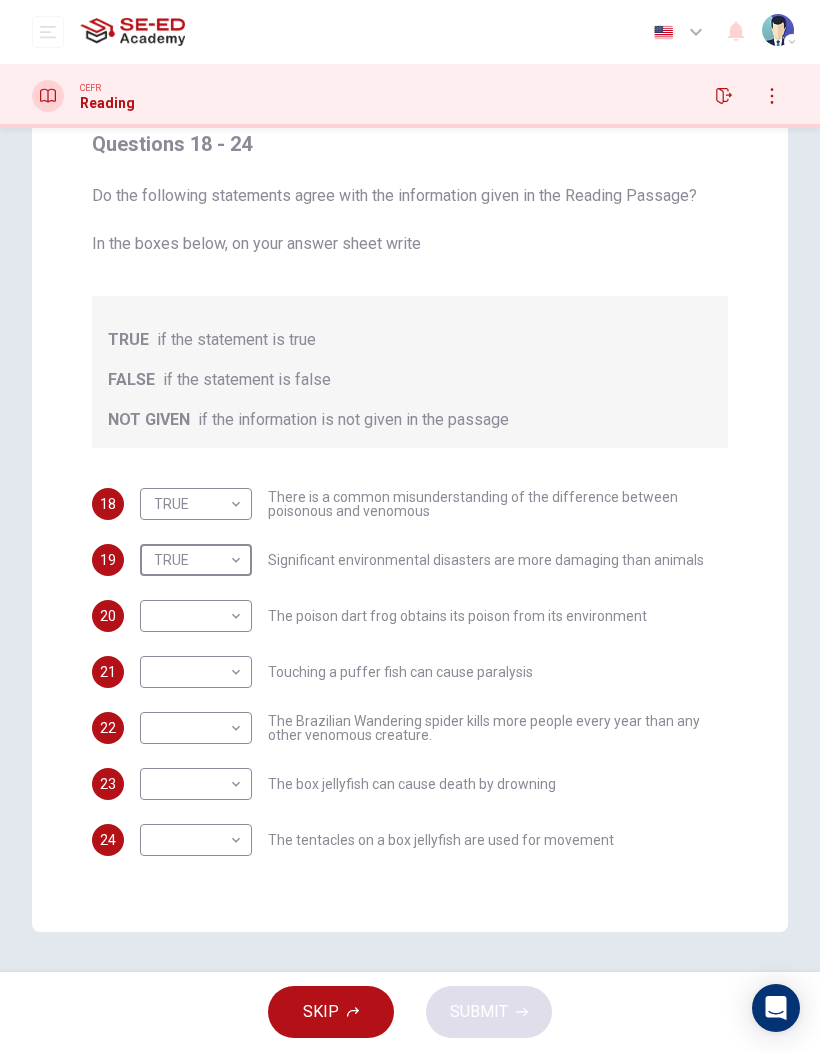click on "This site uses cookies, as explained in our Privacy Policy. If you agree to the use of cookies, please click the Accept button and continue to browse our site. Privacy Policy Accept Dashboard Practice Start a test Analysis English en ​ Teacher16 CEFR Reading Questions 18 - 24 Do the following statements agree with the information given in the Reading Passage?
In the boxes below, on your answer sheet write TRUE if the statement is true FALSE if the statement is false NOT GIVEN if the information is not given in the passage 18 TRUE TRUE ​ There is a common misunderstanding of the difference between poisonous and venomous 19 ​ ​ Significant environmental disasters are more damaging than animals 20 ​ ​ The poison dart frog obtains its poison from its environment 21 ​ ​ Touching a puffer fish can cause paralysis 22 ​ ​ The Brazilian Wandering spider kills more people every year than any other venomous creature. 23 ​ ​ The box jellyfish can cause death by drowning 24 ​ ​ 1 2 3" at bounding box center [410, 526] 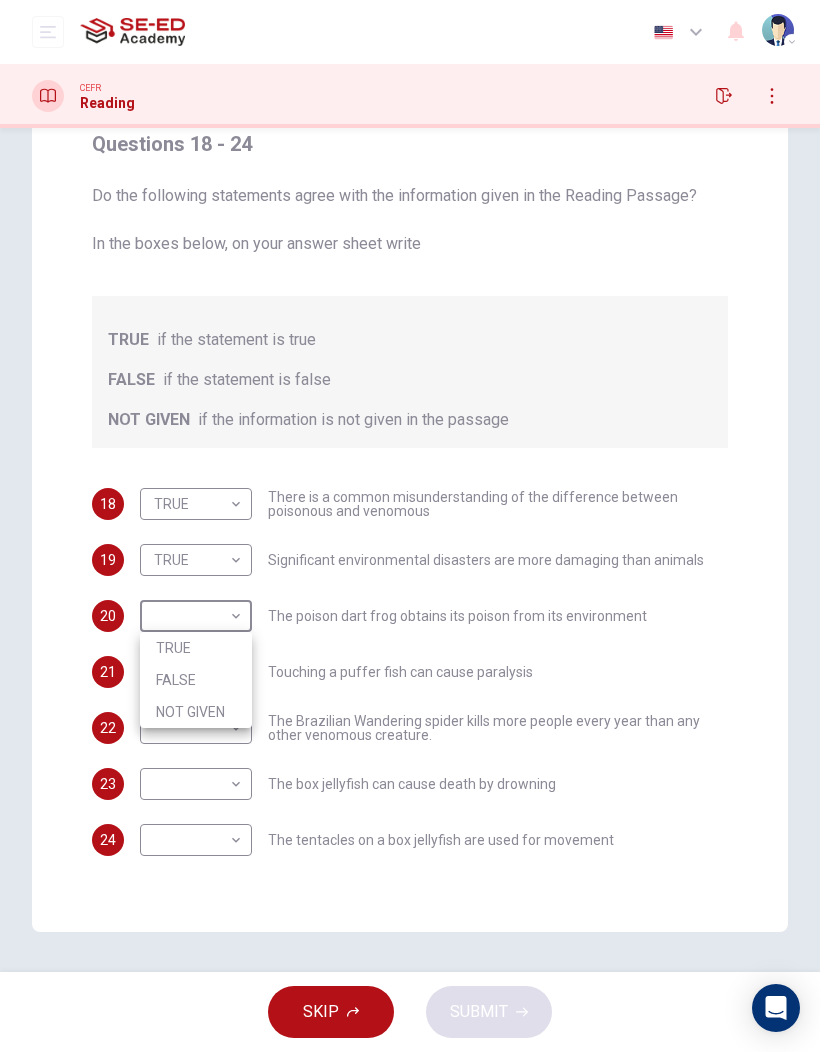 click on "TRUE" at bounding box center (196, 648) 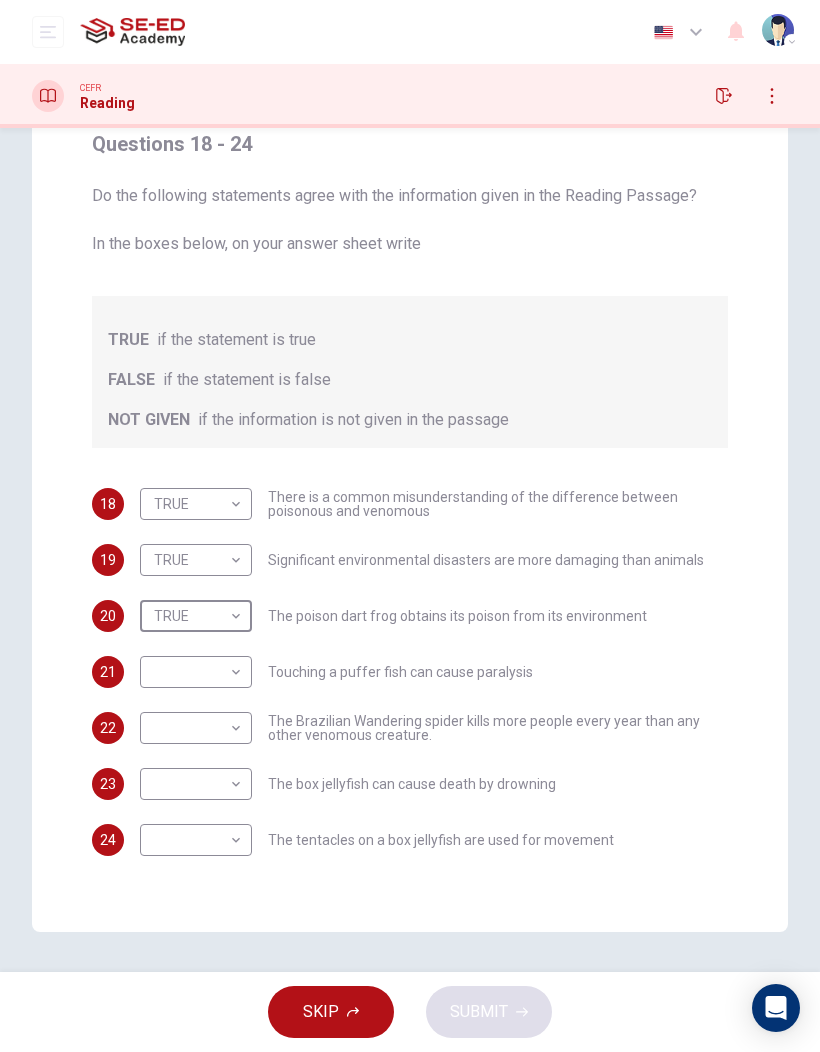 click on "This site uses cookies, as explained in our Privacy Policy. If you agree to the use of cookies, please click the Accept button and continue to browse our site. Privacy Policy Accept Dashboard Practice Start a test Analysis English en ​ Teacher16 CEFR Reading Questions 18 - 24 Do the following statements agree with the information given in the Reading Passage?
In the boxes below, on your answer sheet write TRUE if the statement is true FALSE if the statement is false NOT GIVEN if the information is not given in the passage 18 TRUE TRUE ​ There is a common misunderstanding of the difference between poisonous and venomous 19 TRUE TRUE ​ Significant environmental disasters are more damaging than animals 20 TRUE TRUE ​ The poison dart frog obtains its poison from its environment 21 ​ ​ Touching a puffer fish can cause paralysis 22 ​ ​ The Brazilian Wandering spider kills more people every year than any other venomous creature. 23 ​ ​ The box jellyfish can cause death by drowning 24 ​ ​" at bounding box center [410, 526] 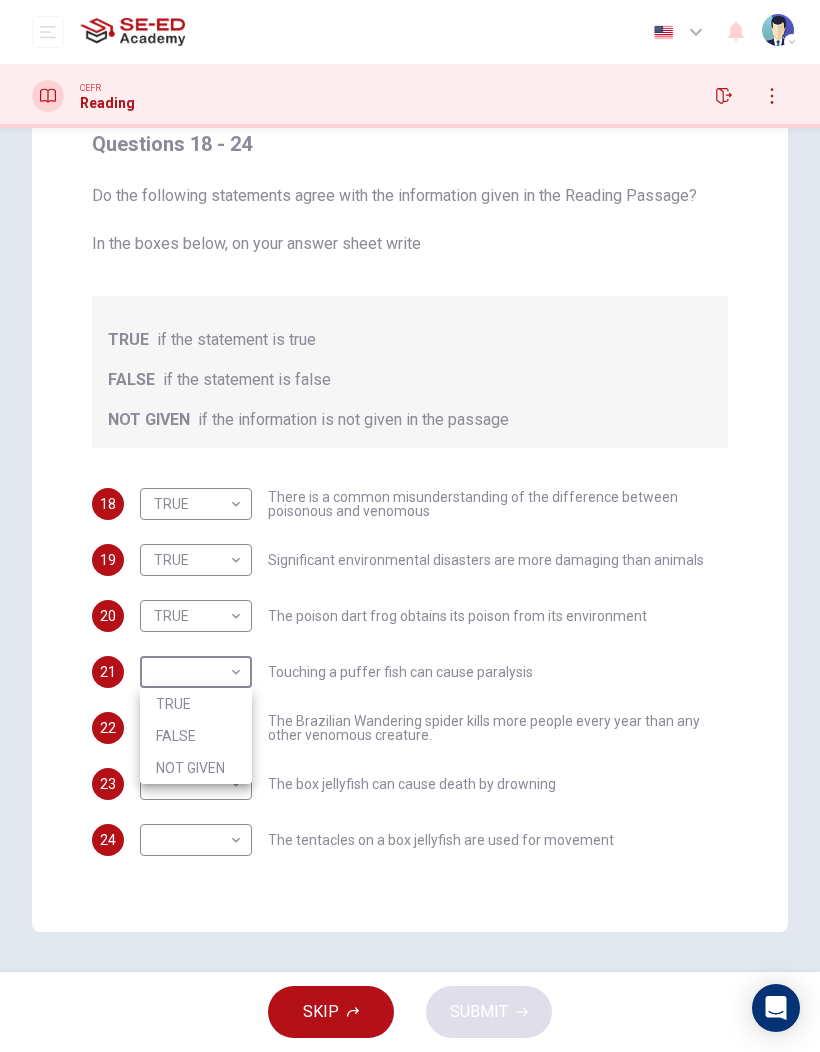click on "TRUE" at bounding box center (196, 704) 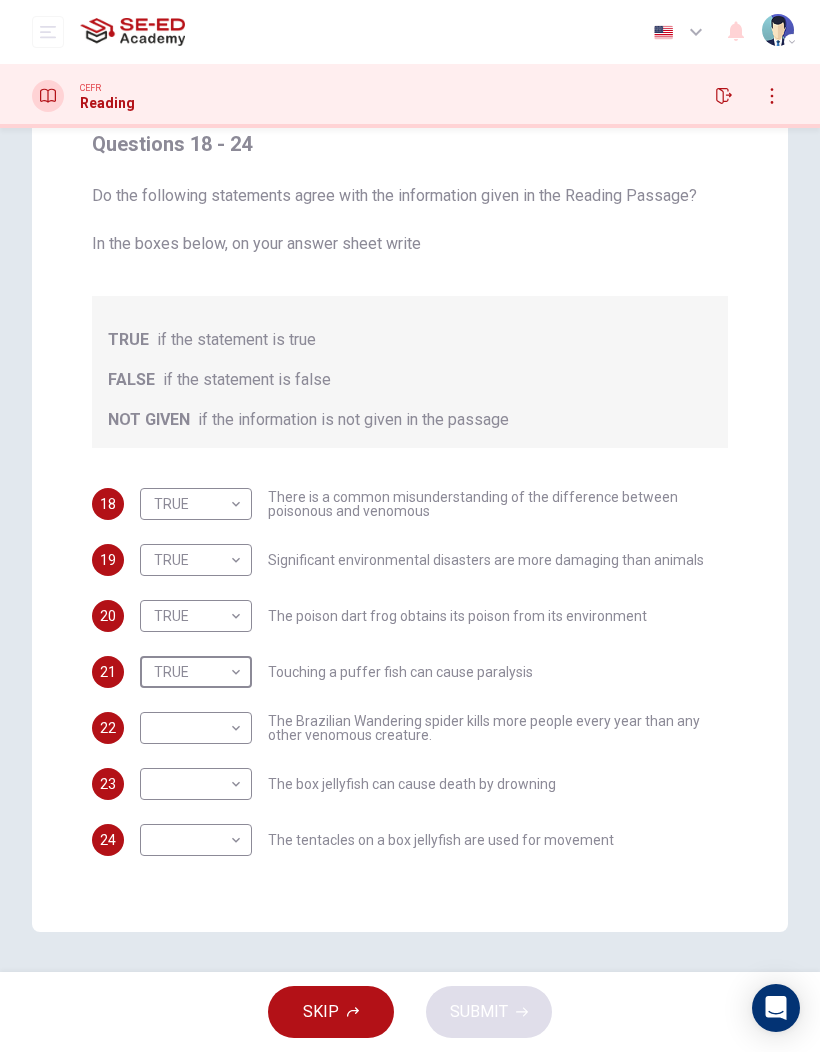 click on "This site uses cookies, as explained in our Privacy Policy . If you agree to the use of cookies, please click the Accept button and continue to browse our site. Privacy Policy Accept Dashboard Practice Start a test Analysis English en Teacher16 CEFR Reading Questions 18 - 24 Do the following statements agree with the information given in the Reading Passage? In the boxes below, on your answer sheet write TRUE if the statement is true FALSE if the statement is false NOT GIVEN if the information is not given in the passage 18 TRUE TRUE There is a common misunderstanding of the difference between poisonous and venomous 19 TRUE TRUE Significant environmental disasters are more damaging than animals 20 TRUE TRUE The poison dart frog obtains its poison from its environment 21 TRUE TRUE Touching a puffer fish can cause paralysis 22 TRUE TRUE The Brazilian Wandering spider kills more people every year than any other venomous creature. 23 TRUE TRUE 24 Poisonous Animals 1 2 3 4 5" at bounding box center (410, 526) 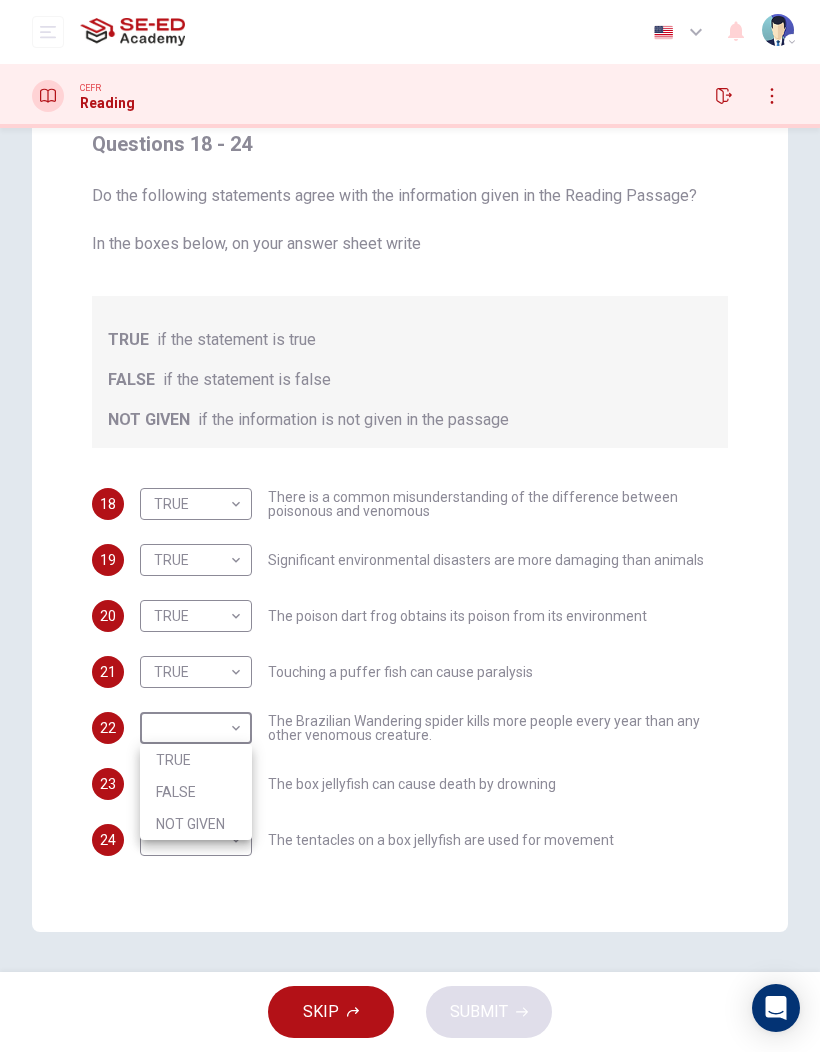 click on "TRUE" at bounding box center (196, 760) 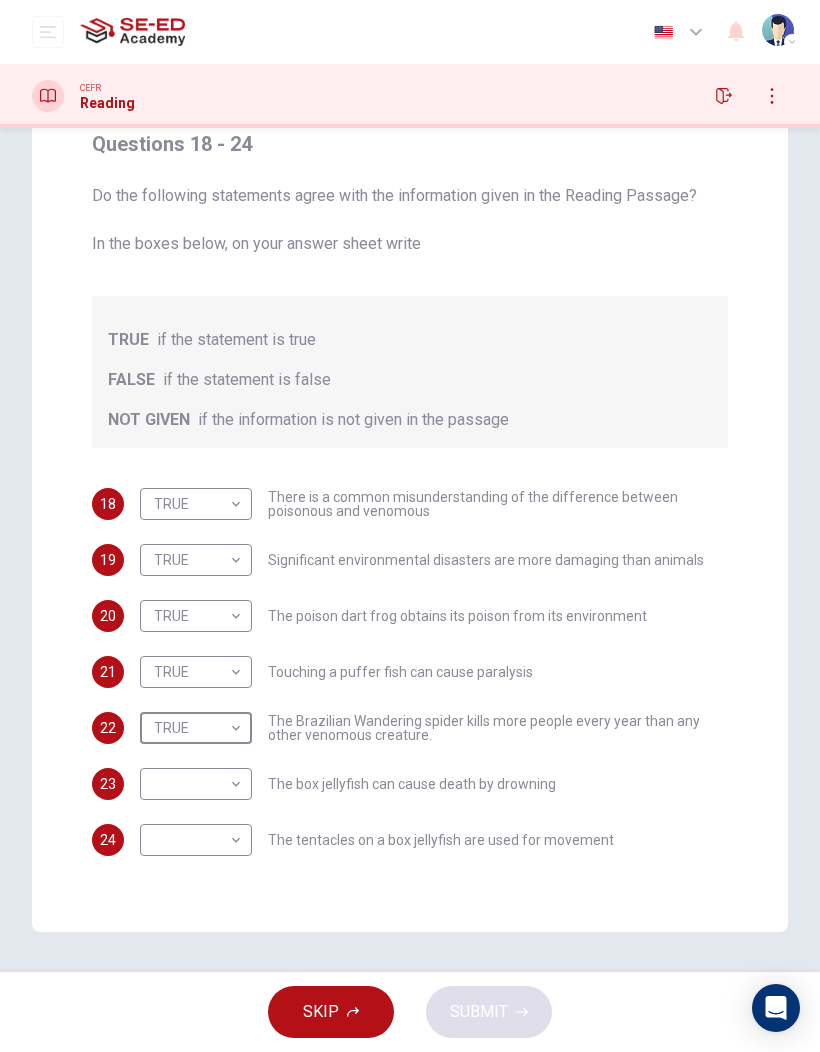 click on "This site uses cookies, as explained in our Privacy Policy. If you agree to the use of cookies, please click the Accept button and continue to browse our site. Privacy Policy Accept Dashboard Practice Start a test Analysis English en ​ Teacher16 CEFR Reading Questions 18 - 24 Do the following statements agree with the information given in the Reading Passage?
In the boxes below, on your answer sheet write TRUE if the statement is true FALSE if the statement is false NOT GIVEN if the information is not given in the passage 18 TRUE TRUE ​ There is a common misunderstanding of the difference between poisonous and venomous 19 TRUE TRUE ​ Significant environmental disasters are more damaging than animals 20 TRUE TRUE ​ The poison dart frog obtains its poison from its environment 21 TRUE TRUE ​ Touching a puffer fish can cause paralysis 22 TRUE TRUE ​ The Brazilian Wandering spider kills more people every year than any other venomous creature. 23 ​ ​ 24 ​ ​ Poisonous Animals CLICK TO ZOOM 1" at bounding box center (410, 526) 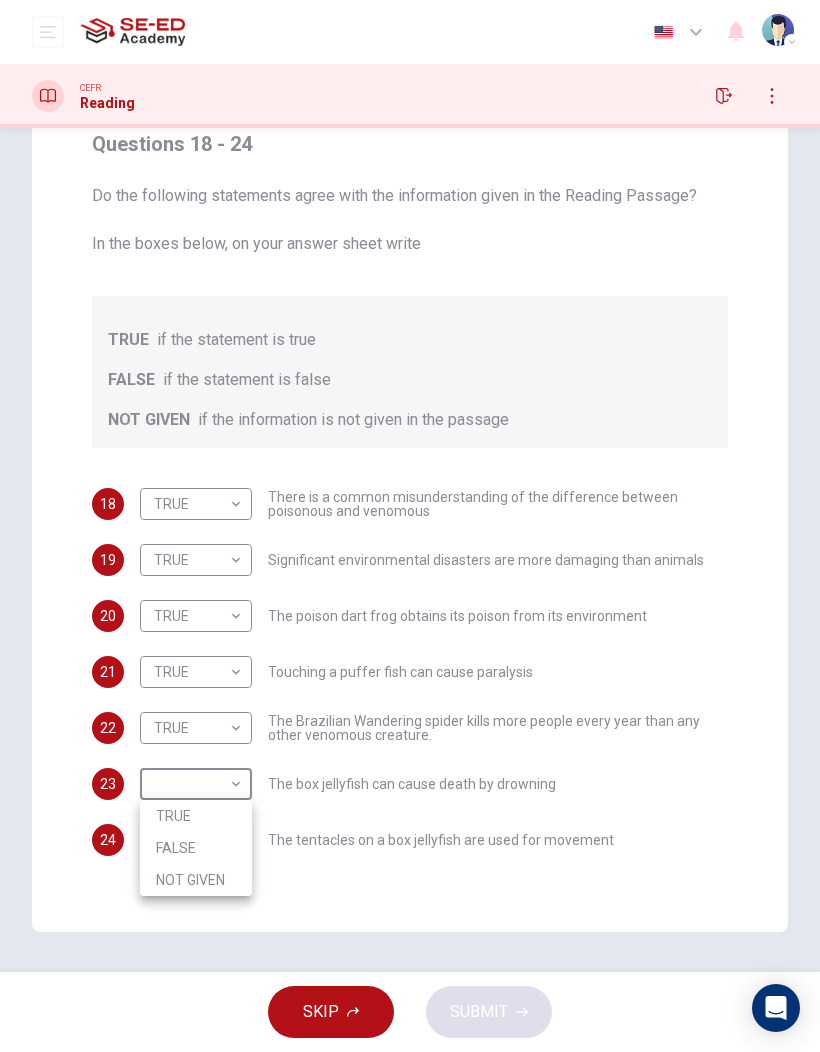 click on "TRUE" at bounding box center (196, 816) 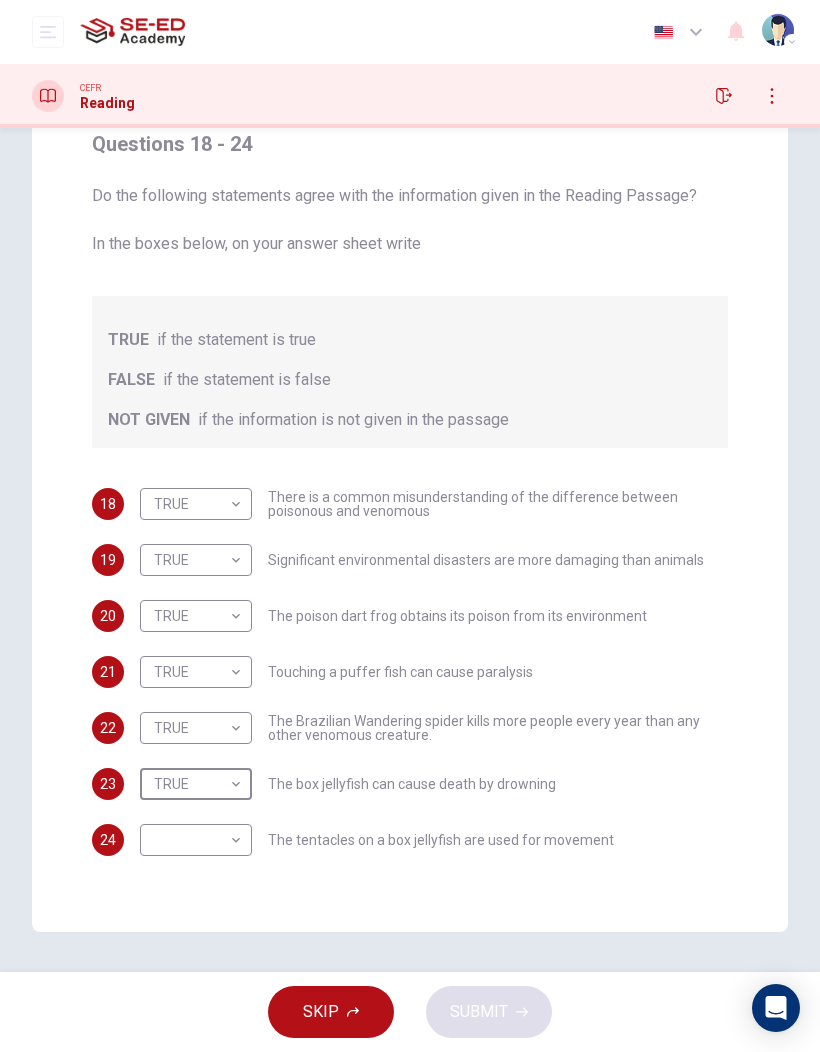 click on "This site uses cookies, as explained in our Privacy Policy . If you agree to the use of cookies, please click the Accept button and continue to browse our site. Privacy Policy Accept Dashboard Practice Start a test Analysis English en Teacher16 CEFR Reading Questions 18 - 24 Do the following statements agree with the information given in the Reading Passage? In the boxes below, on your answer sheet write TRUE if the statement is true FALSE if the statement is false NOT GIVEN if the information is not given in the passage 18 TRUE TRUE There is a common misunderstanding of the difference between poisonous and venomous 19 TRUE TRUE Significant environmental disasters are more damaging than animals 20 TRUE TRUE The poison dart frog obtains its poison from its environment 21 TRUE TRUE Touching a puffer fish can cause paralysis 22 TRUE TRUE The Brazilian Wandering spider kills more people every year than any other venomous creature. 23 TRUE TRUE 24 Poisonous Animals 1 2 3 4 5" at bounding box center [410, 526] 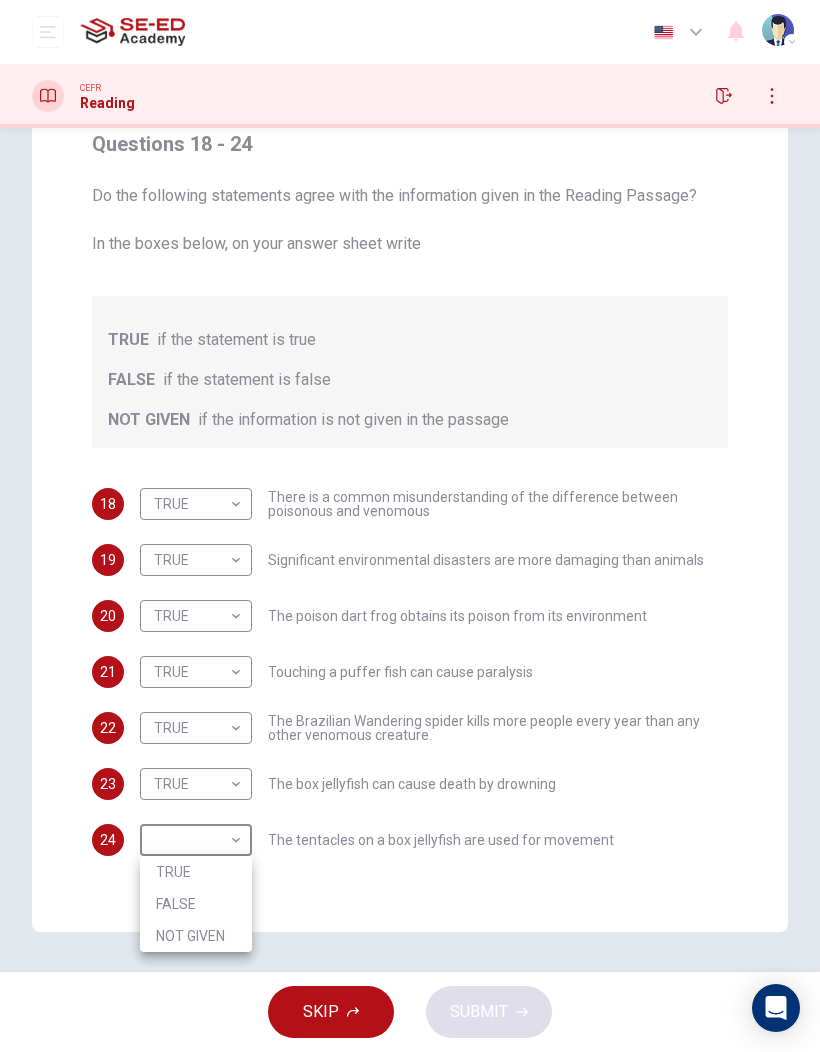 click on "TRUE" at bounding box center [196, 872] 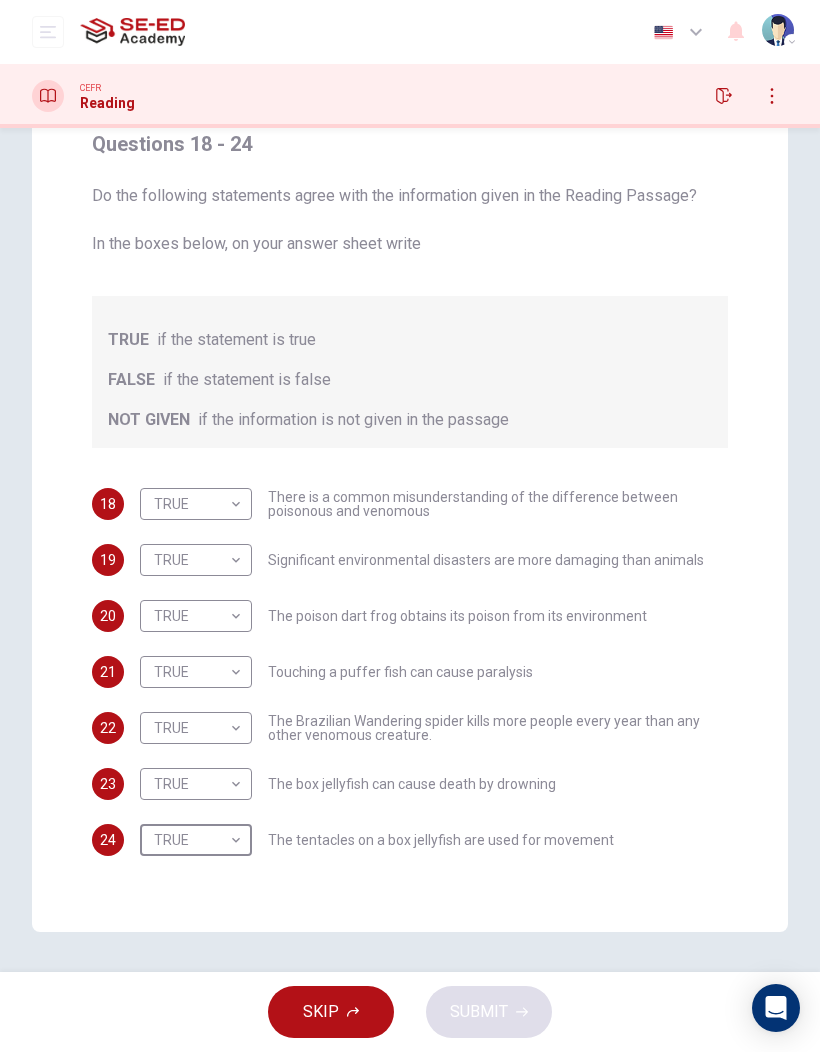 type on "TRUE" 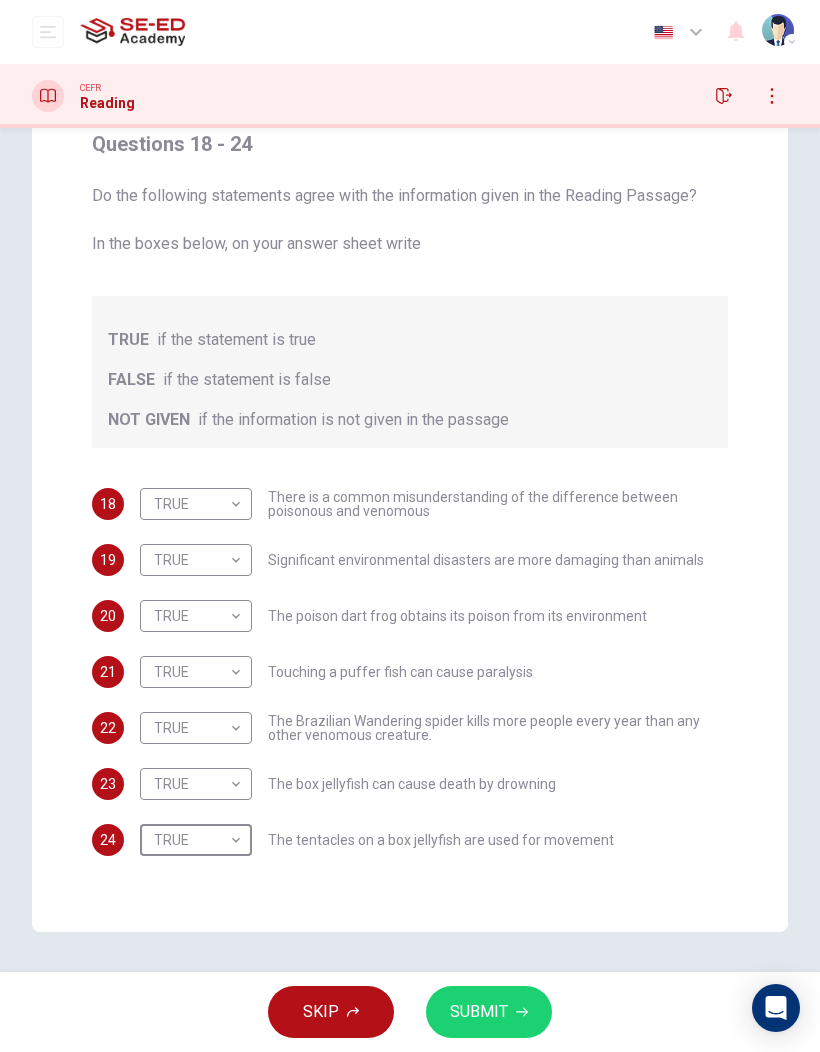 click on "SUBMIT" at bounding box center [489, 1012] 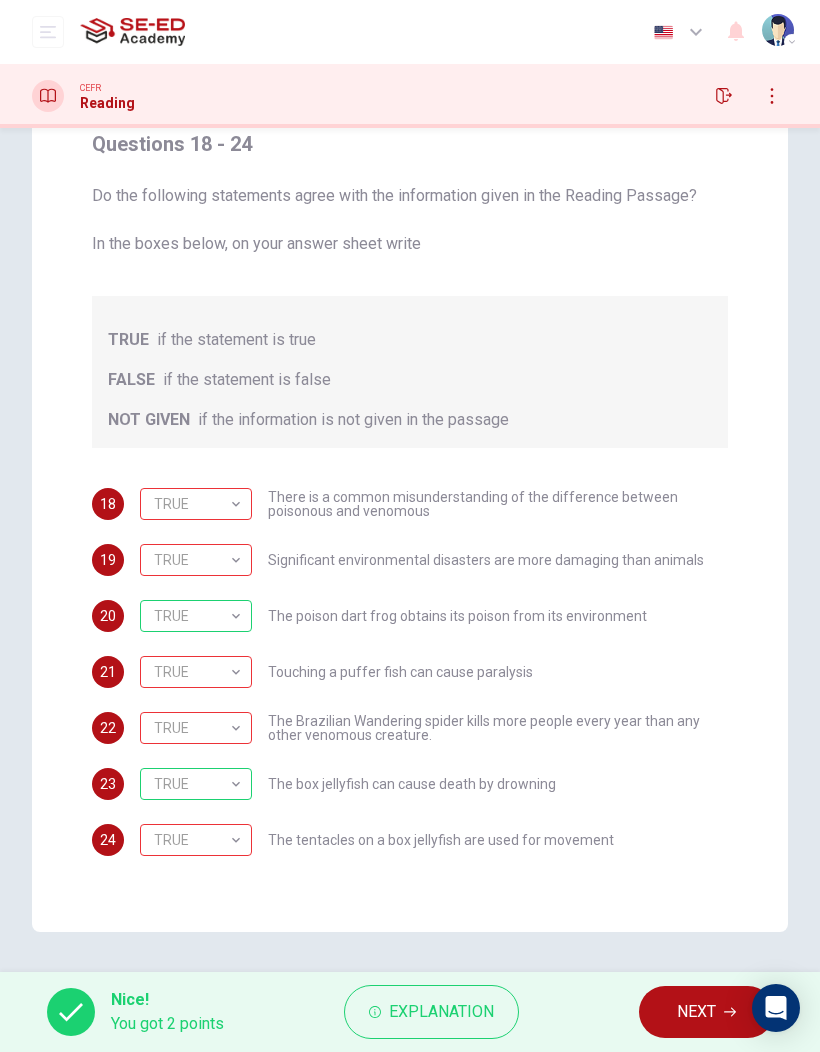 click on "NEXT" at bounding box center (696, 1012) 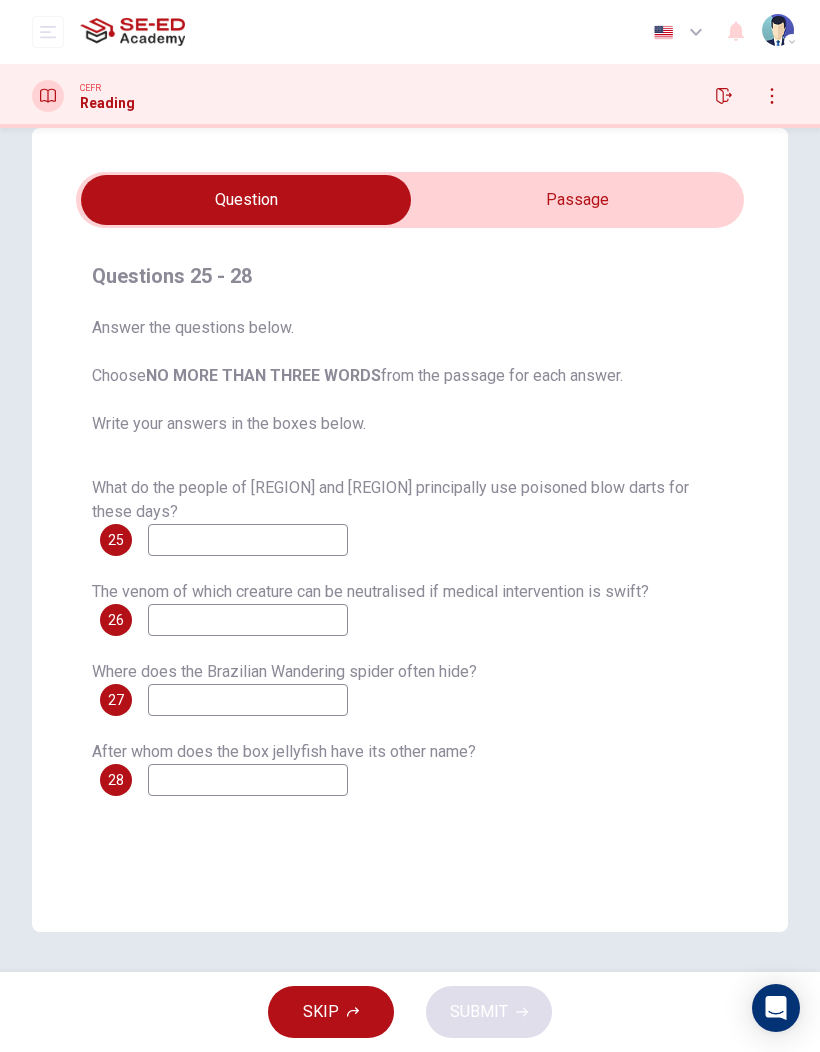 scroll, scrollTop: 40, scrollLeft: 0, axis: vertical 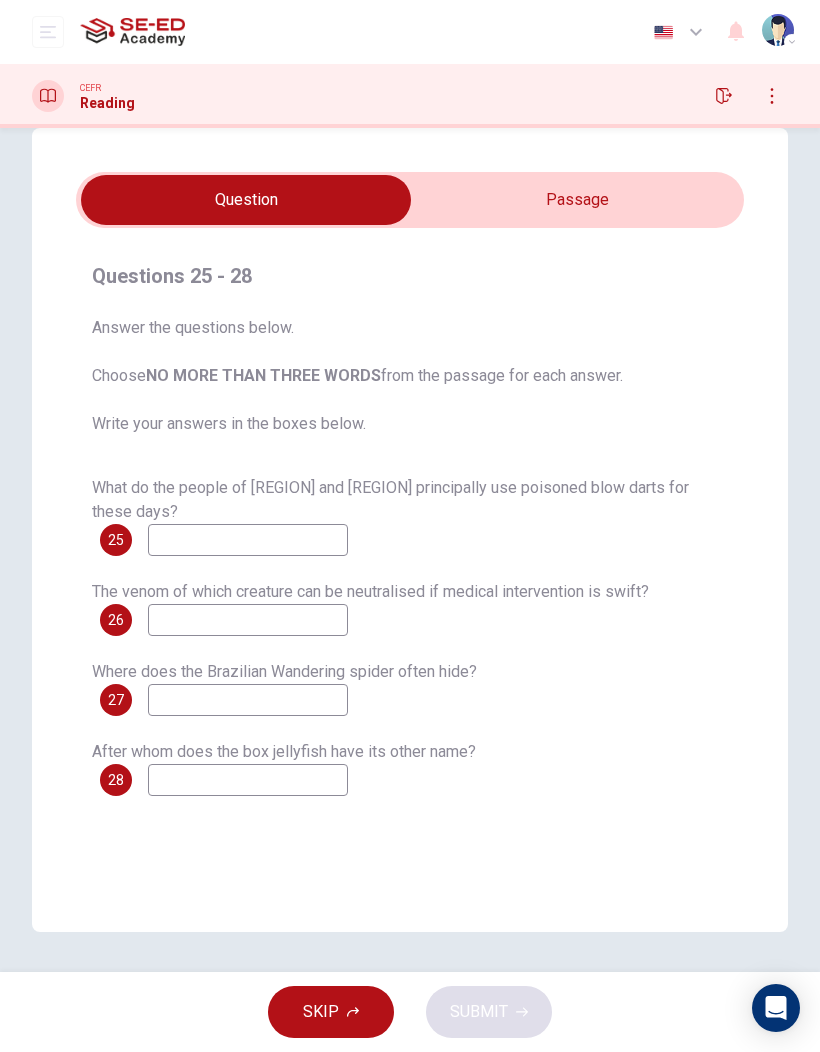 click at bounding box center (48, 32) 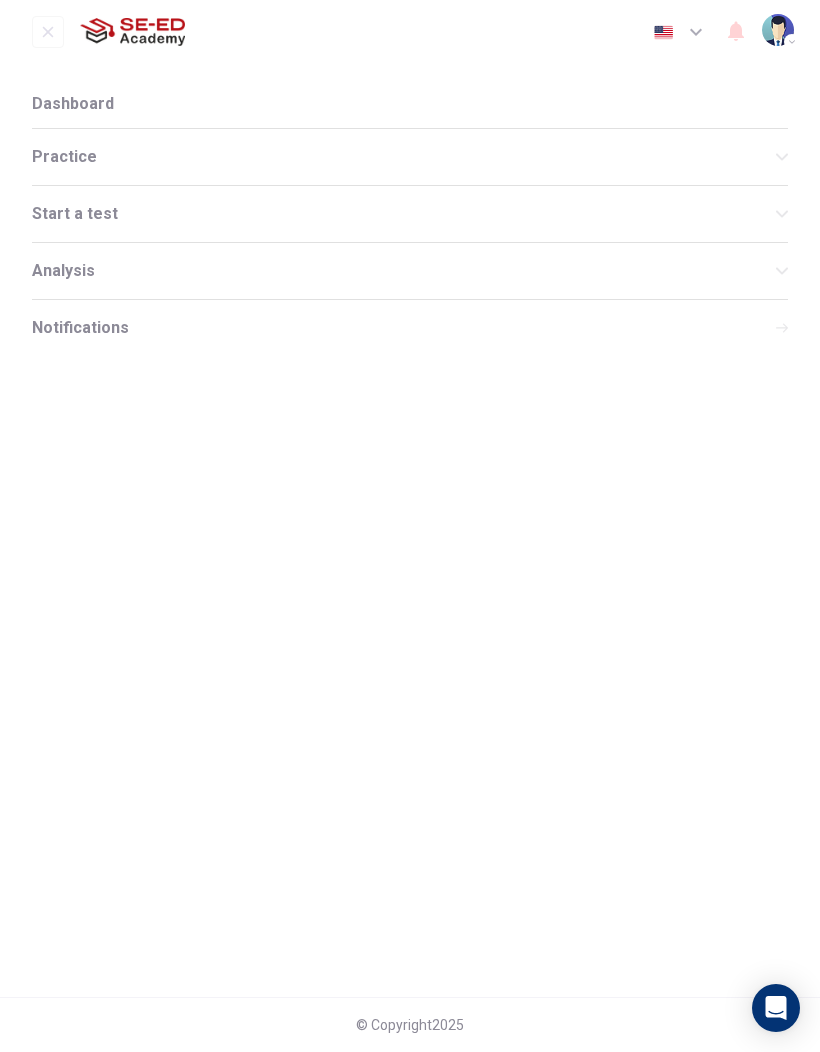 click on "Practice" at bounding box center (404, 157) 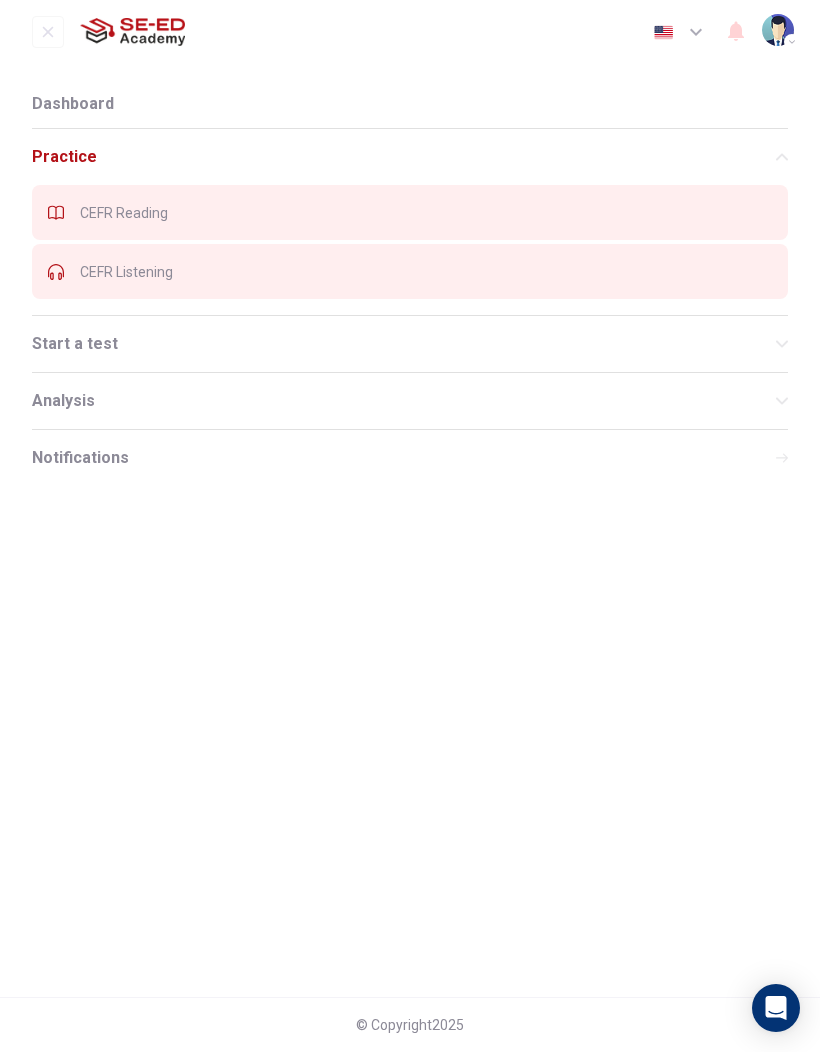 click on "CEFR Reading" at bounding box center (410, 212) 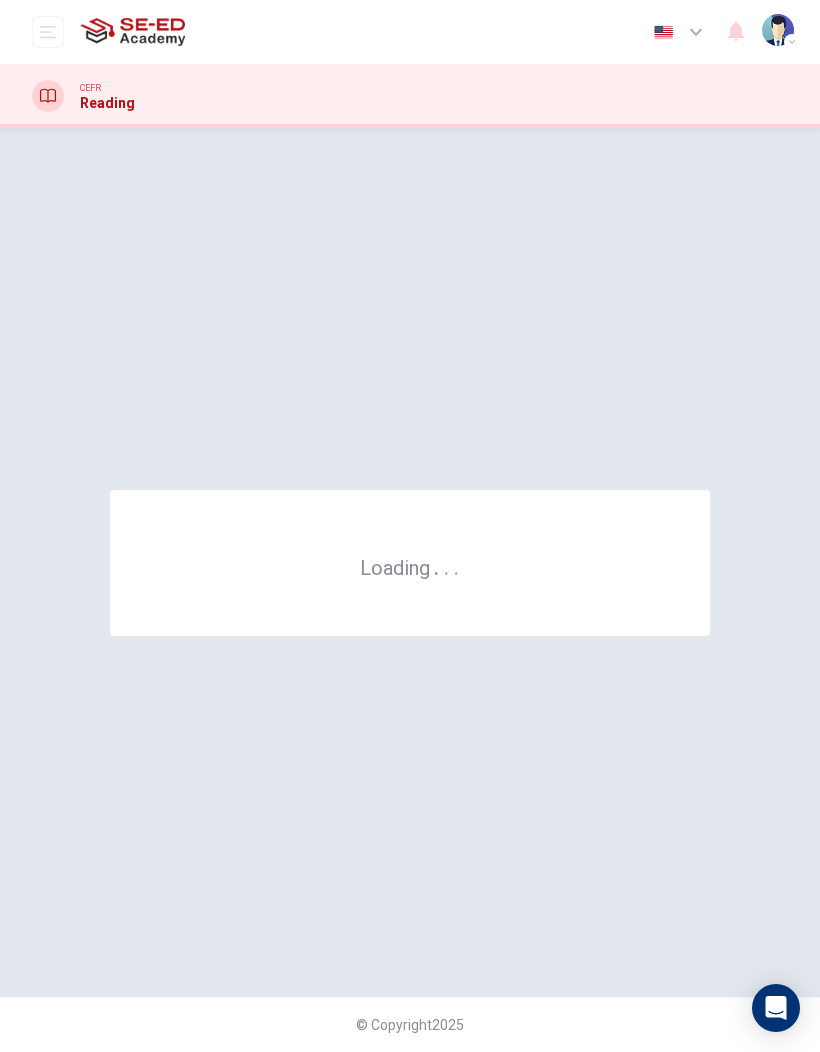 scroll, scrollTop: 0, scrollLeft: 0, axis: both 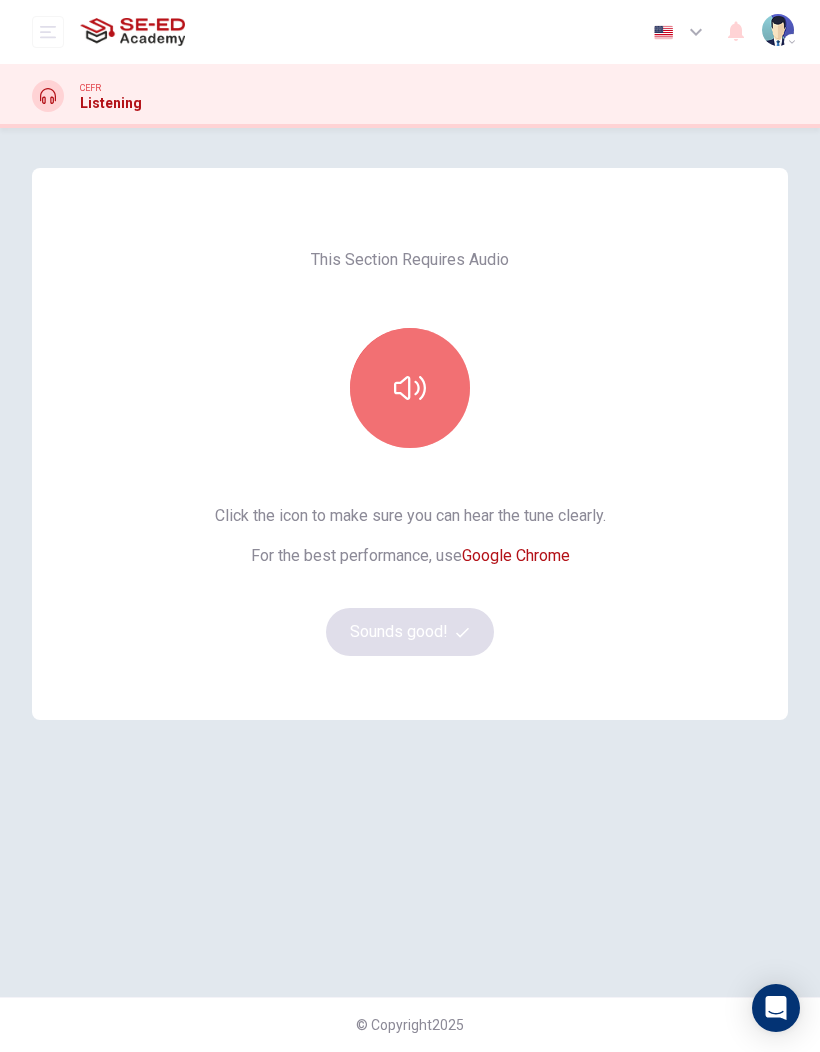 click at bounding box center [410, 388] 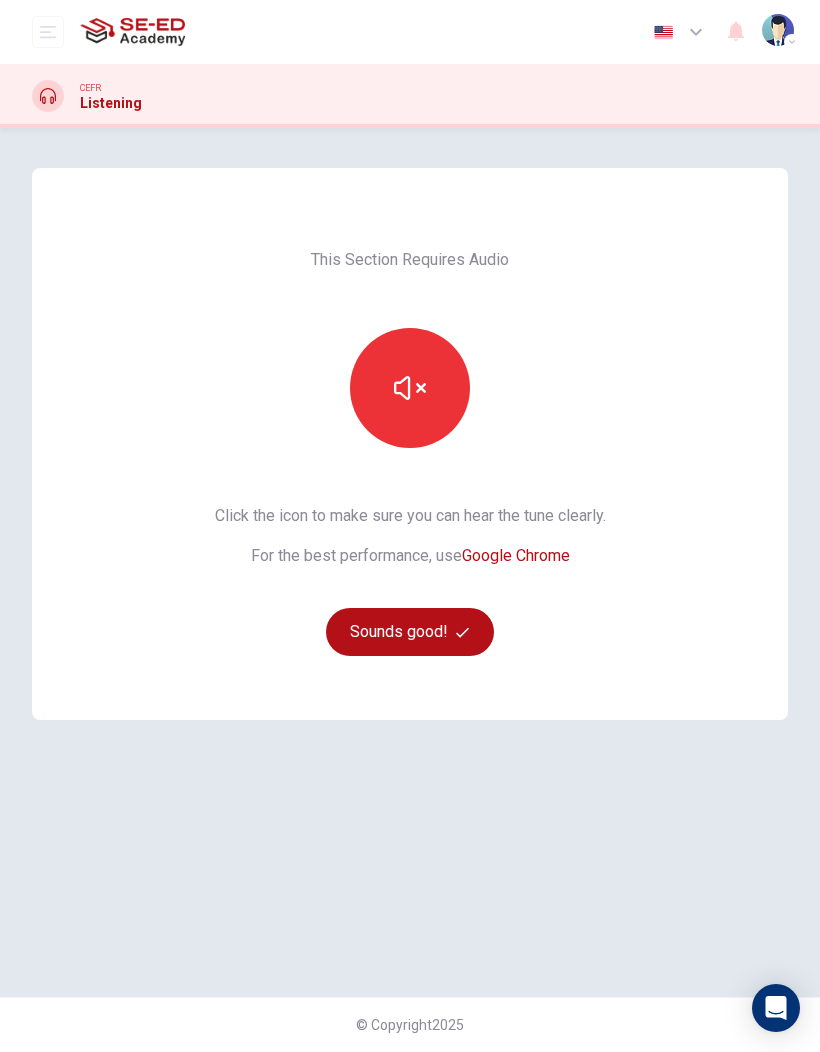 click on "This Section Requires Audio Click the icon to make sure you can hear the tune clearly. For the best performance, use  Google Chrome Sounds good!" at bounding box center (410, 444) 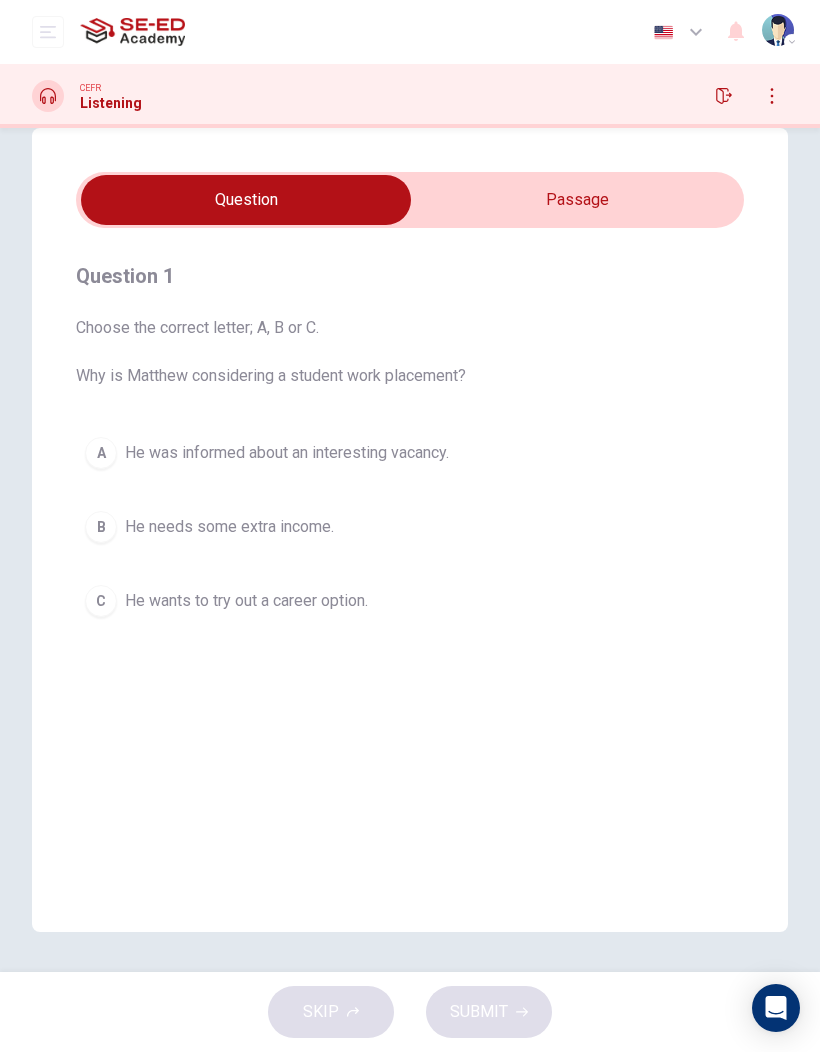 scroll, scrollTop: 40, scrollLeft: 0, axis: vertical 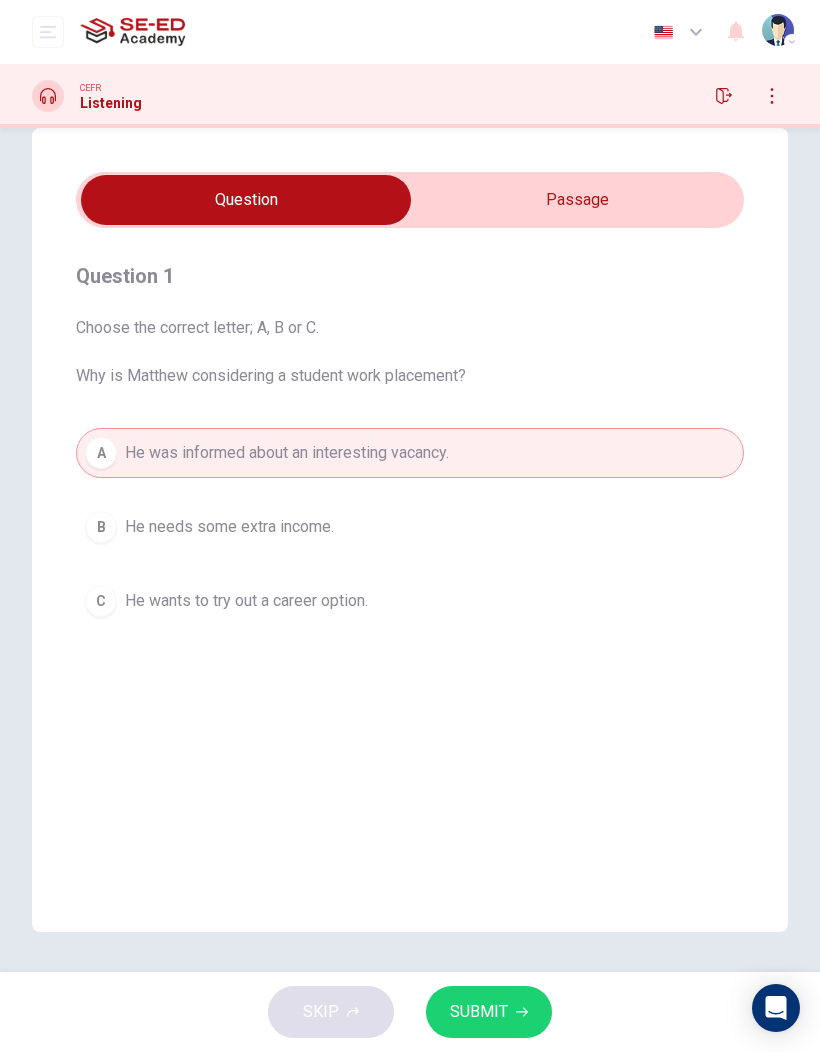 click on "Choose the correct letter; A, B or C. Why is [NAME] considering a student work placement?" at bounding box center [410, 352] 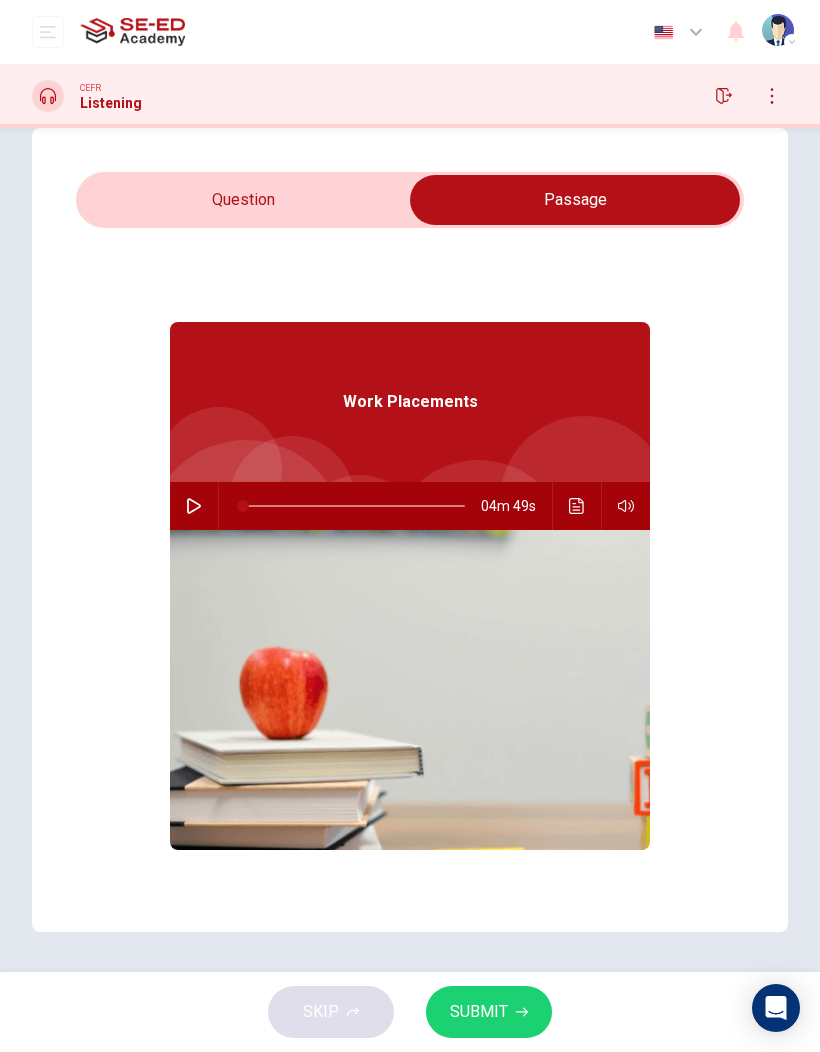 click at bounding box center [194, 506] 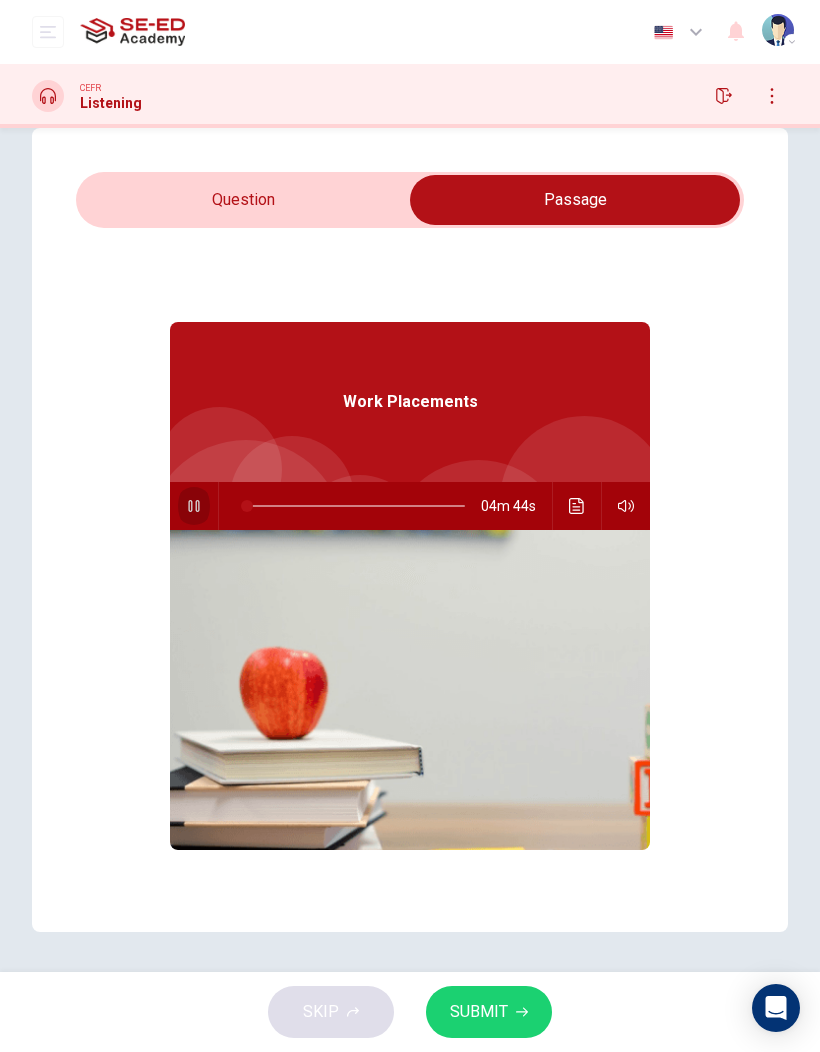 click 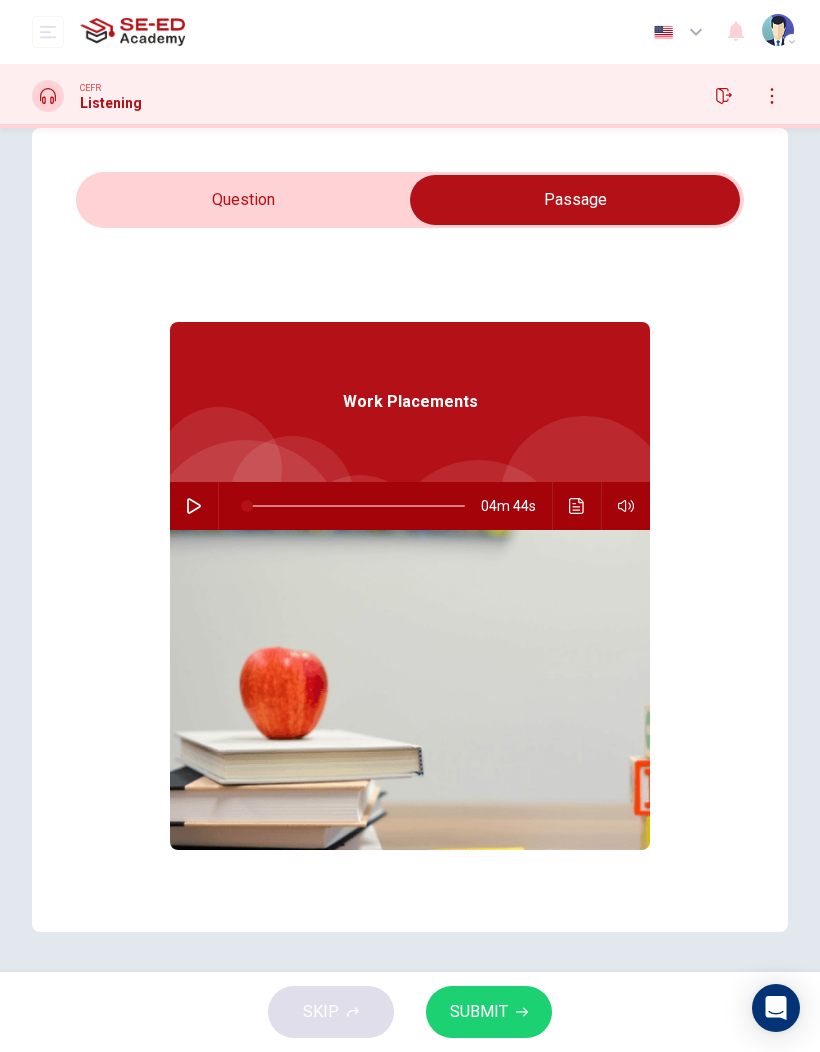 click at bounding box center [48, 96] 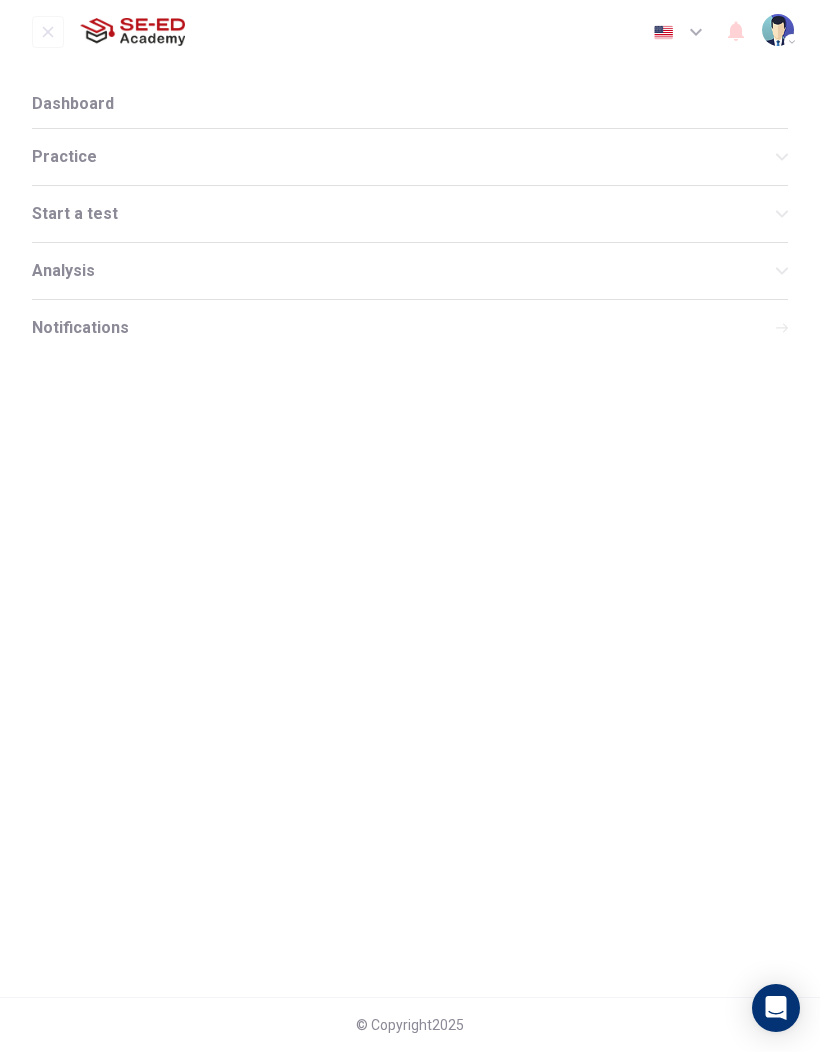 click on "Practice" at bounding box center (410, 157) 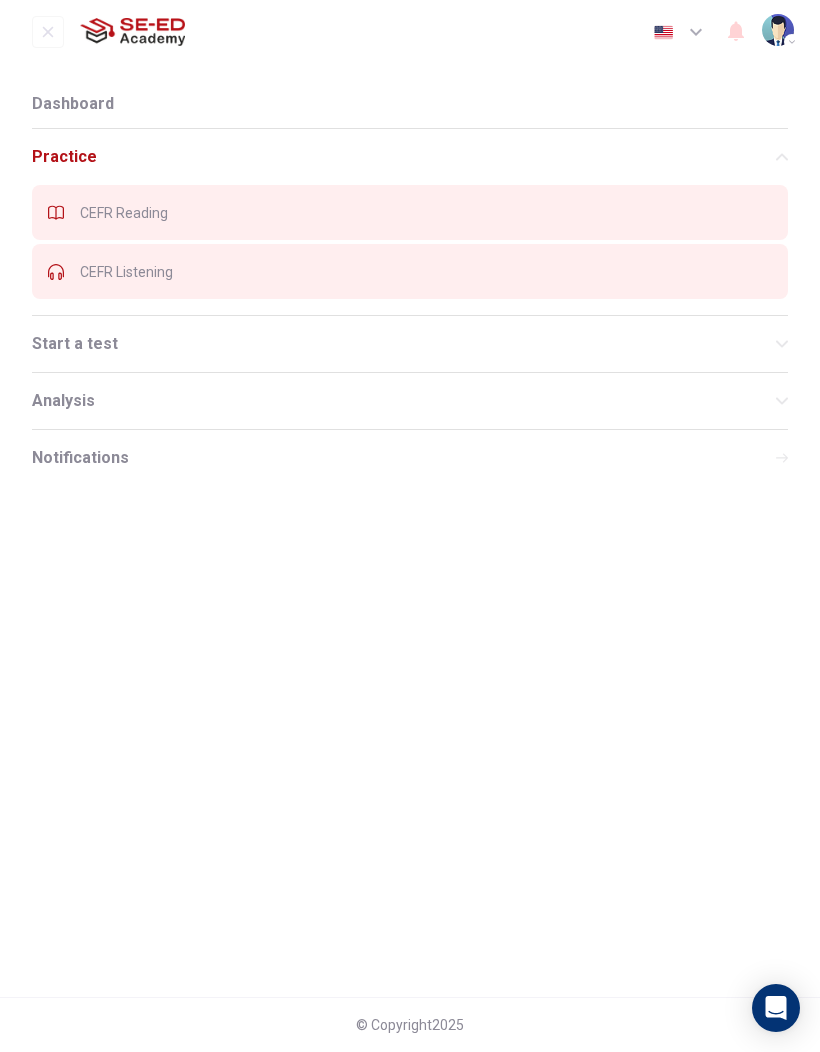 click on "CEFR Listening" at bounding box center (410, 271) 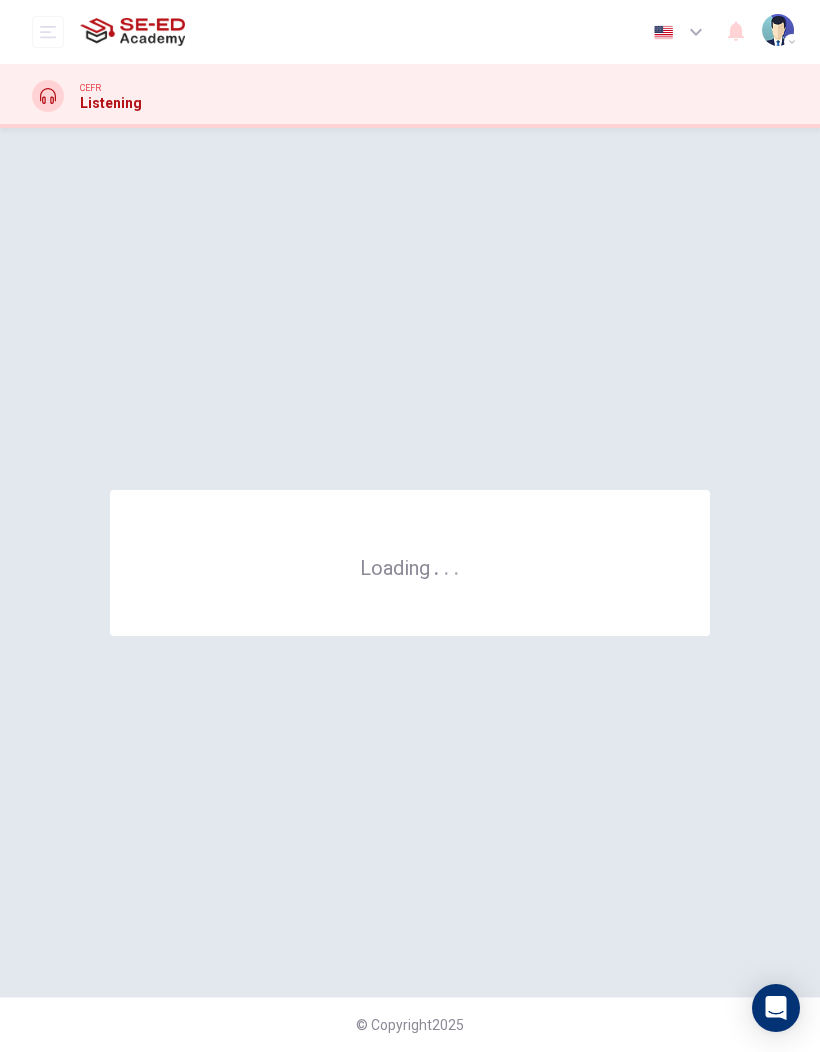 scroll, scrollTop: 0, scrollLeft: 0, axis: both 